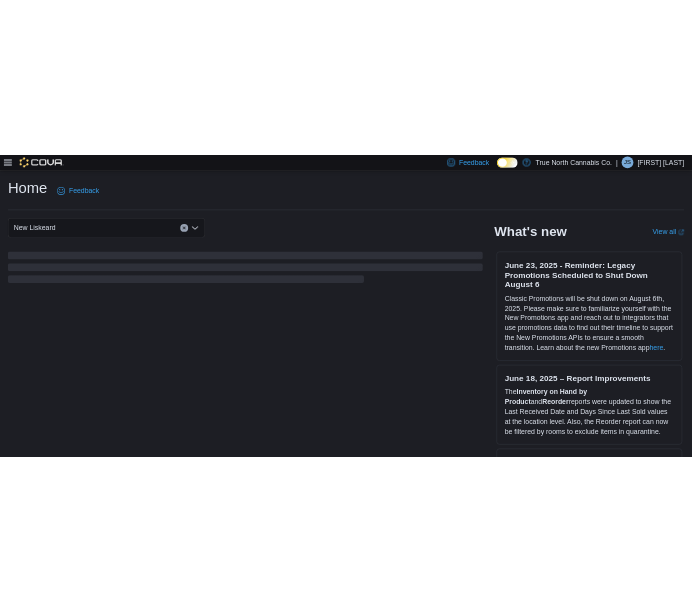 scroll, scrollTop: 0, scrollLeft: 0, axis: both 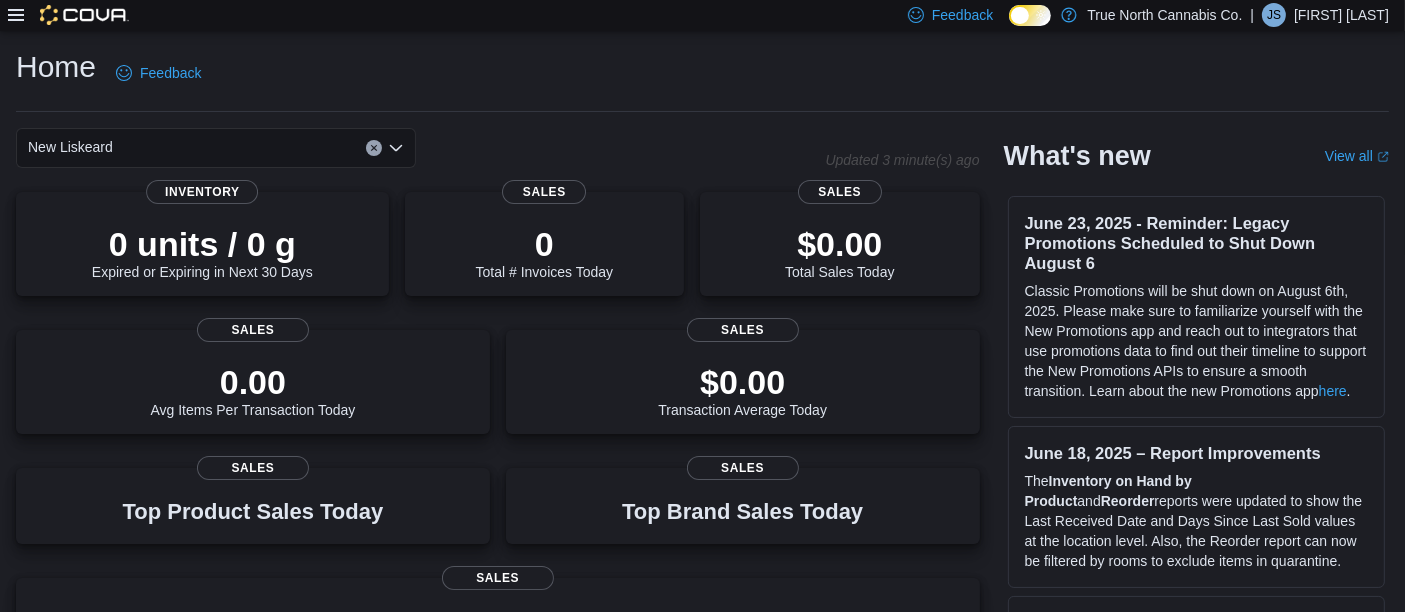 click 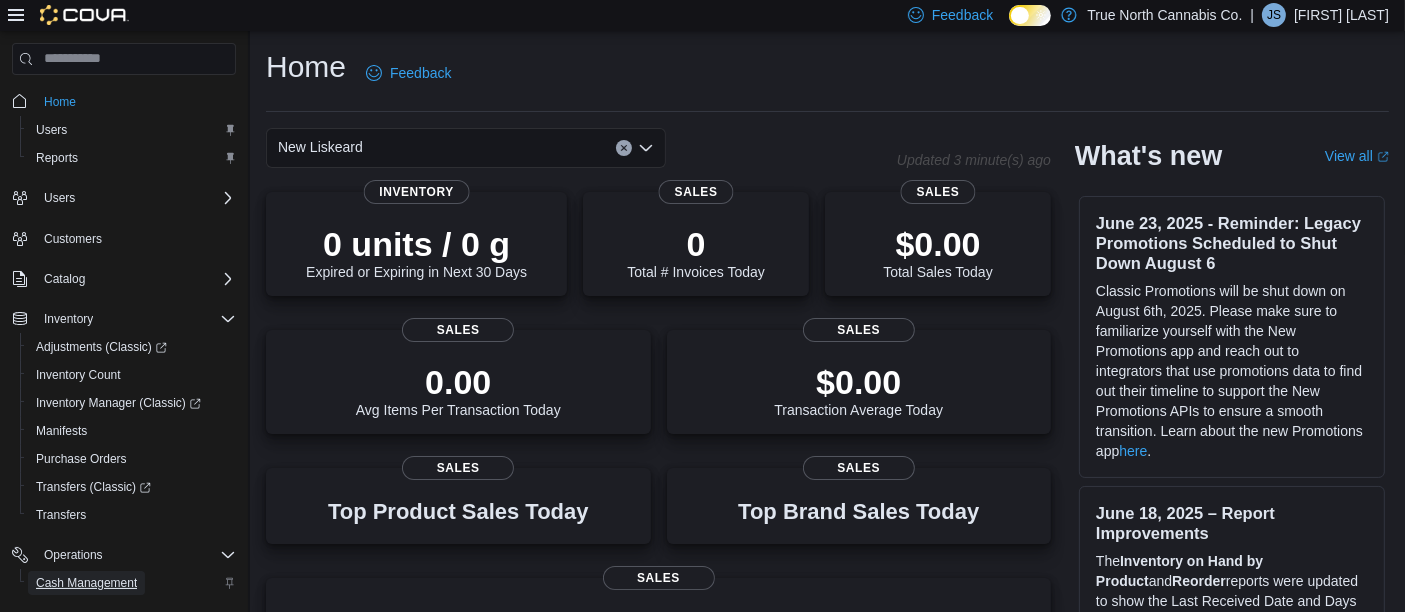 click on "Cash Management" at bounding box center [86, 583] 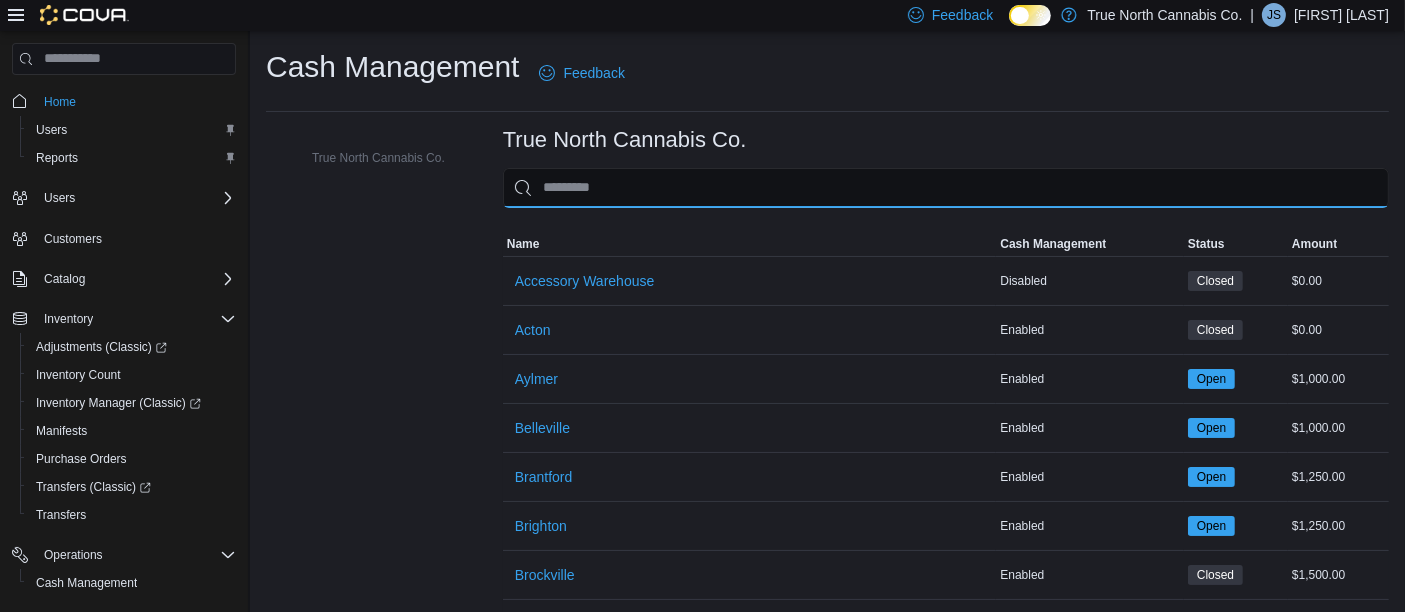 click at bounding box center [946, 188] 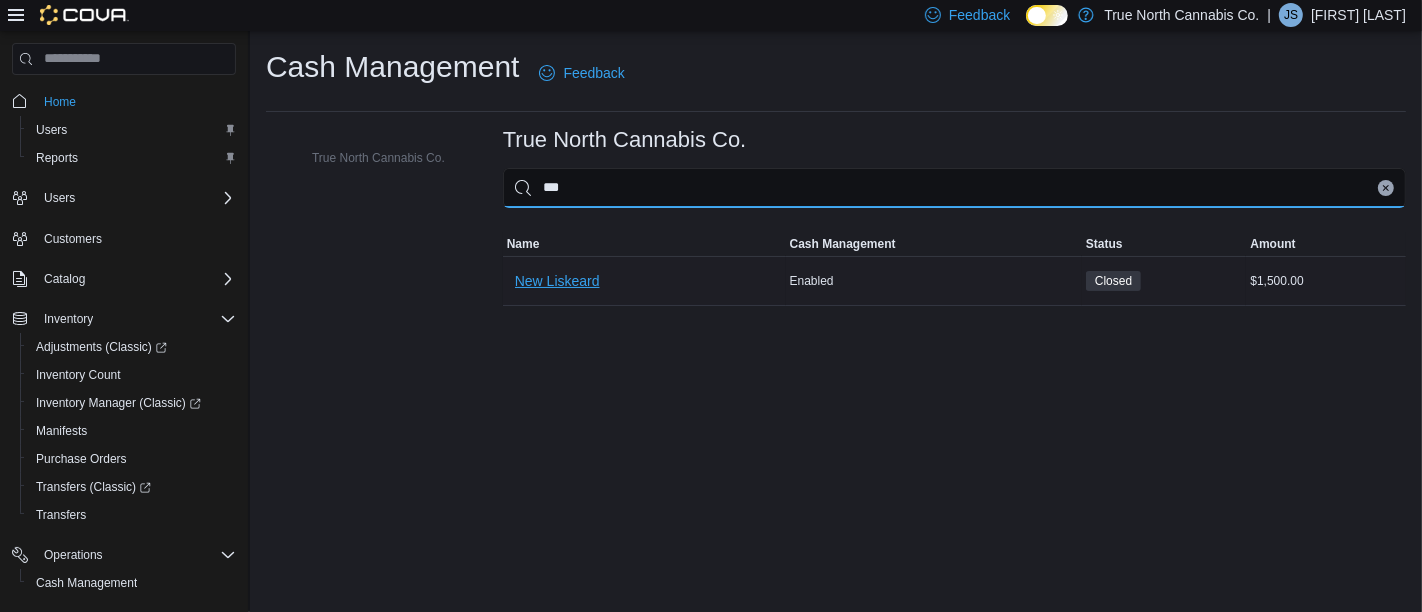 type on "***" 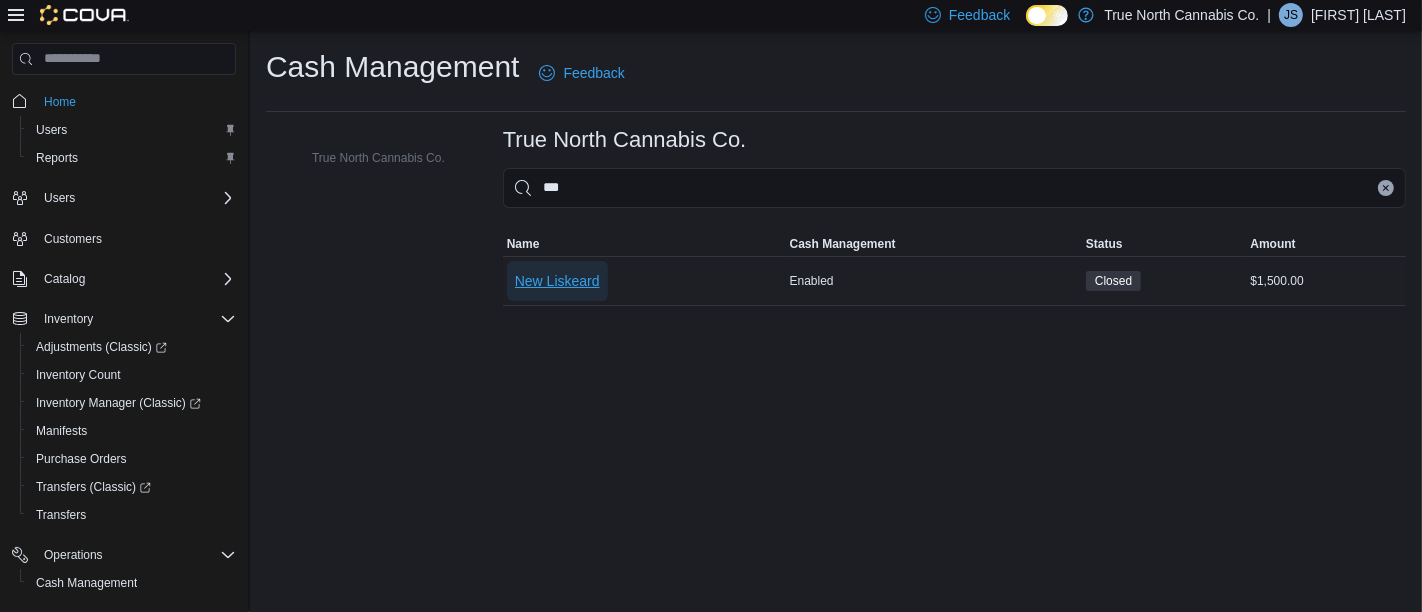 click on "New Liskeard" at bounding box center (557, 281) 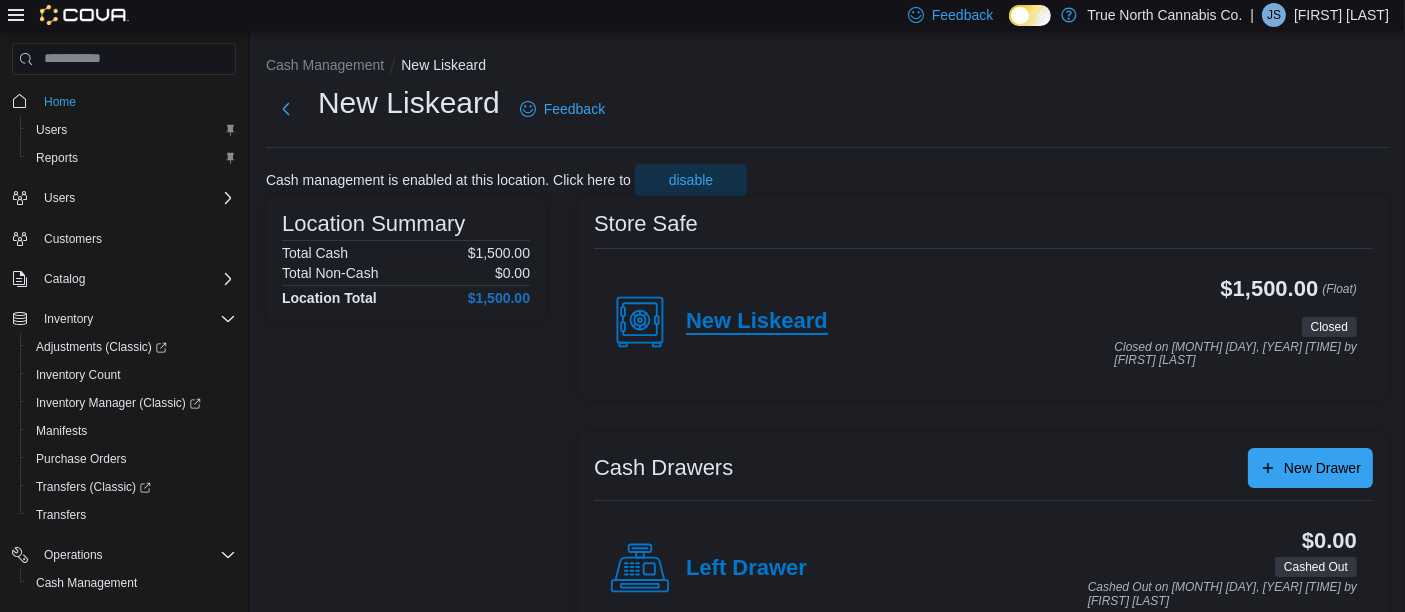 click on "New Liskeard" at bounding box center [757, 322] 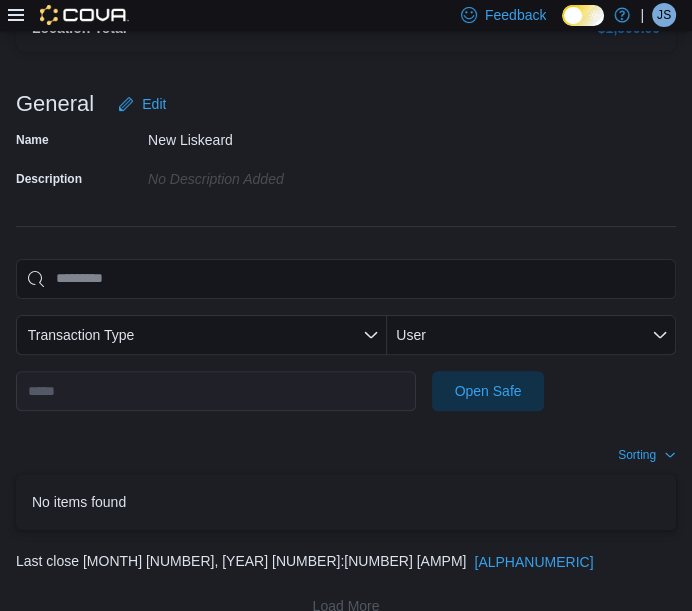 scroll, scrollTop: 271, scrollLeft: 0, axis: vertical 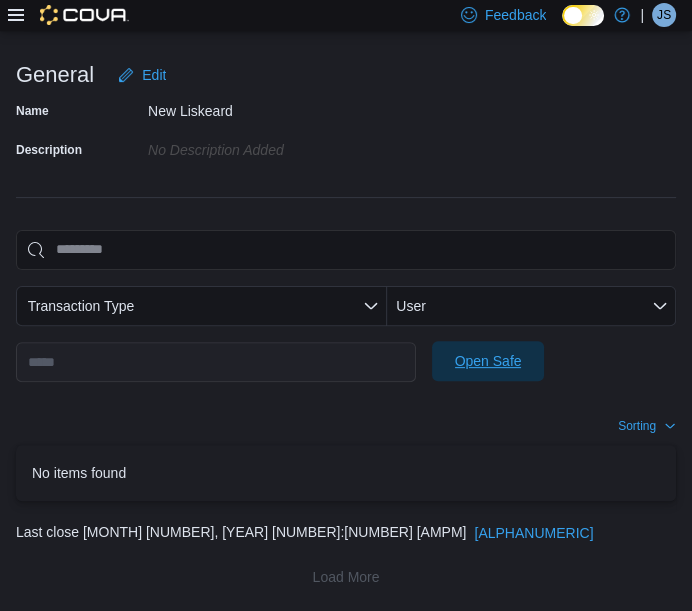click on "Open Safe" at bounding box center (488, 361) 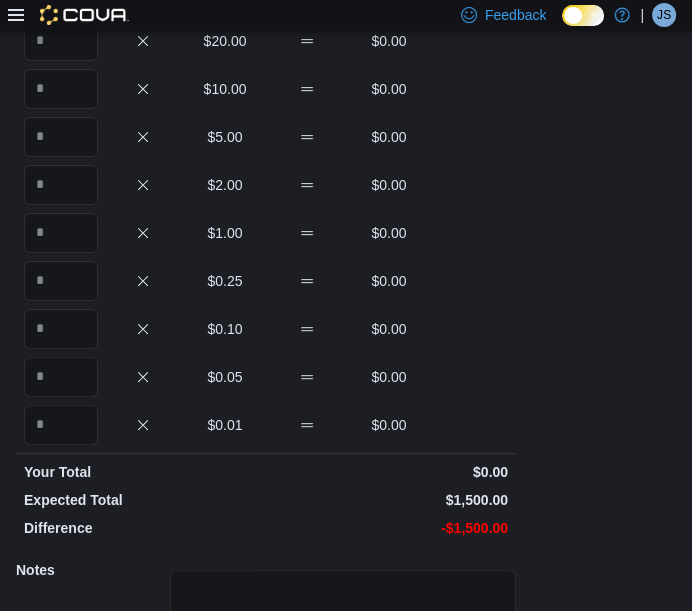 scroll, scrollTop: 151, scrollLeft: 0, axis: vertical 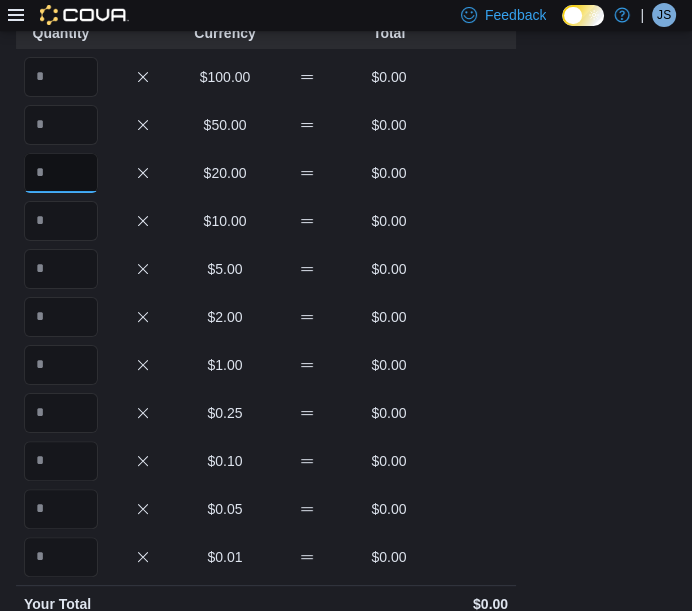 click at bounding box center (61, 173) 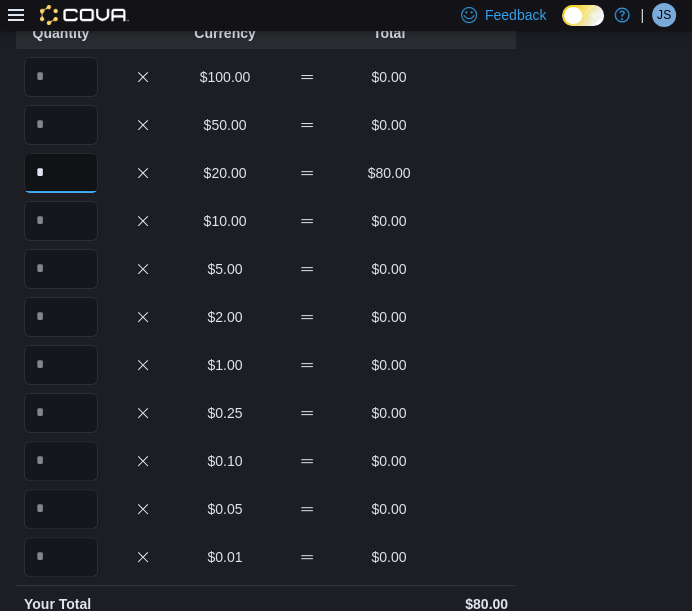 type on "*" 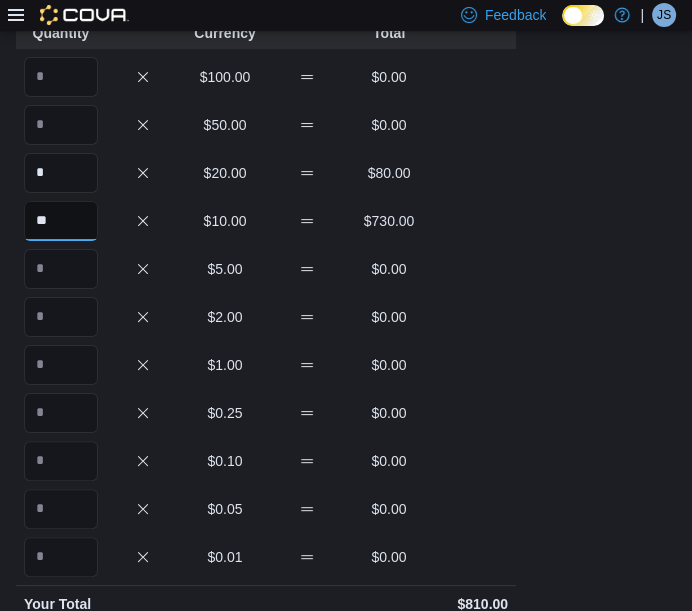 type on "**" 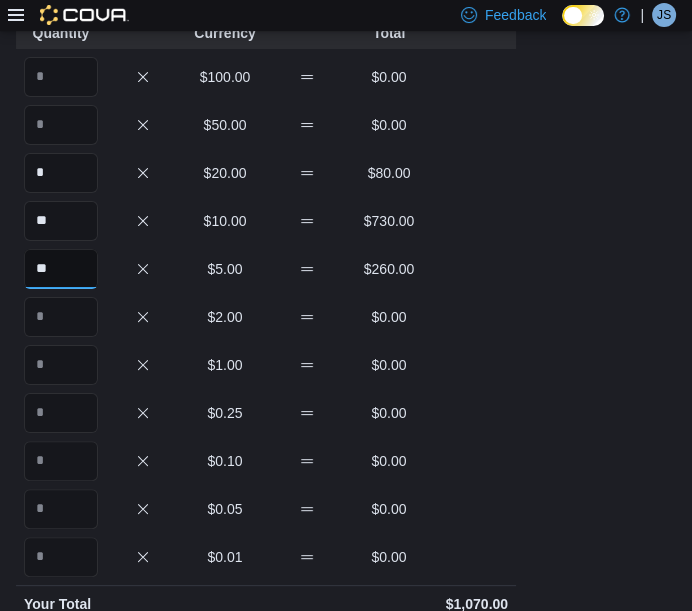 type on "**" 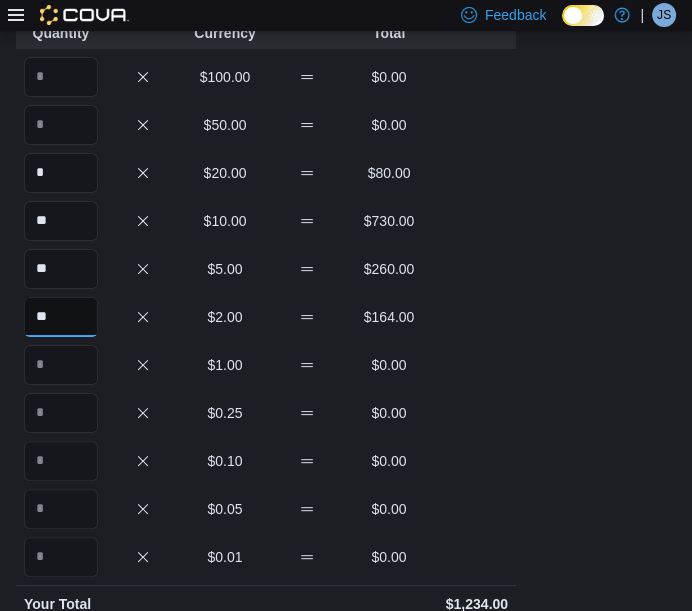 type on "**" 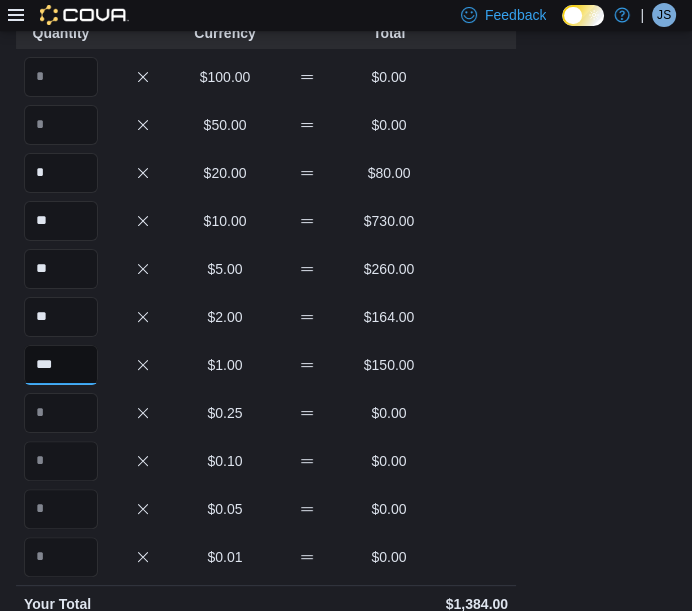 type on "***" 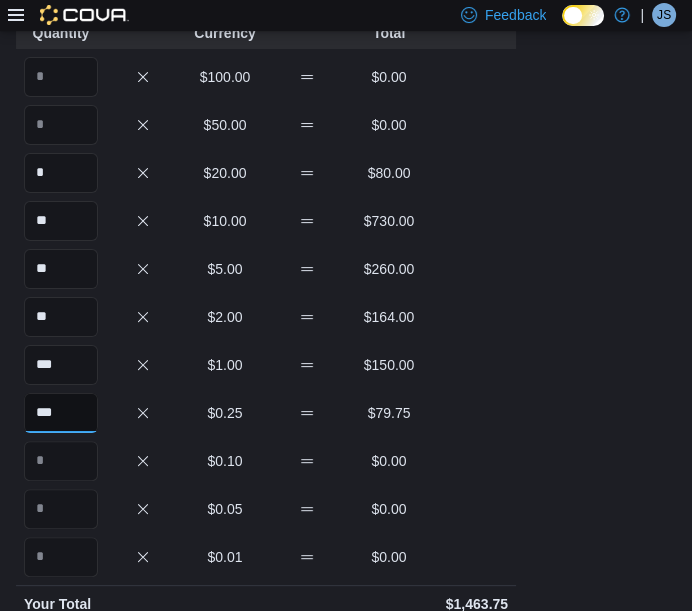 type on "***" 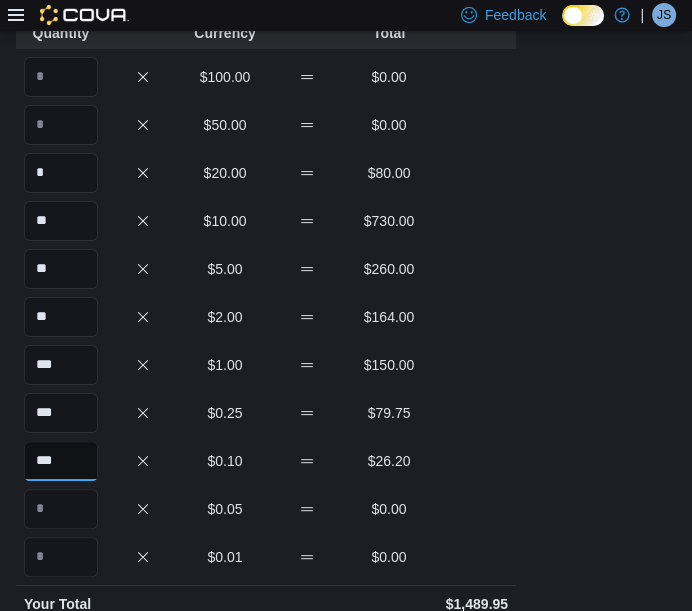 type on "***" 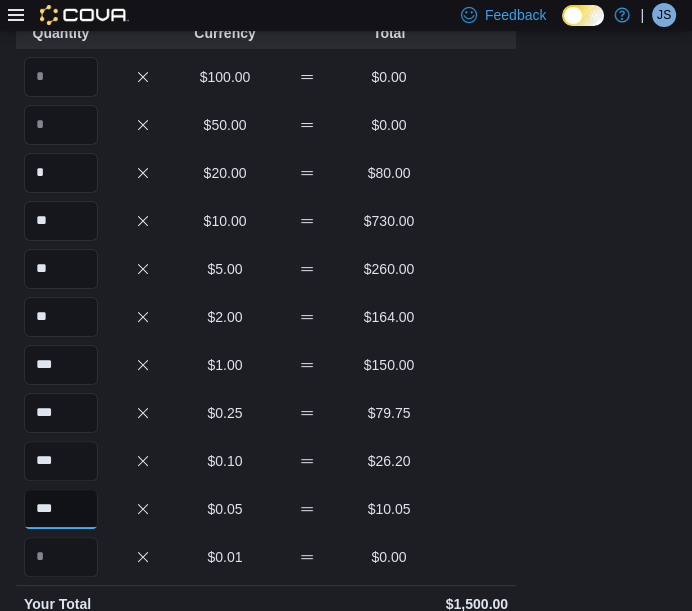 type on "***" 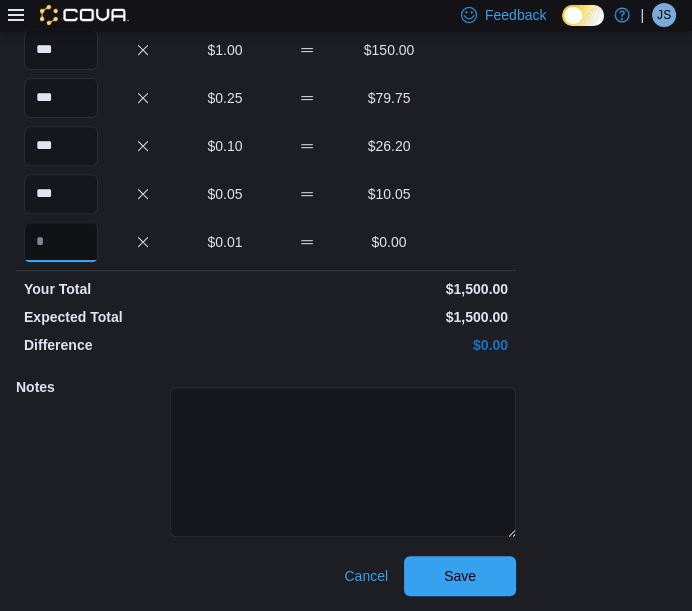 scroll, scrollTop: 465, scrollLeft: 0, axis: vertical 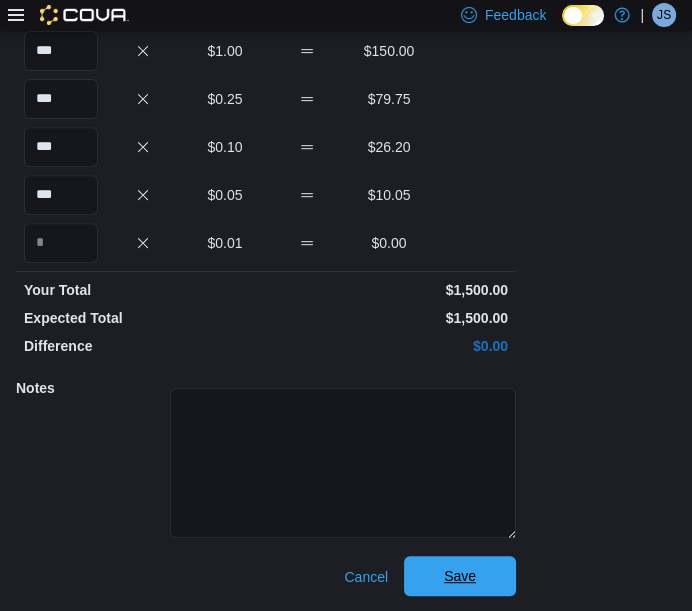 click on "Save" at bounding box center [460, 576] 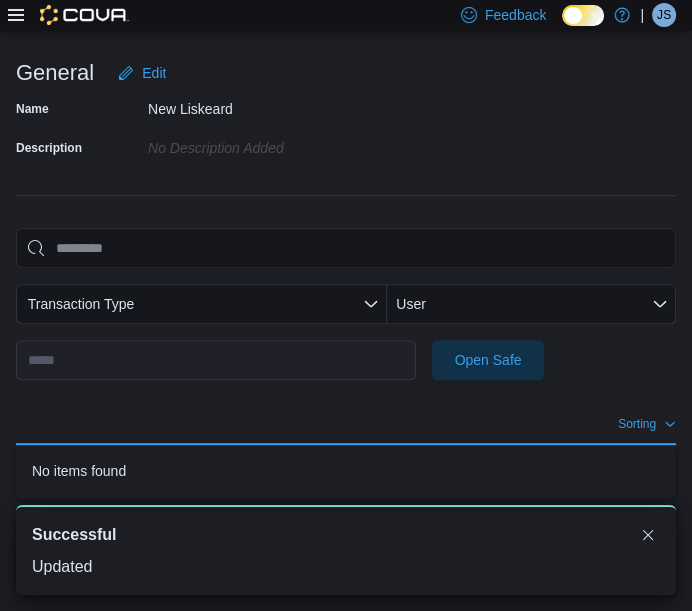 scroll, scrollTop: 271, scrollLeft: 0, axis: vertical 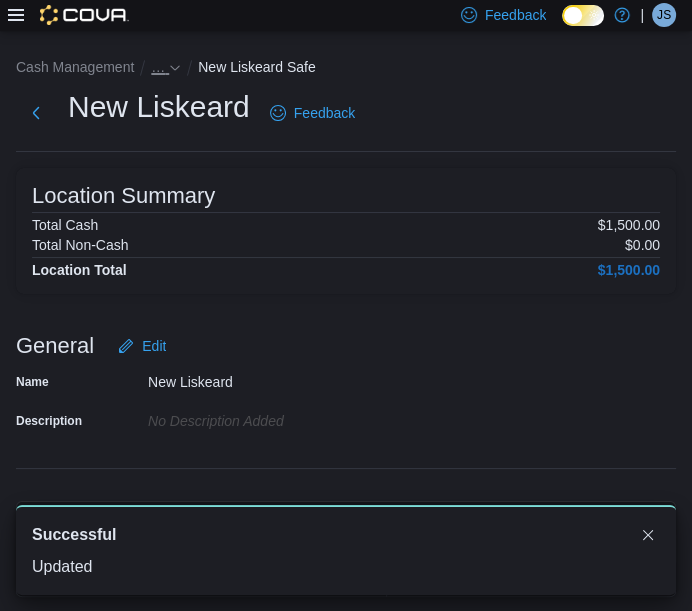 click on "…" at bounding box center (166, 67) 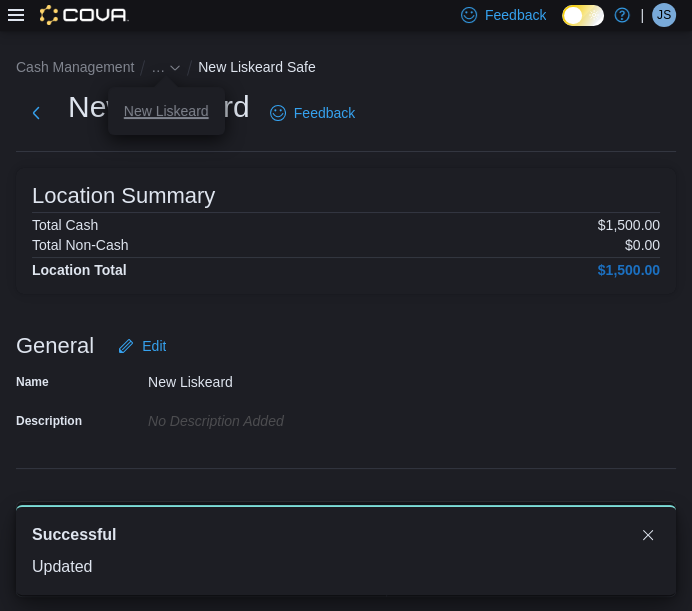 click on "New Liskeard" at bounding box center (166, 111) 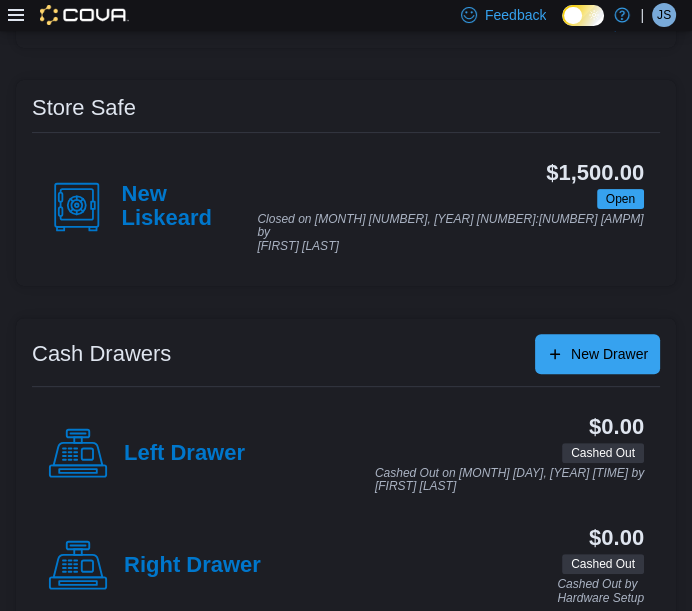 scroll, scrollTop: 300, scrollLeft: 0, axis: vertical 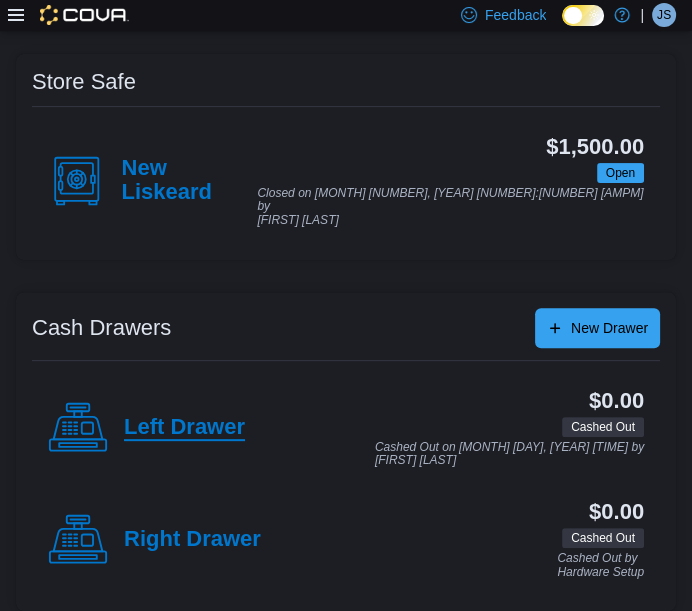 click on "Left Drawer" at bounding box center (184, 428) 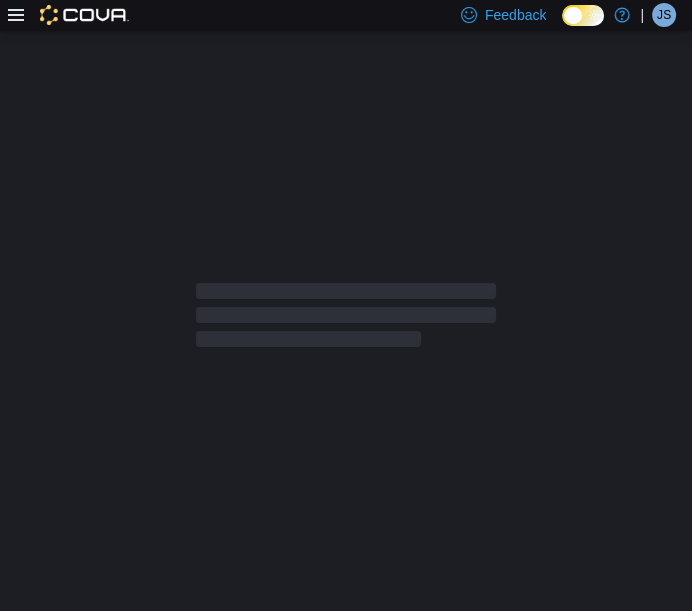 scroll, scrollTop: 300, scrollLeft: 0, axis: vertical 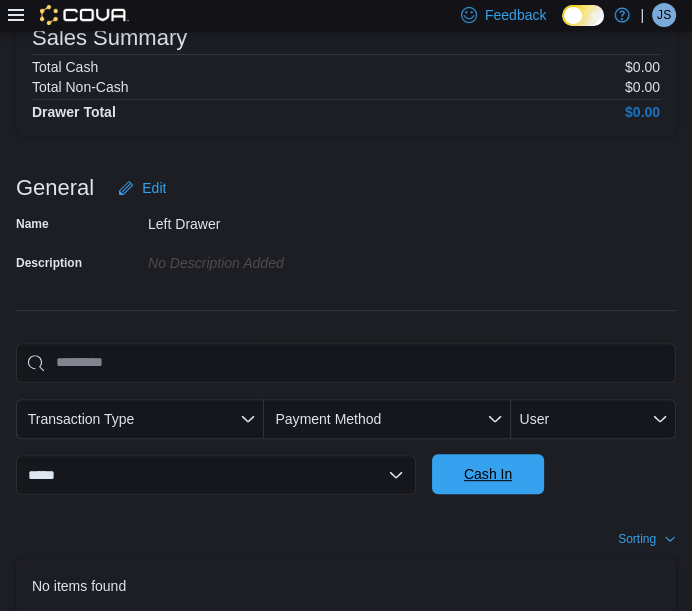 click on "Cash In" at bounding box center (488, 474) 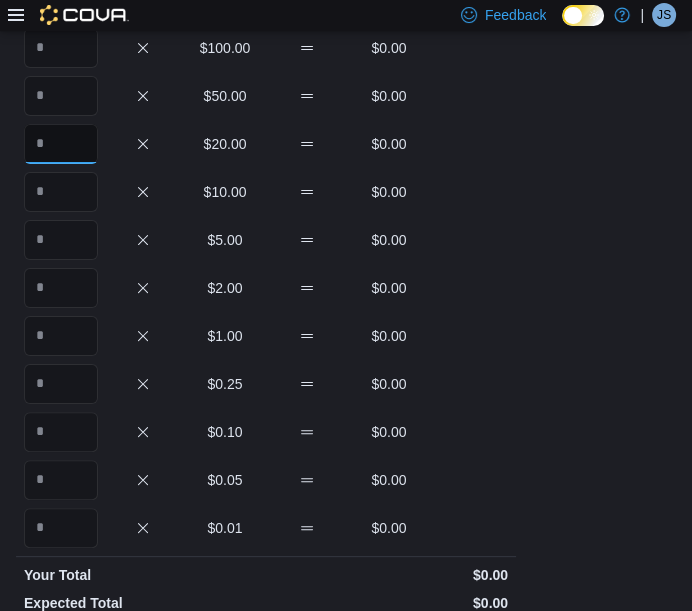 click at bounding box center (61, 144) 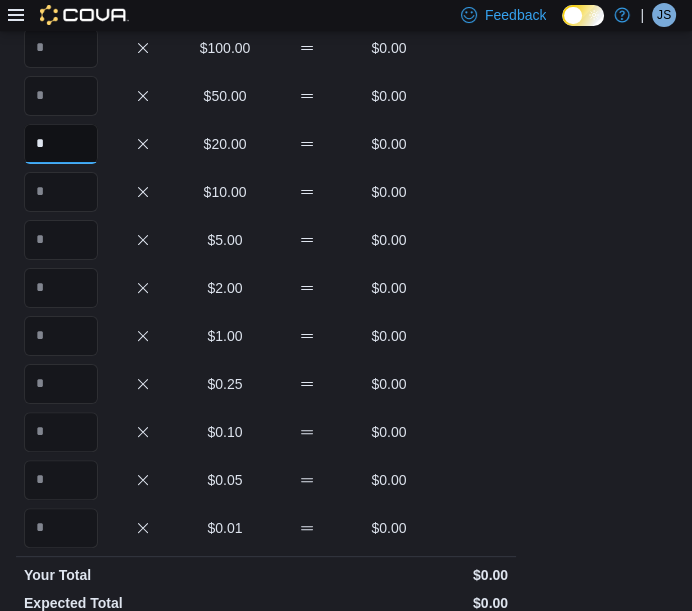 type on "*" 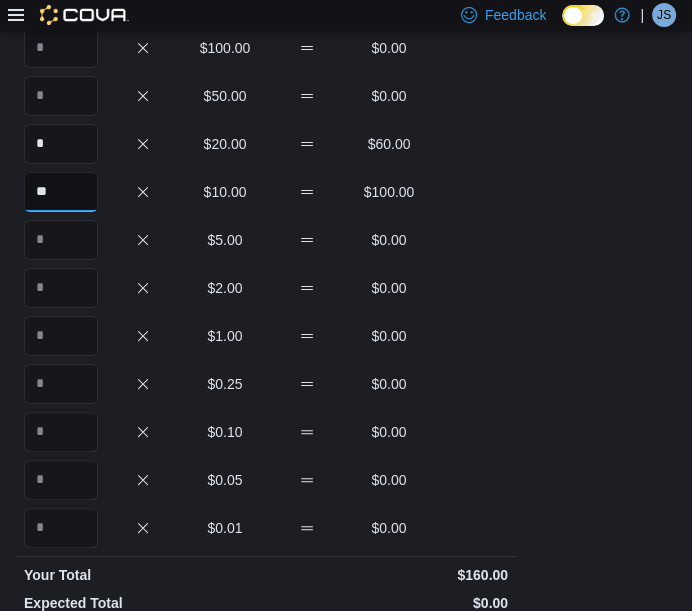 type on "**" 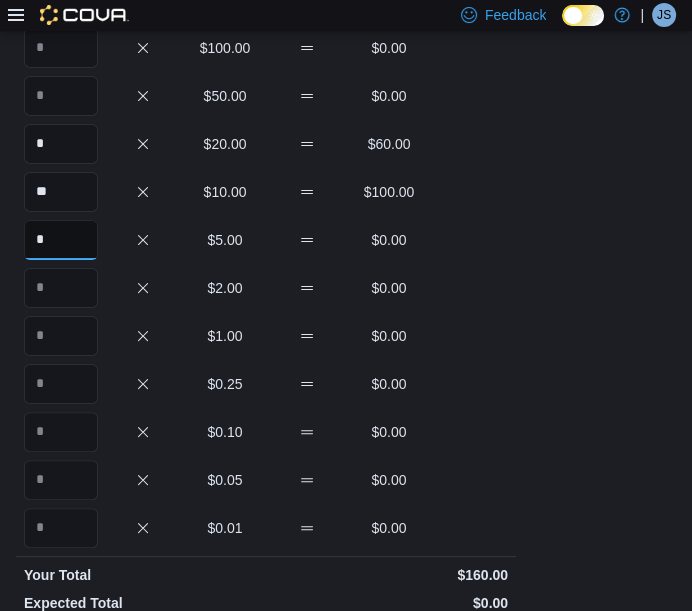 type on "*" 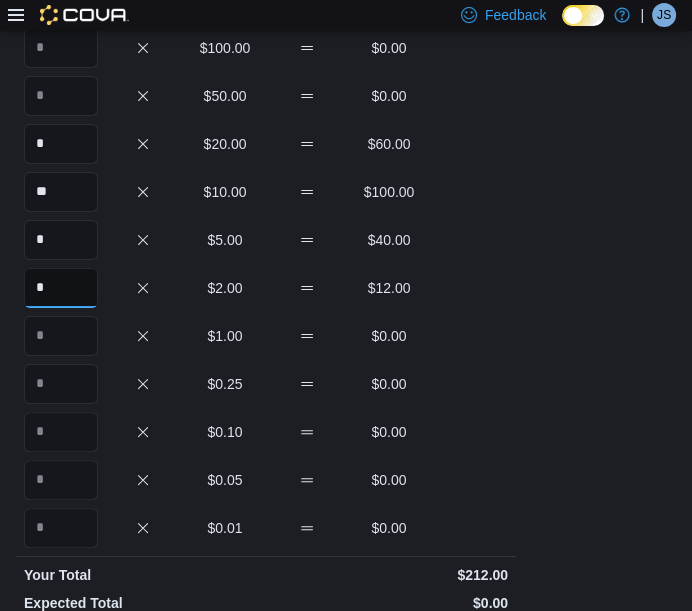 type on "*" 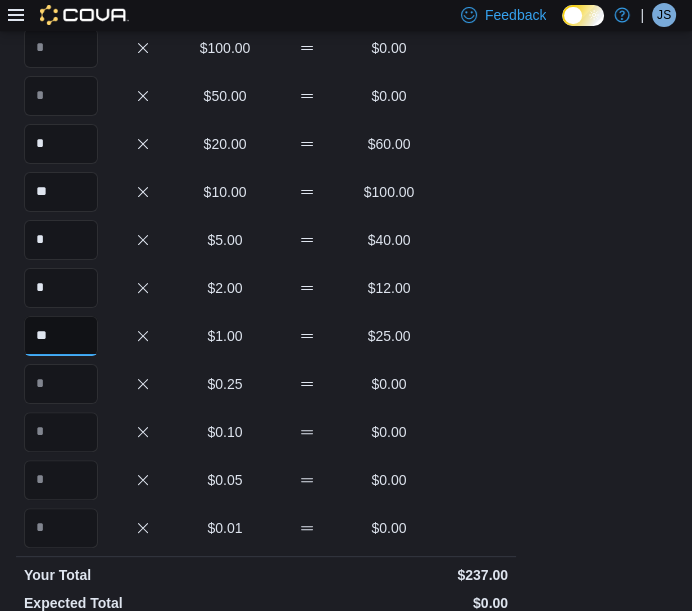 type on "**" 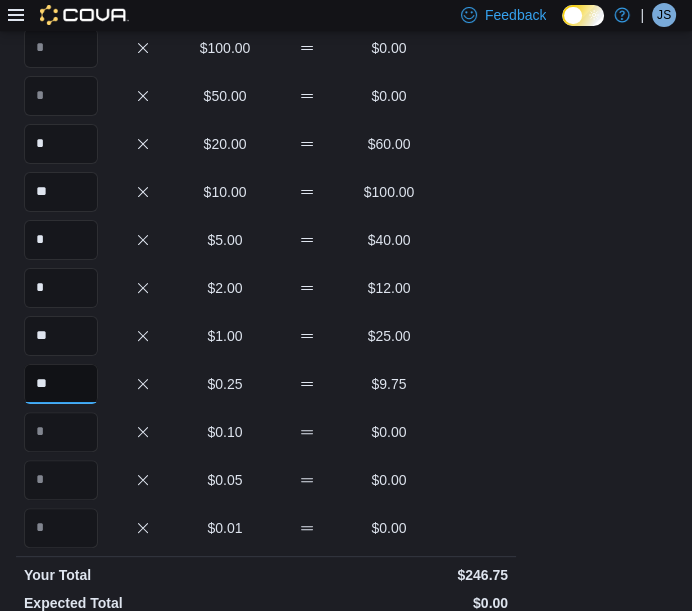 type on "**" 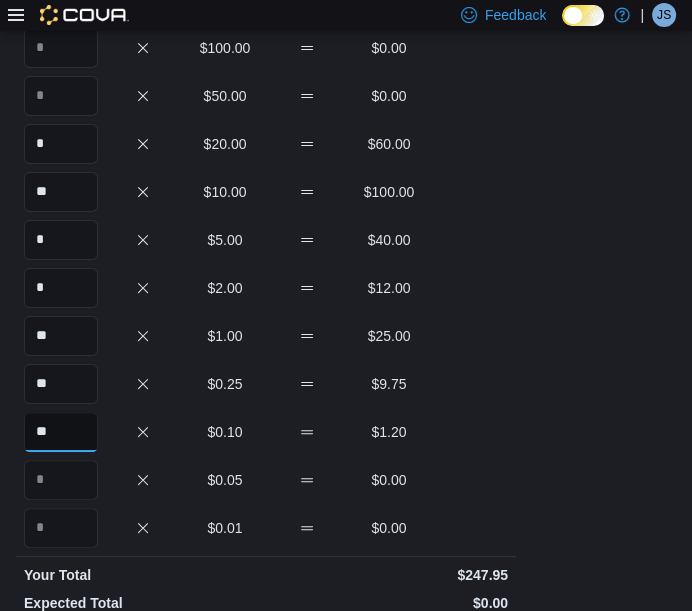 type on "**" 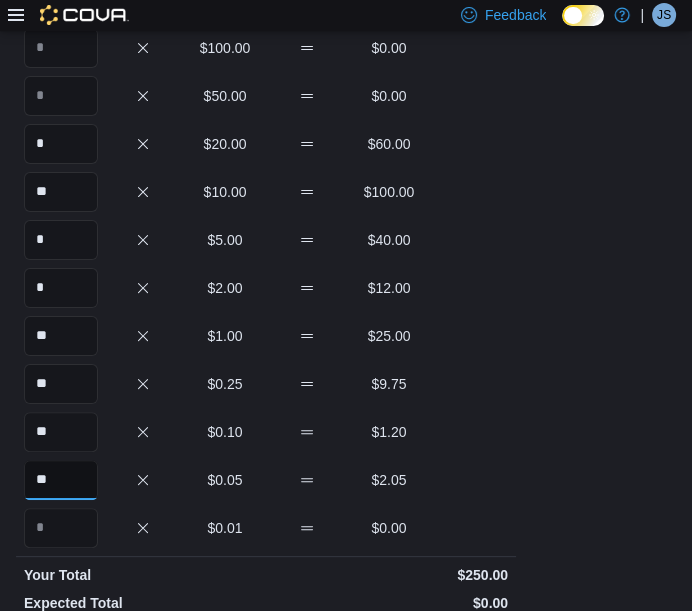 type on "**" 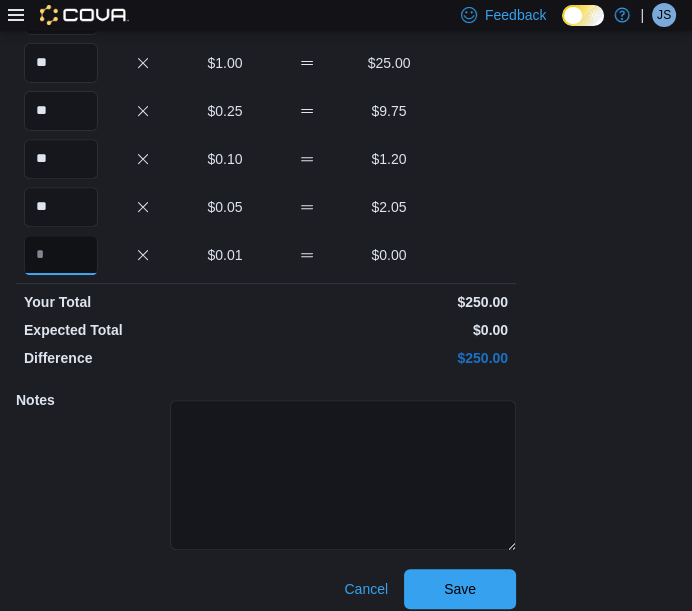 scroll, scrollTop: 466, scrollLeft: 0, axis: vertical 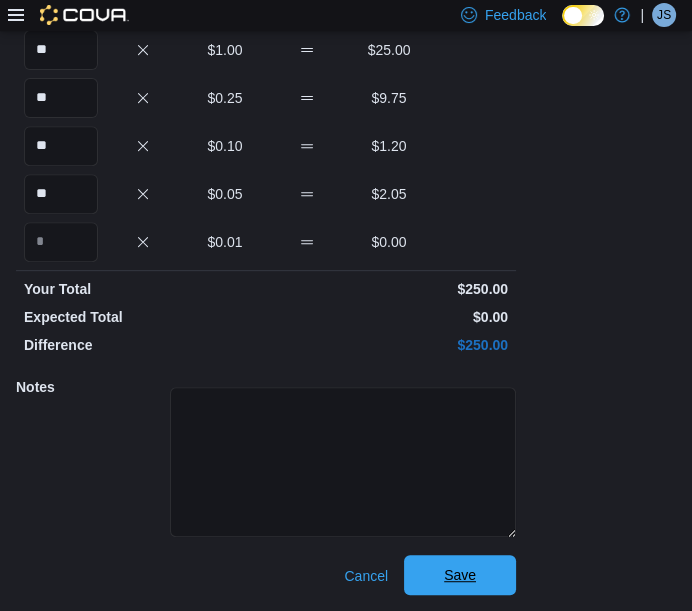 click on "Save" at bounding box center [460, 575] 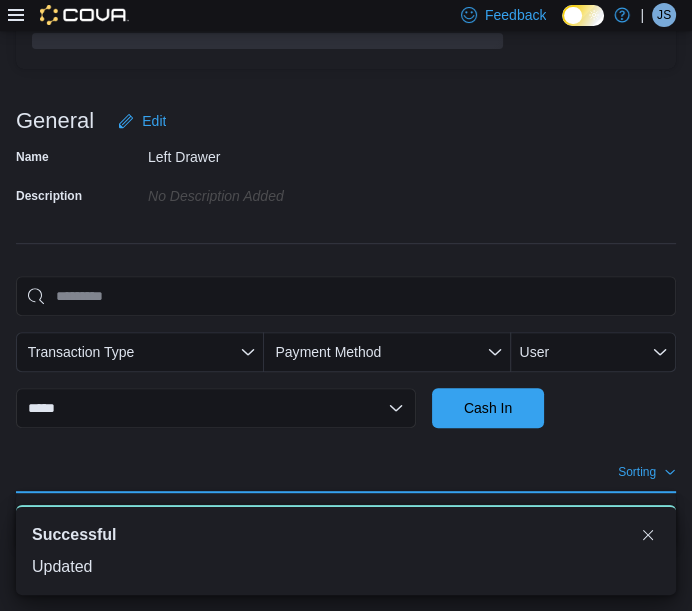 scroll, scrollTop: 463, scrollLeft: 0, axis: vertical 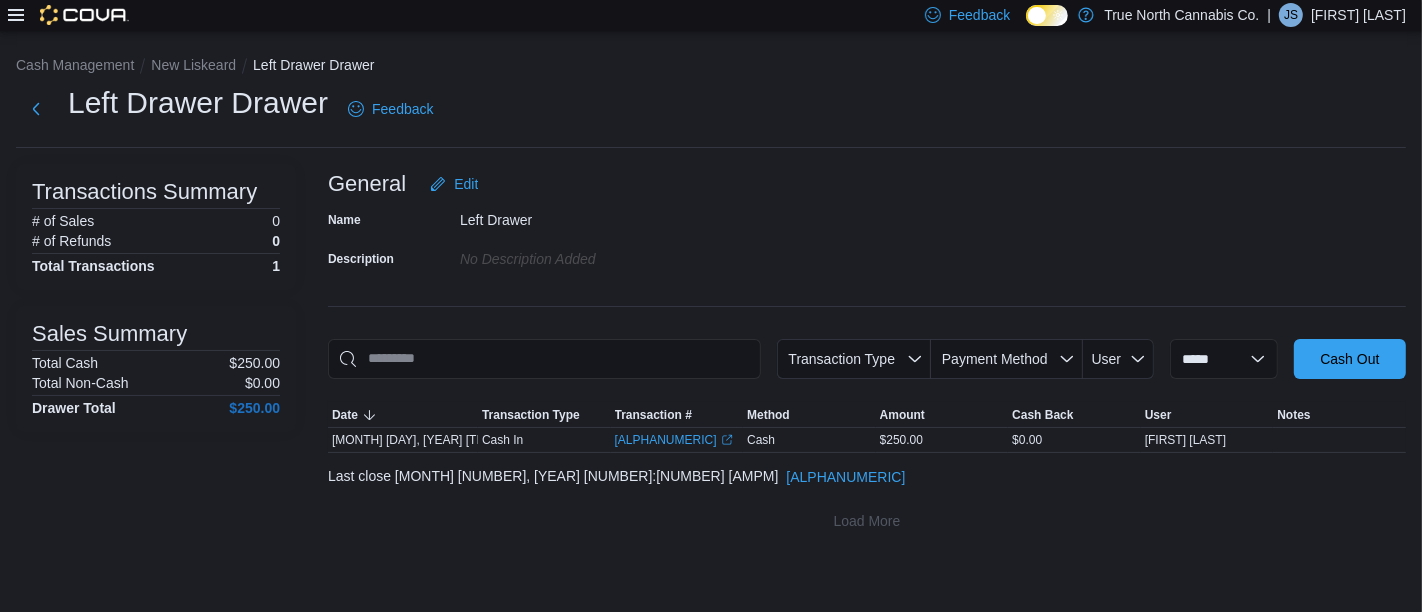 click 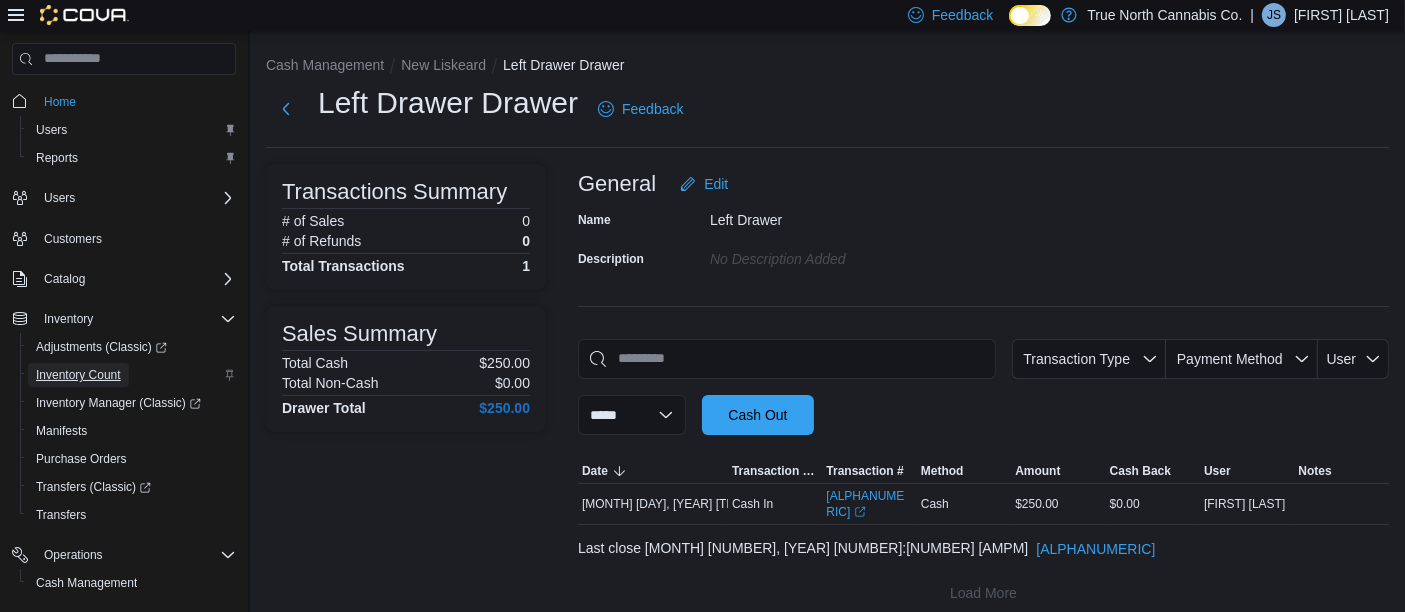 click on "Inventory Count" at bounding box center [78, 375] 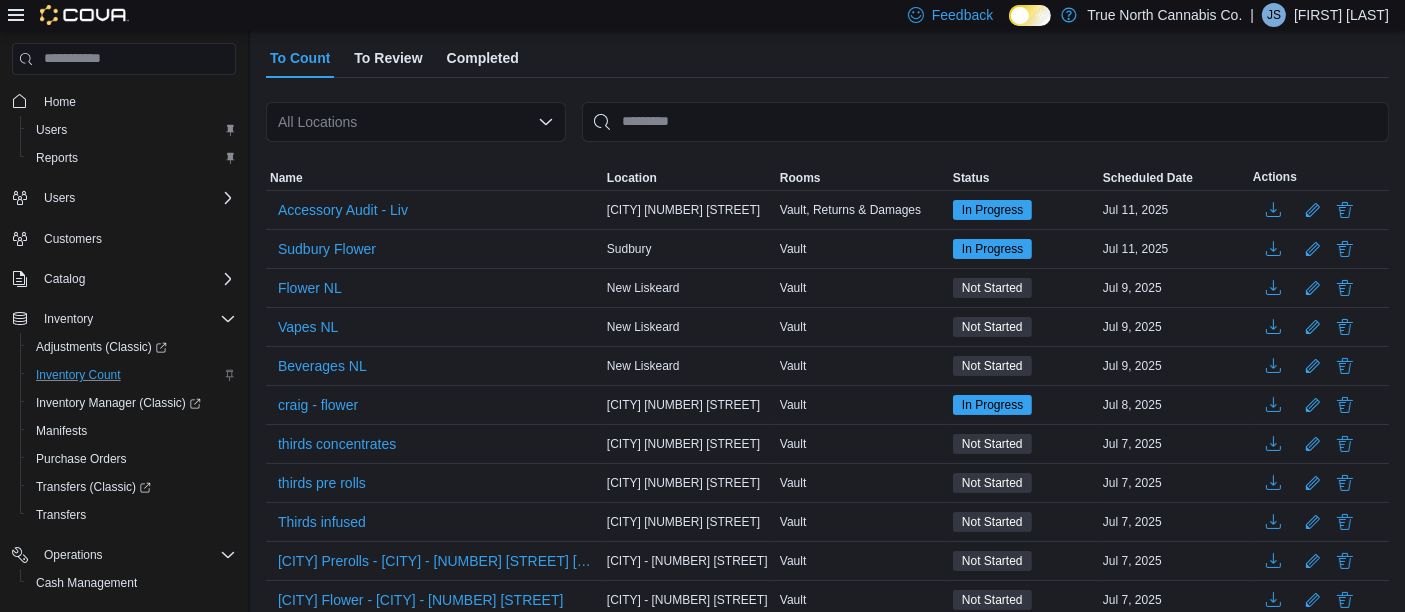 scroll, scrollTop: 123, scrollLeft: 0, axis: vertical 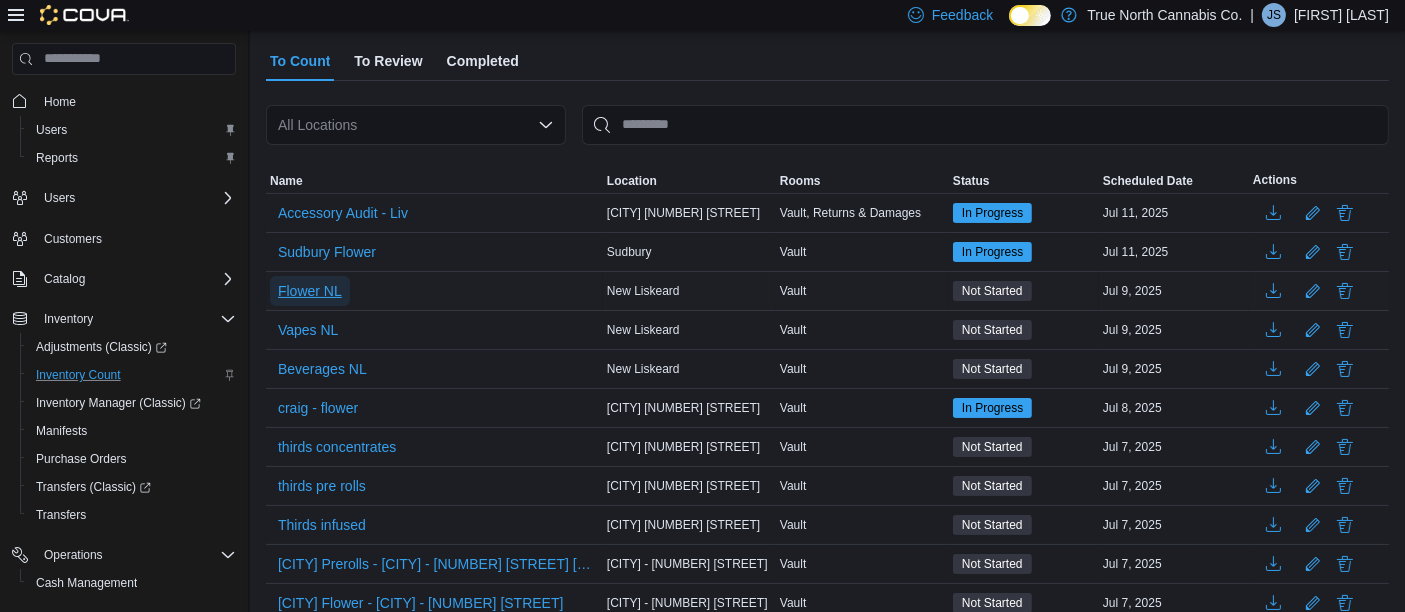 click on "Flower NL" at bounding box center (310, 291) 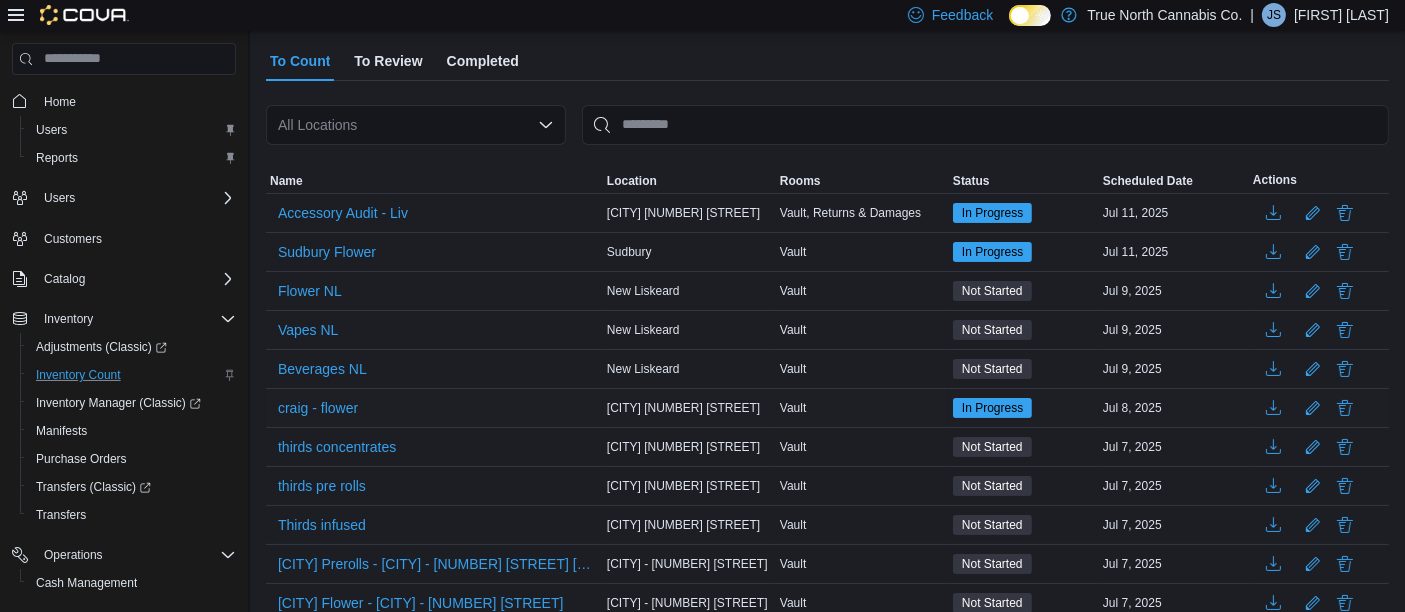 scroll, scrollTop: 0, scrollLeft: 0, axis: both 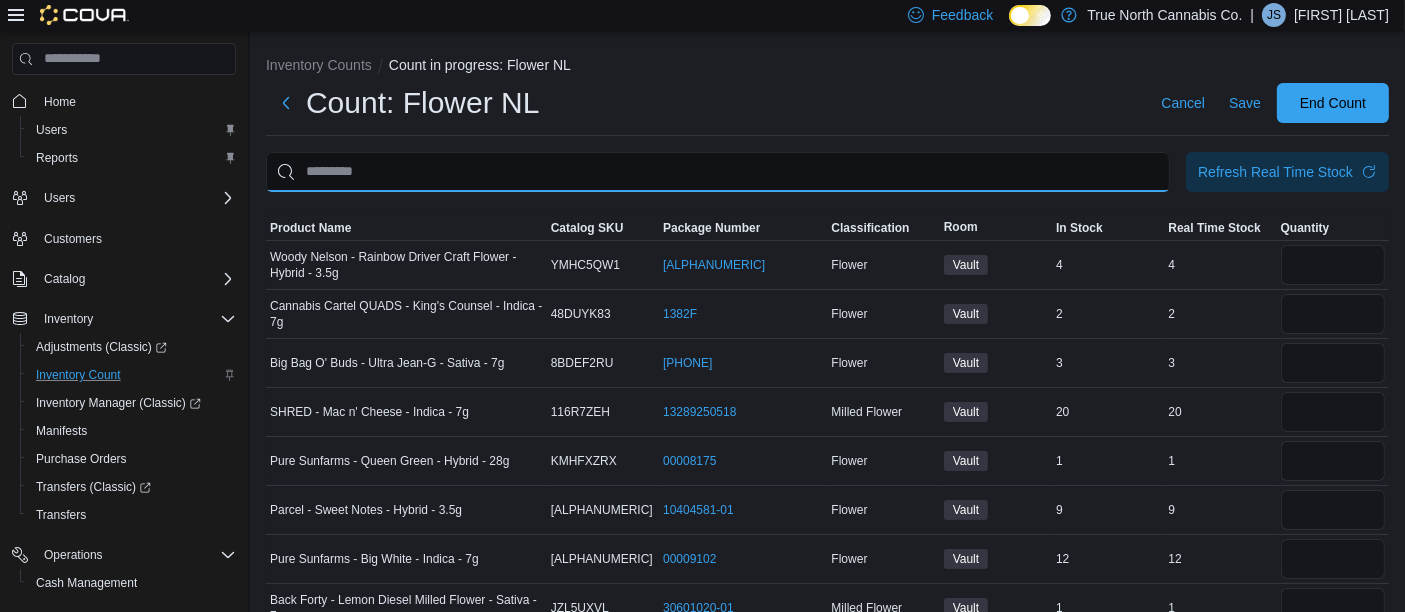 click at bounding box center [718, 172] 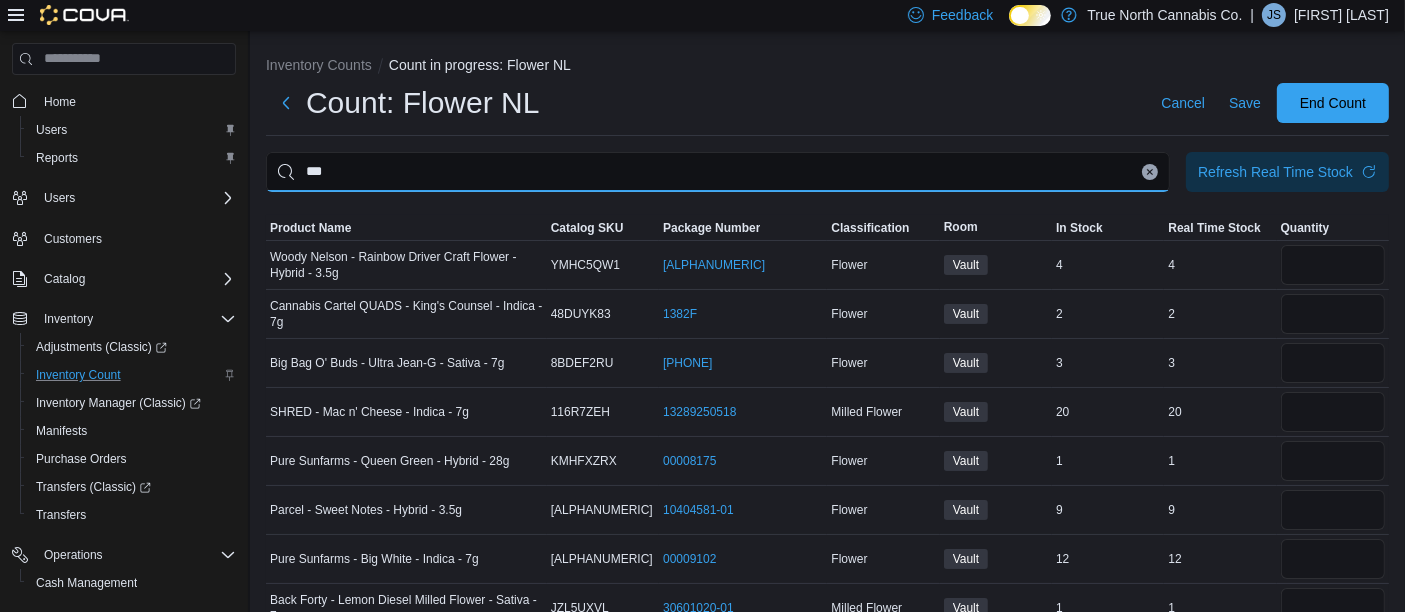 type on "**" 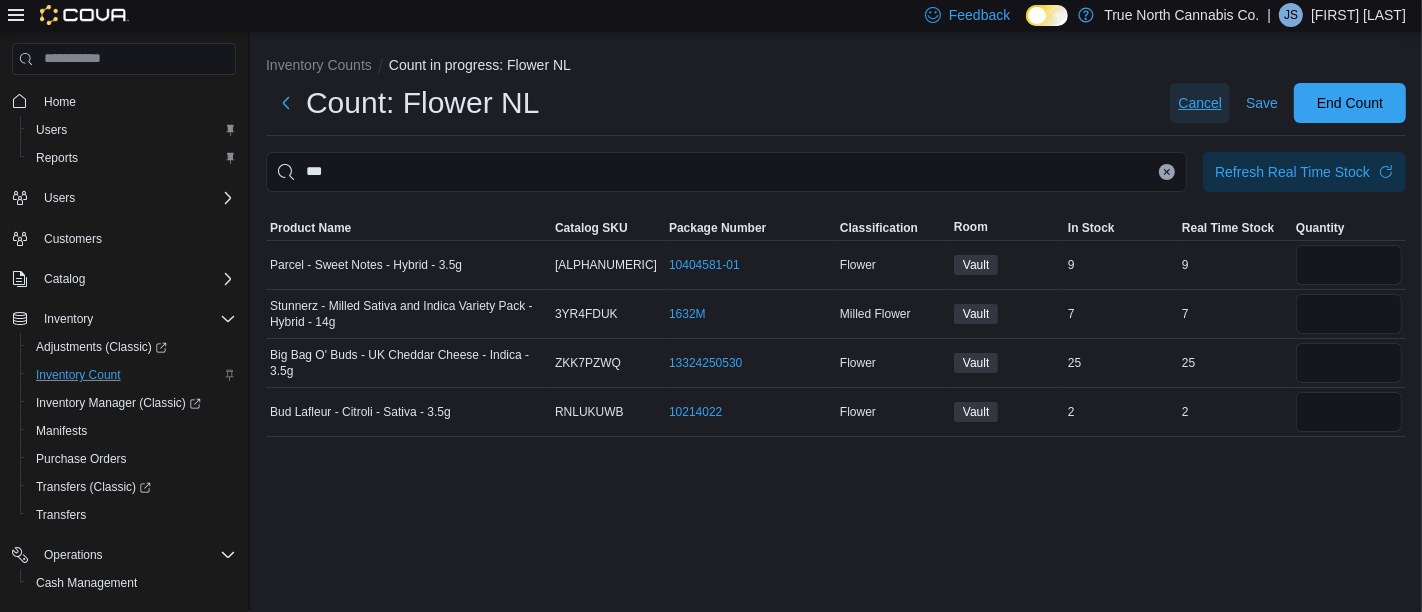 click on "Cancel" at bounding box center (1200, 103) 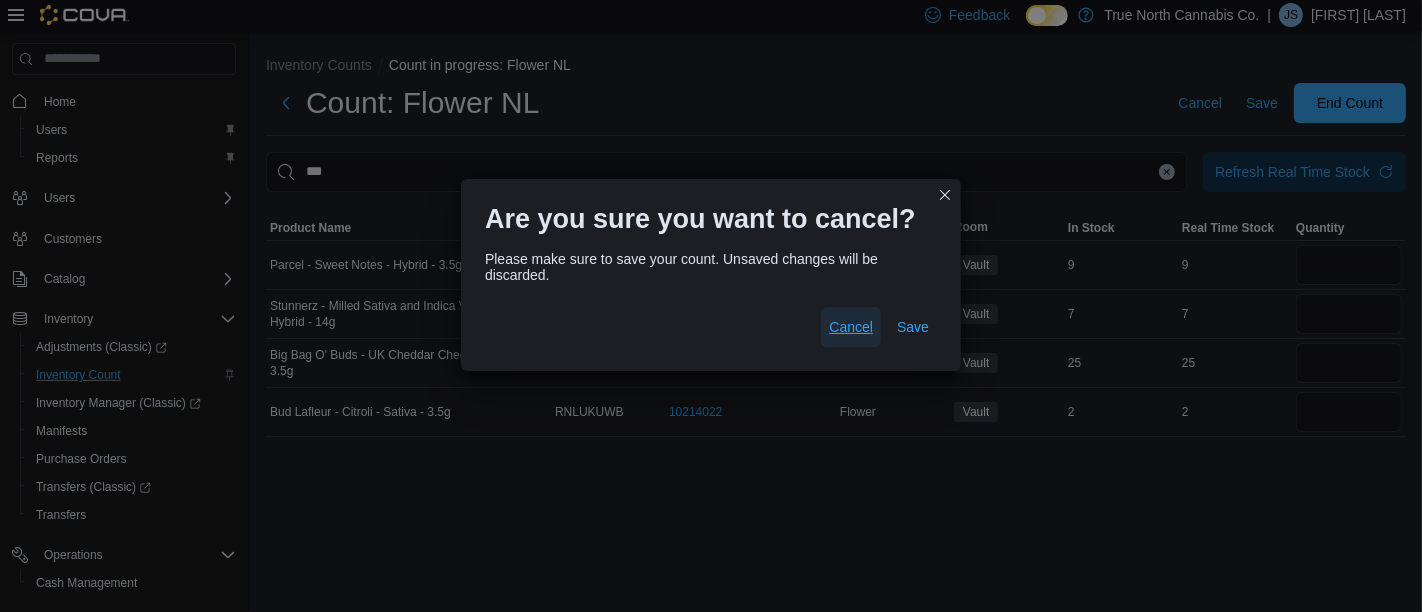 click on "Cancel" at bounding box center [851, 327] 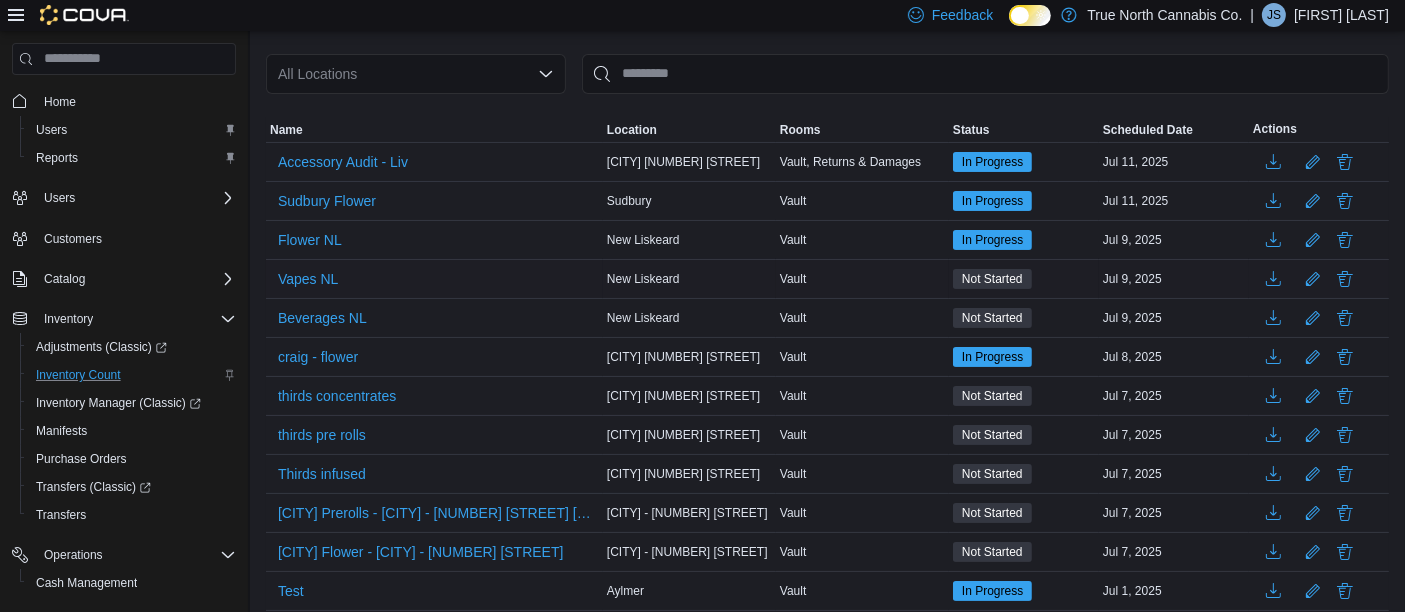 scroll, scrollTop: 175, scrollLeft: 0, axis: vertical 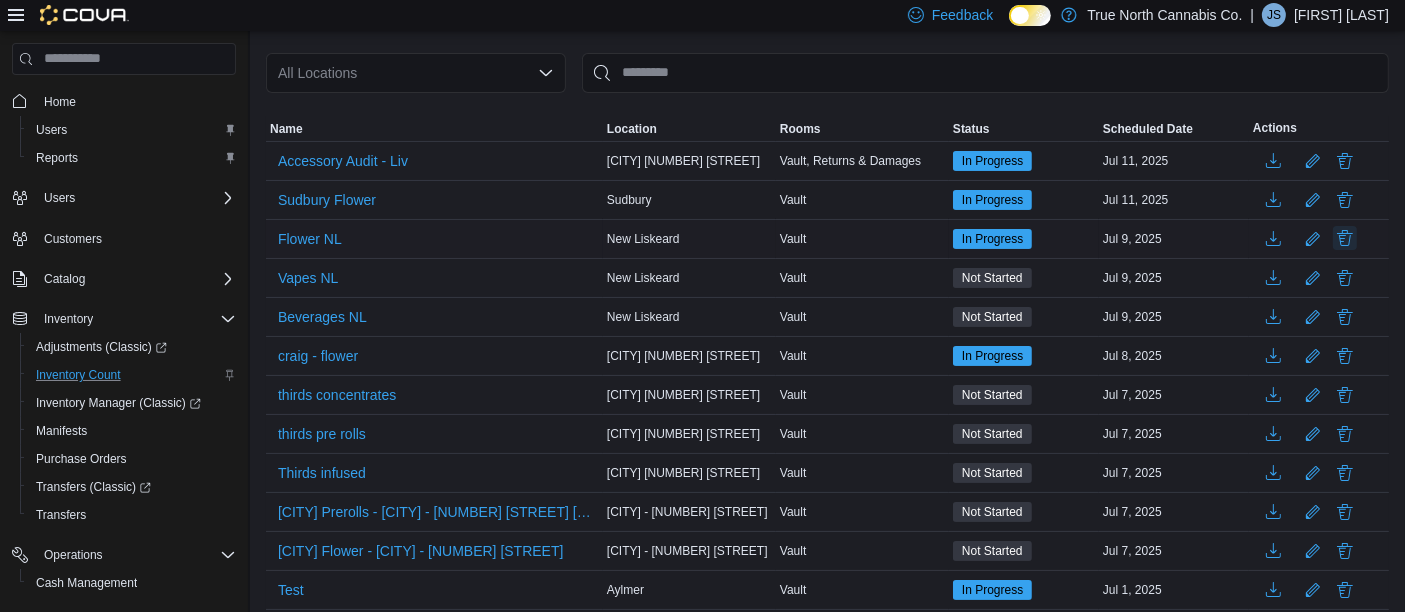 click at bounding box center [1345, 238] 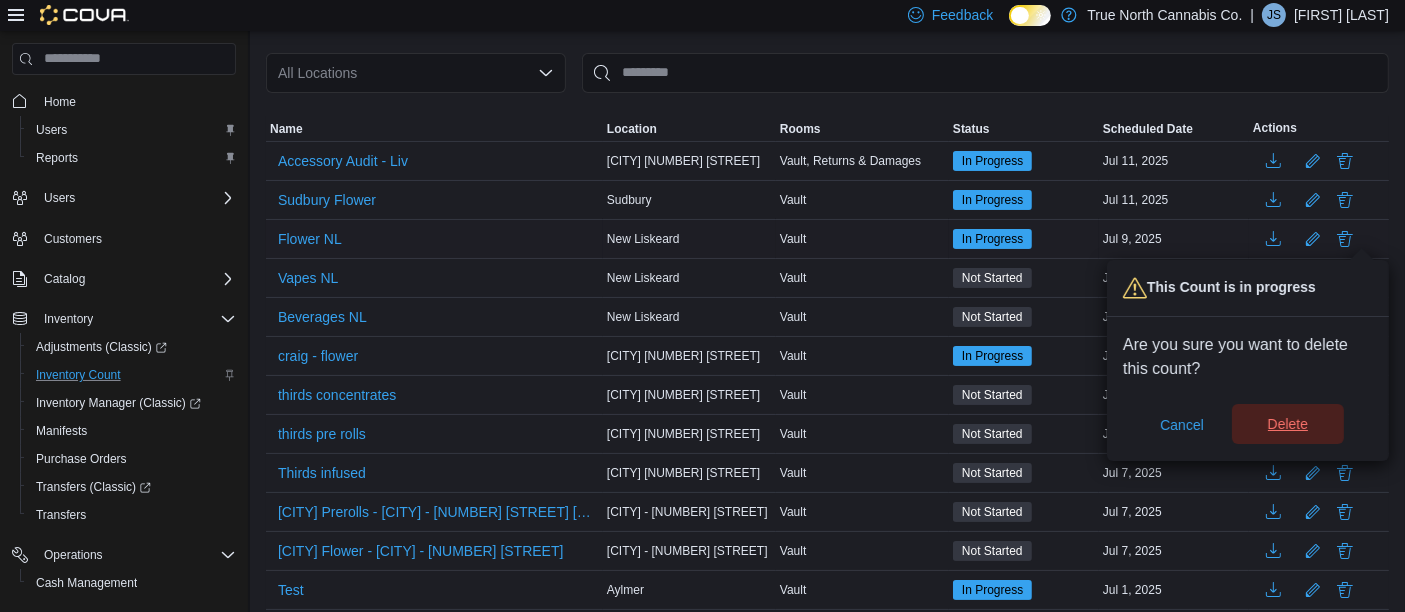 click on "Delete" at bounding box center (1288, 424) 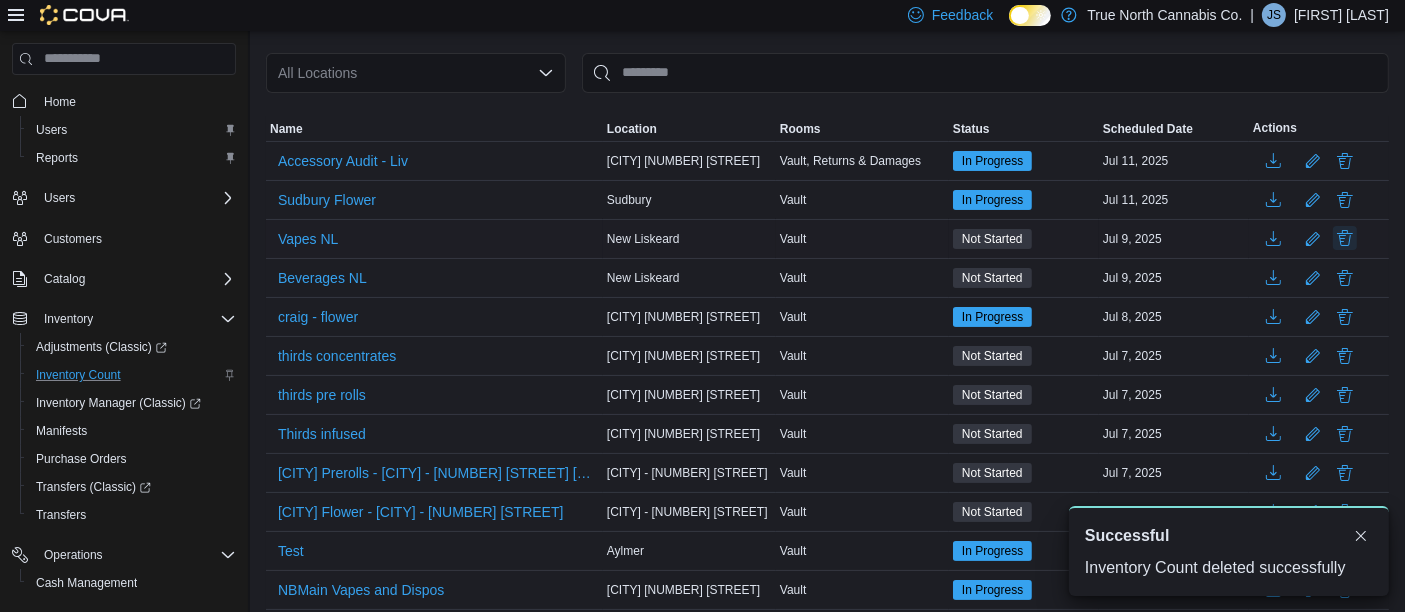 click at bounding box center (1345, 238) 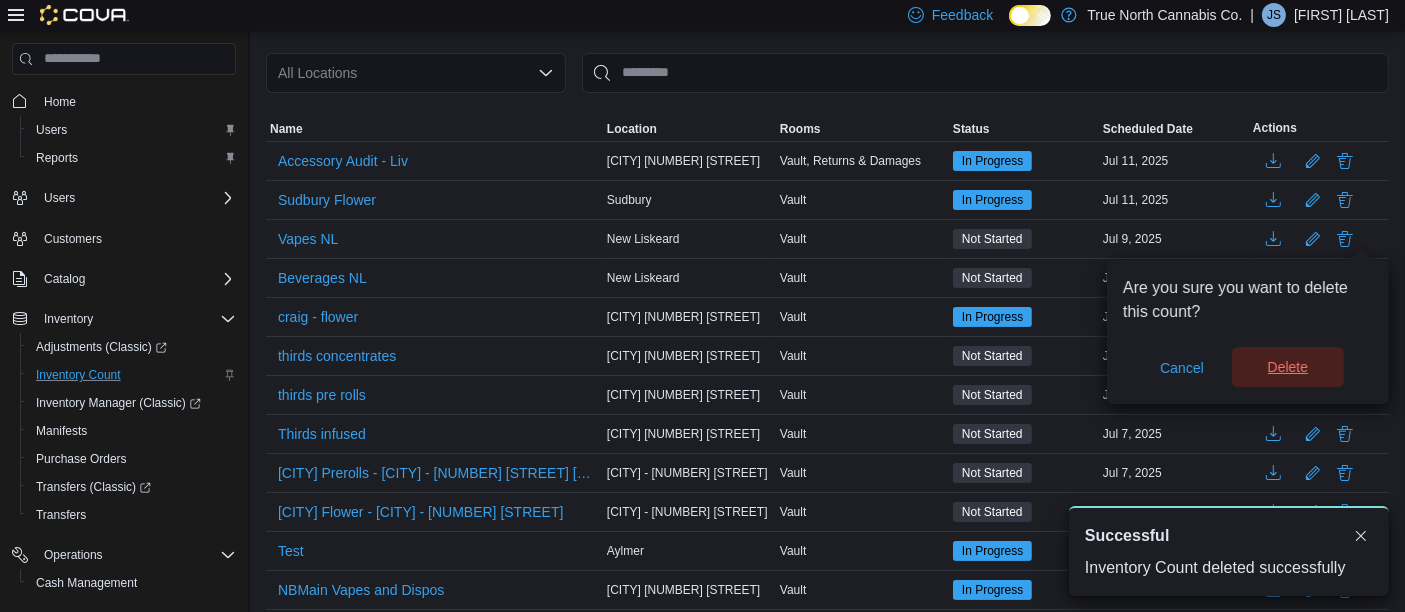 click on "Delete" at bounding box center [1288, 367] 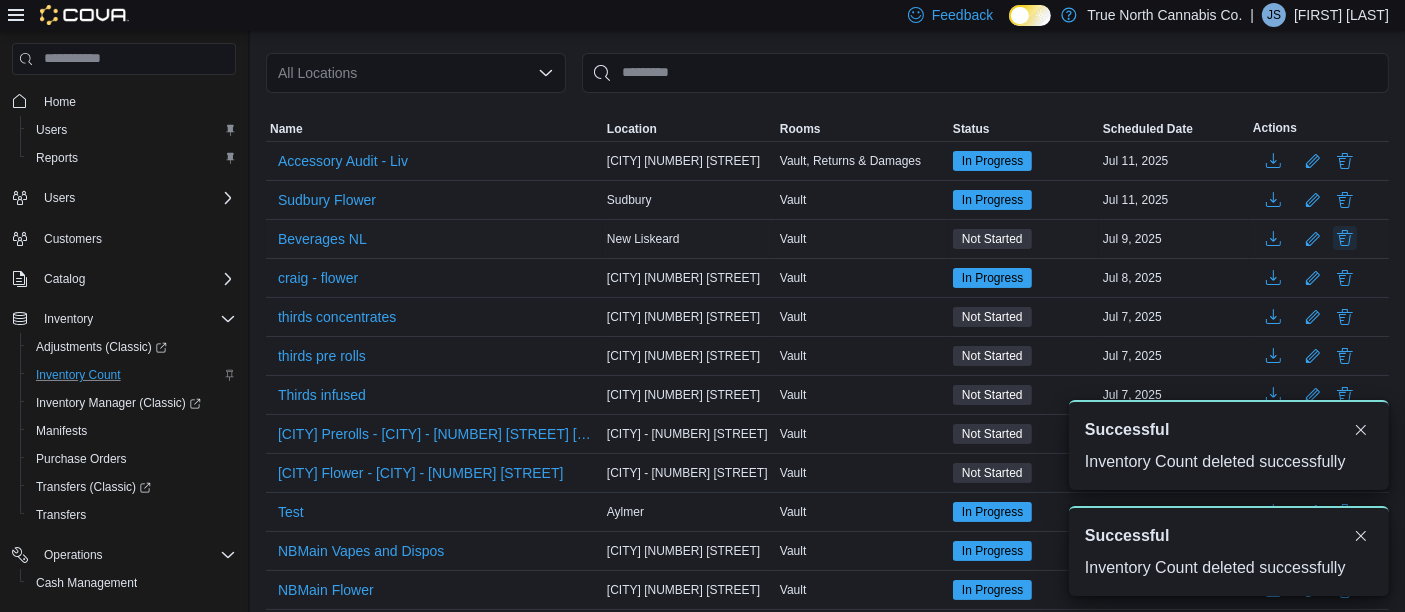 click at bounding box center [1345, 238] 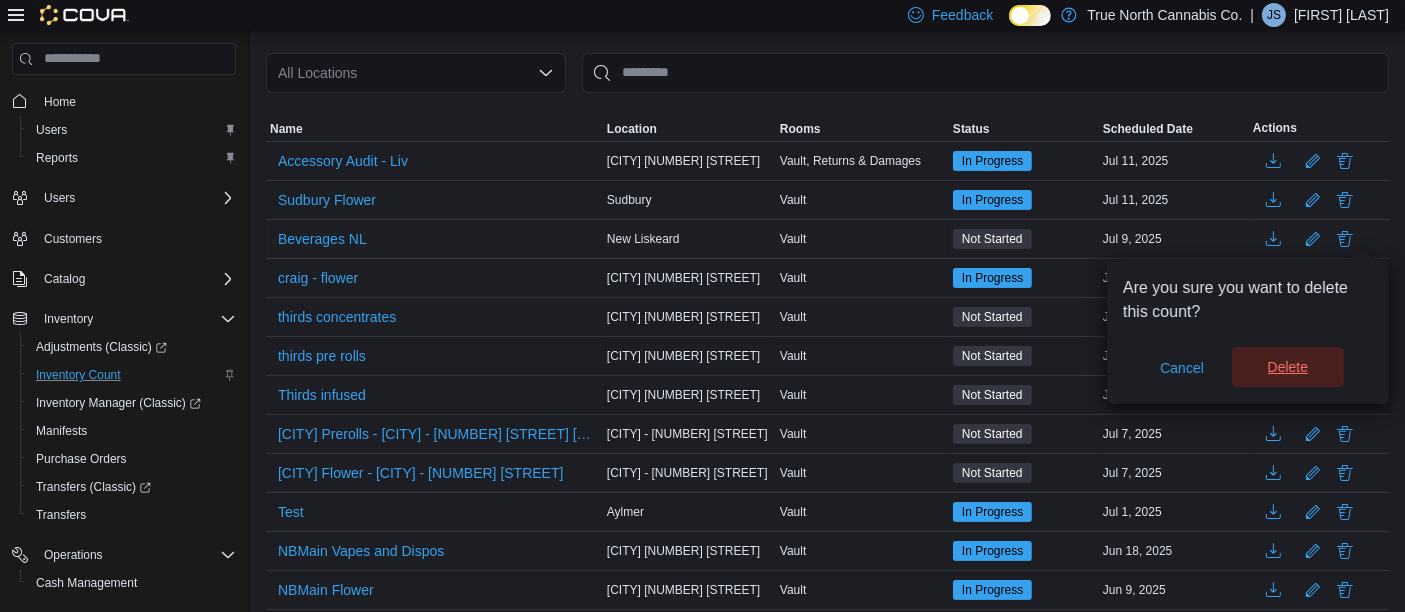 click on "Delete" at bounding box center [1288, 367] 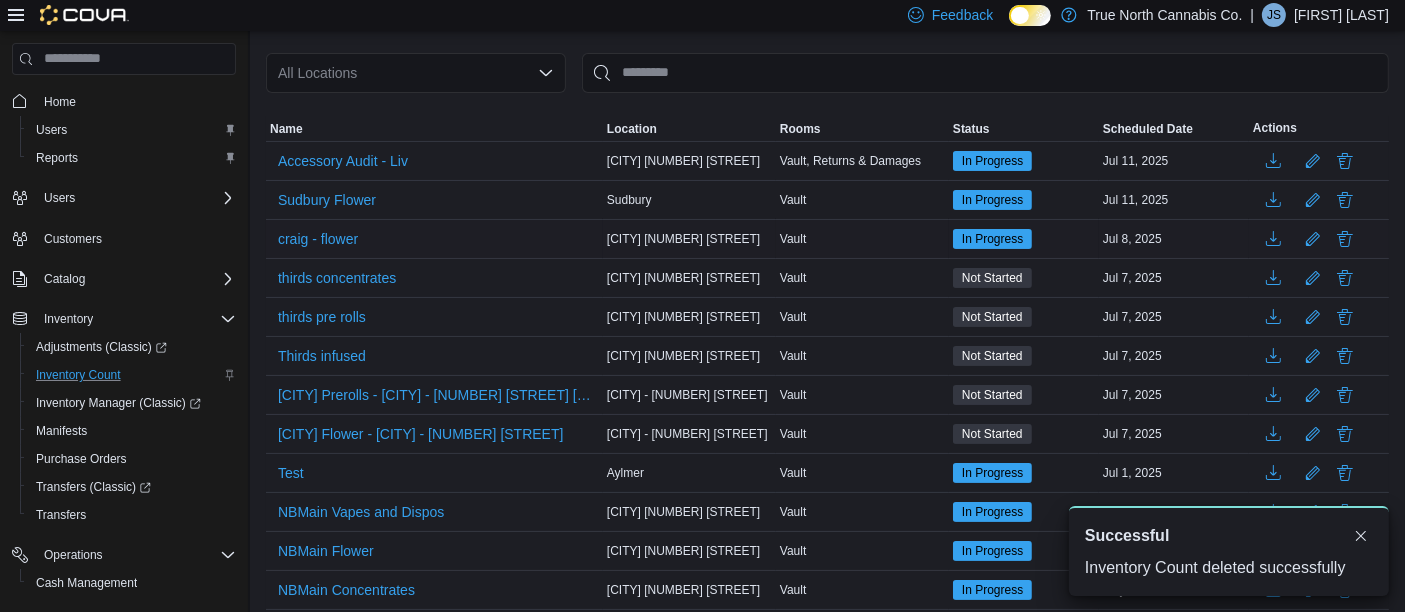 scroll, scrollTop: 0, scrollLeft: 0, axis: both 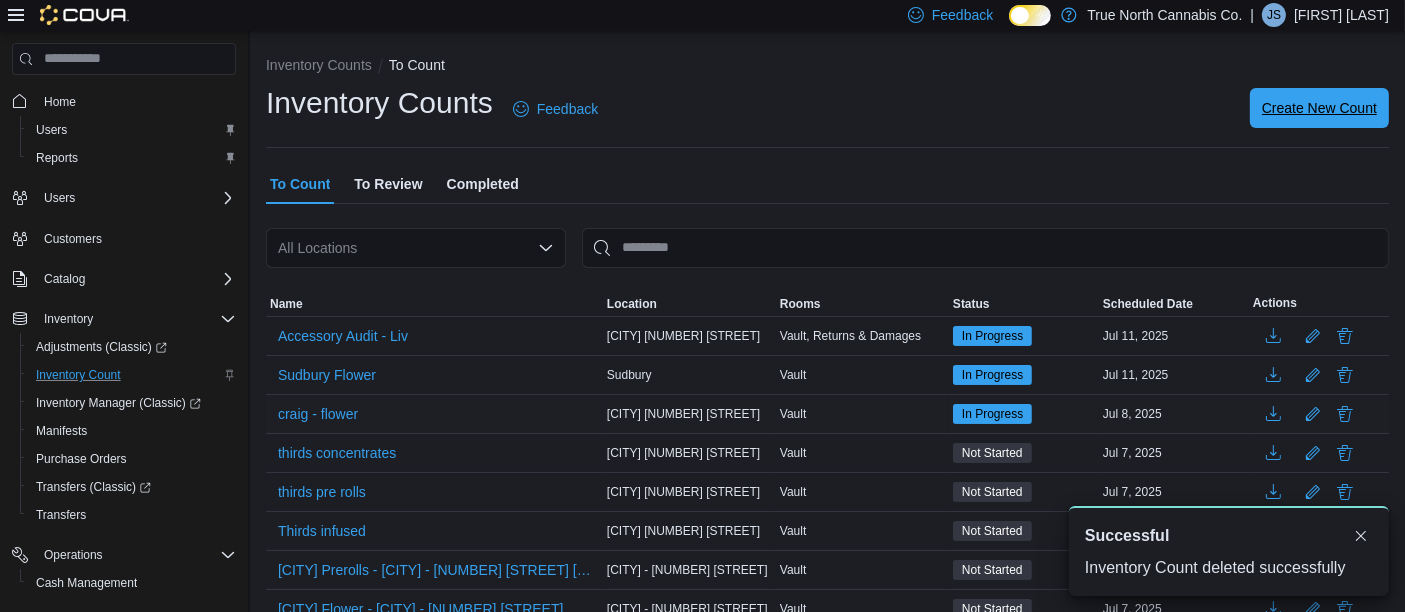 click on "Create New Count" at bounding box center [1319, 108] 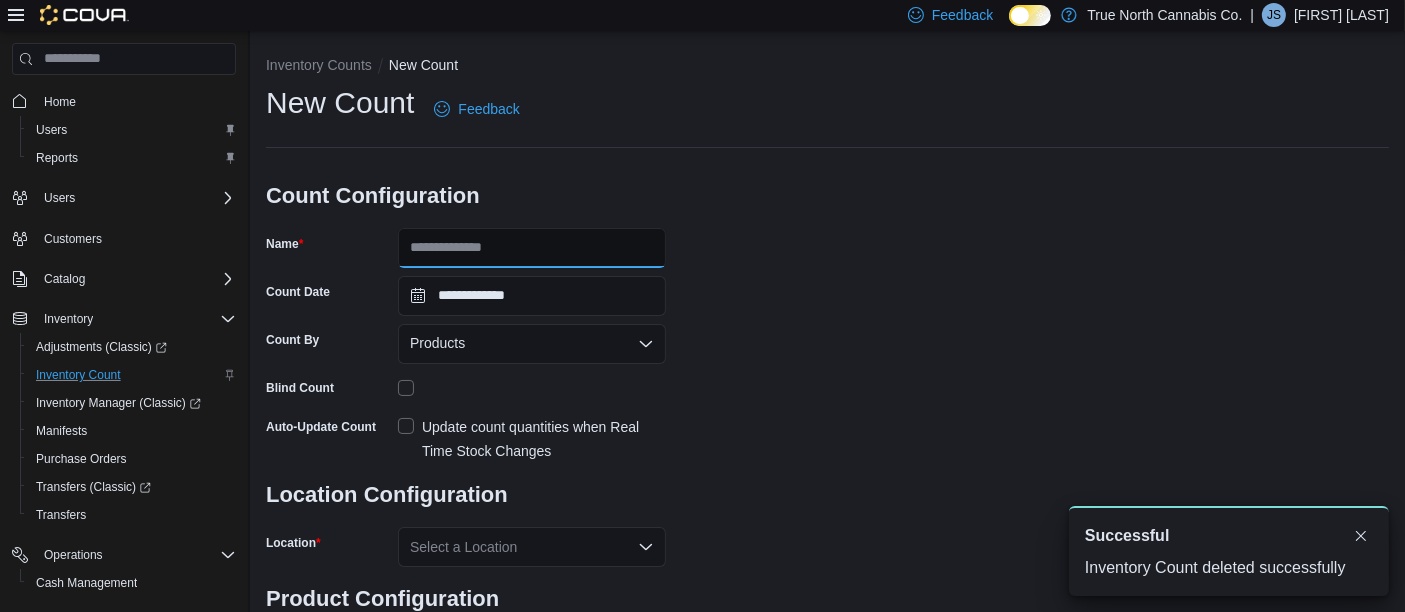 click on "Name" at bounding box center (532, 248) 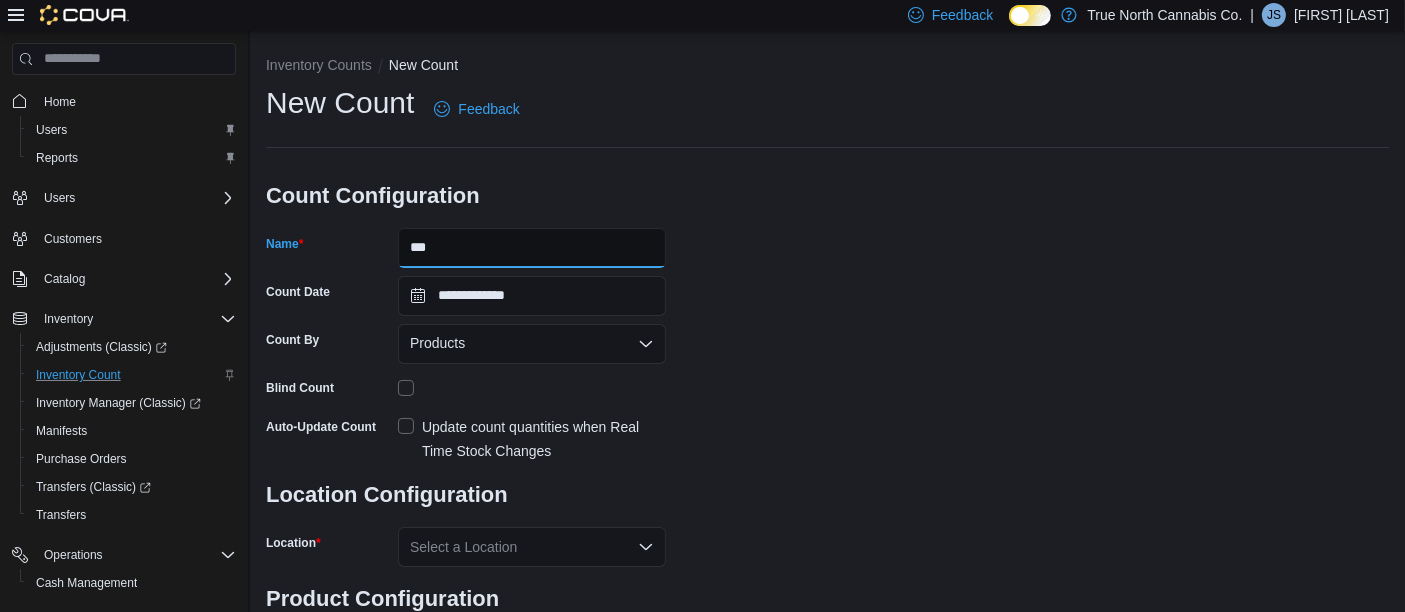 type on "*********" 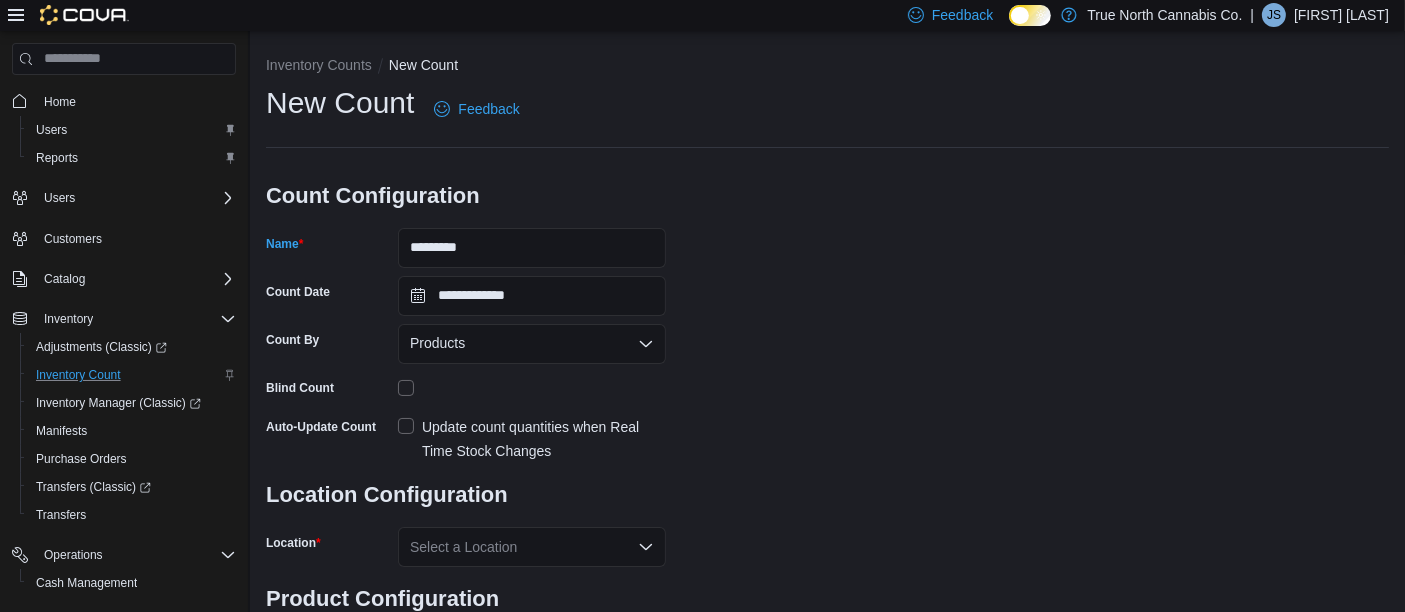 click on "Update count quantities when Real Time Stock Changes" at bounding box center [532, 439] 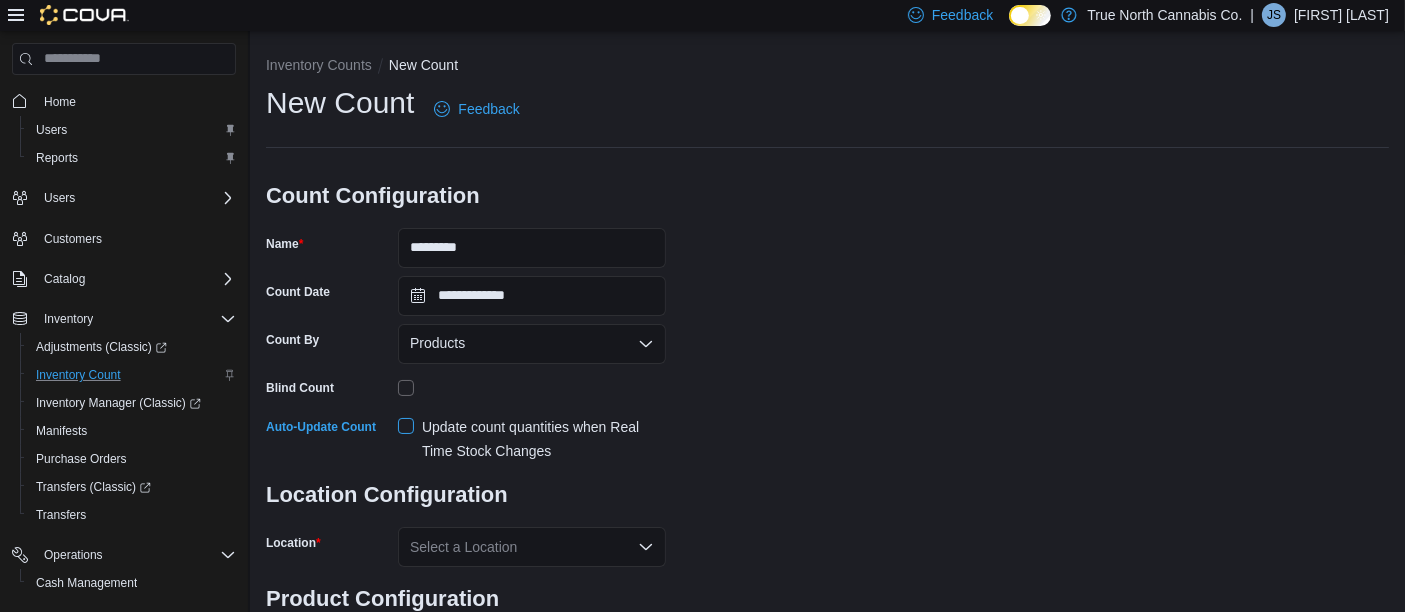 scroll, scrollTop: 104, scrollLeft: 0, axis: vertical 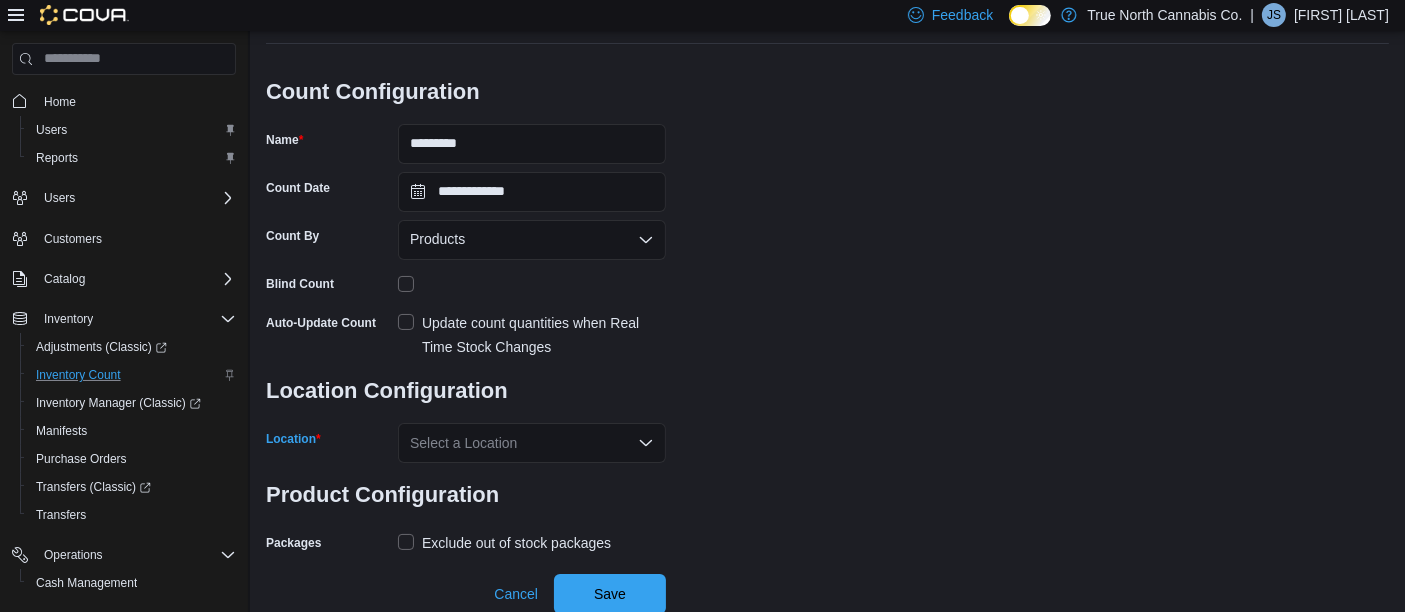 click on "Select a Location" at bounding box center (532, 443) 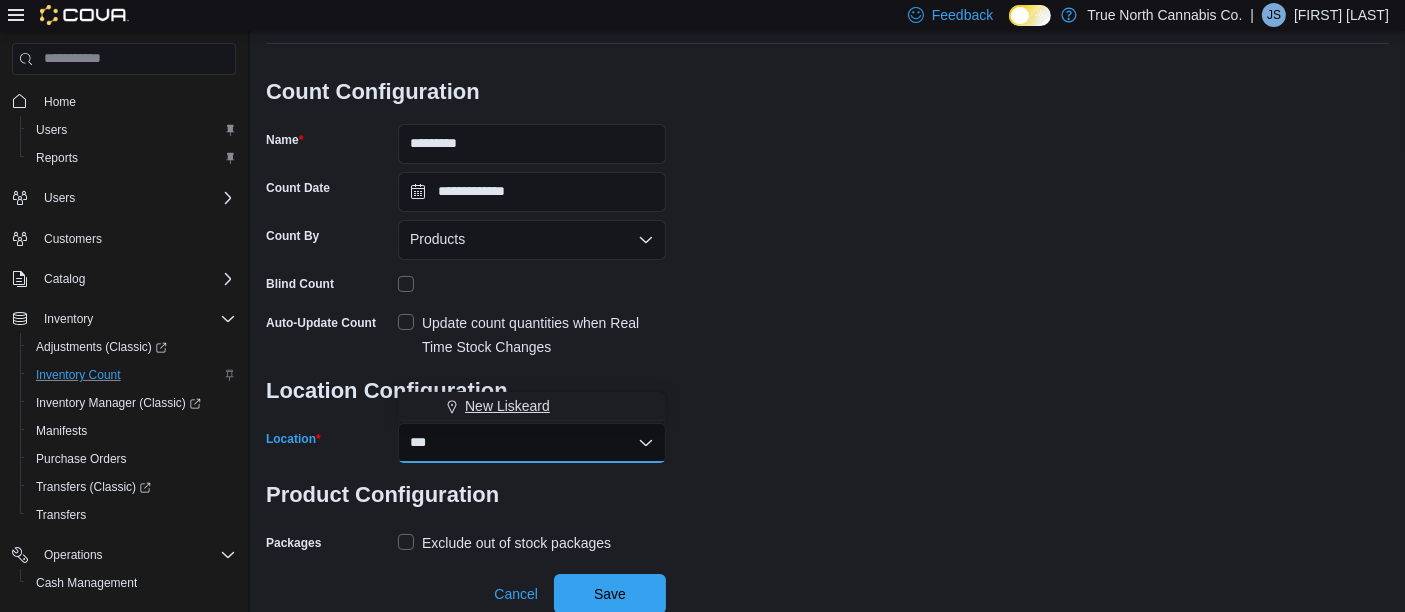 type on "***" 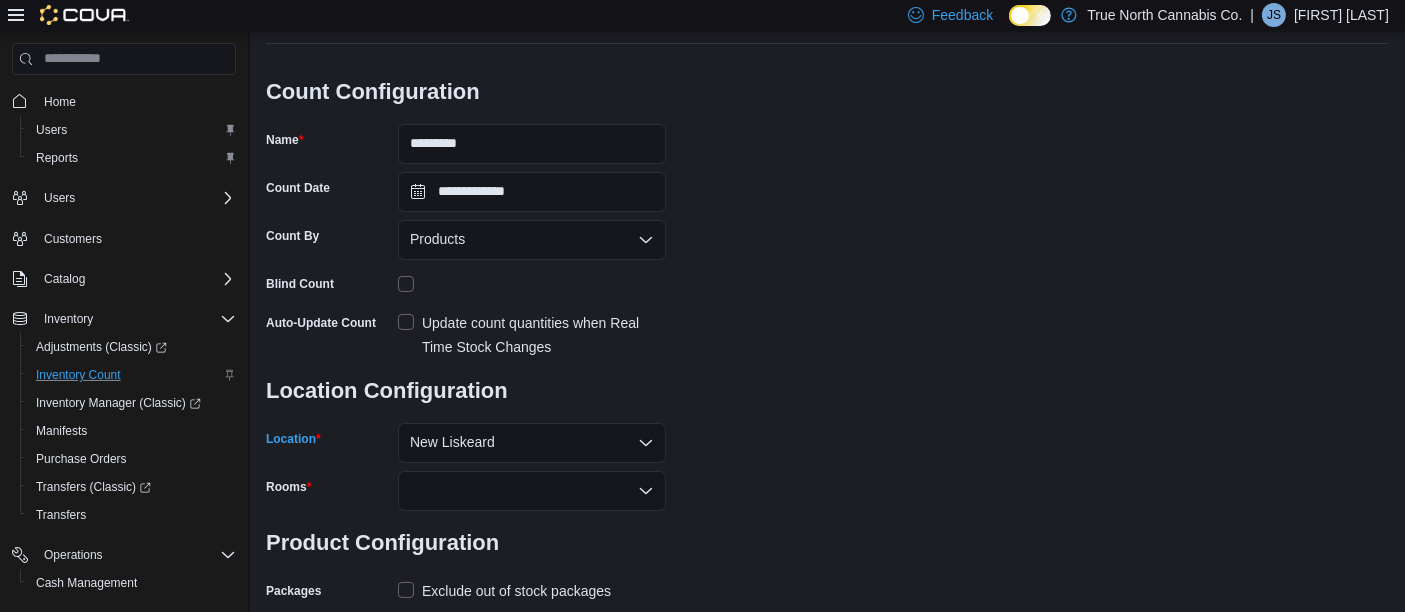 click on "Product Configuration" at bounding box center (466, 543) 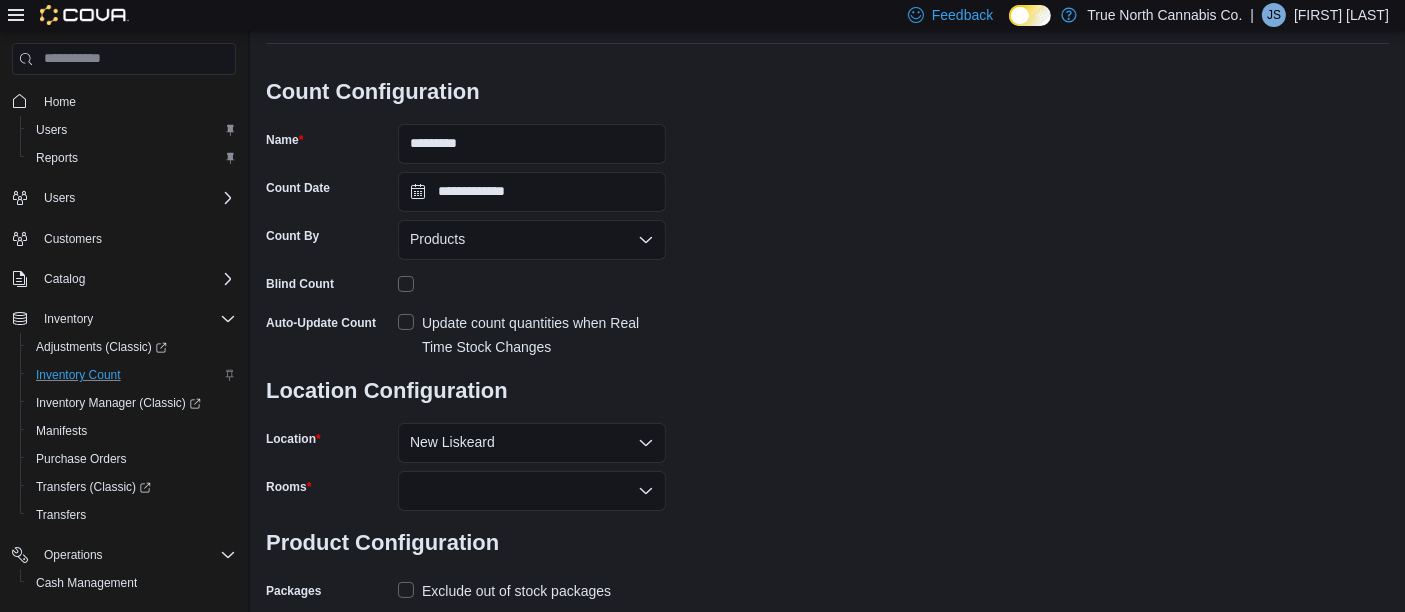 click at bounding box center [532, 491] 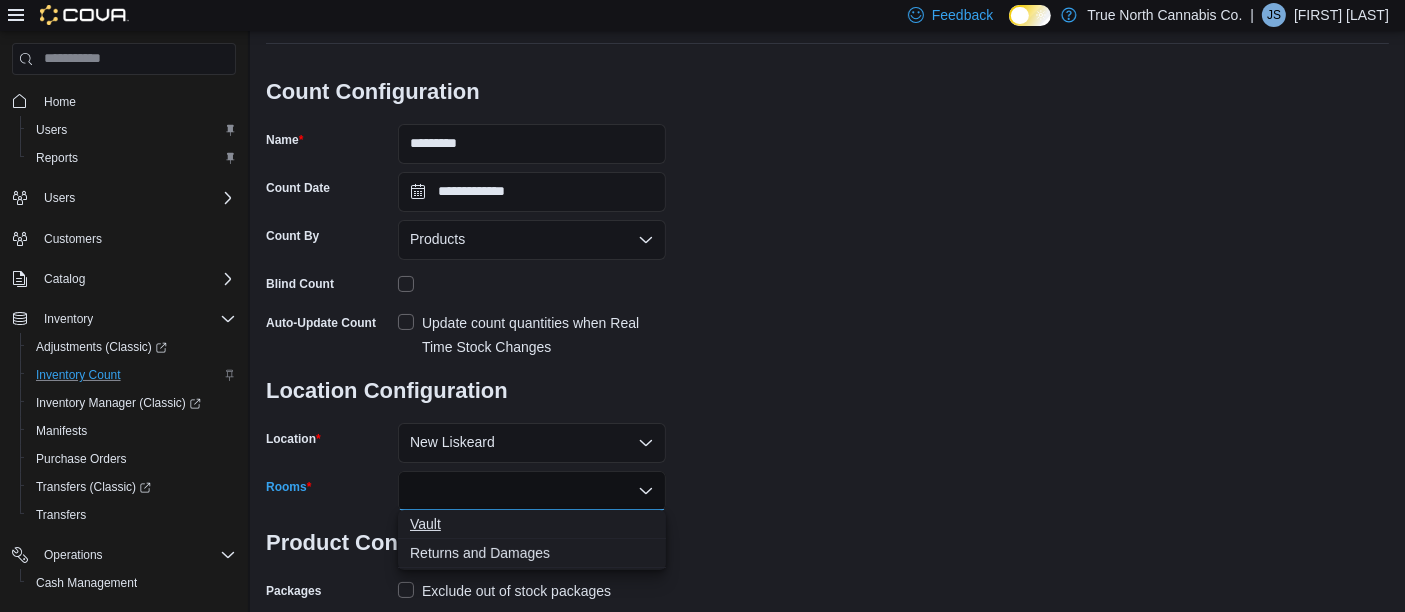 click on "Vault" at bounding box center (532, 524) 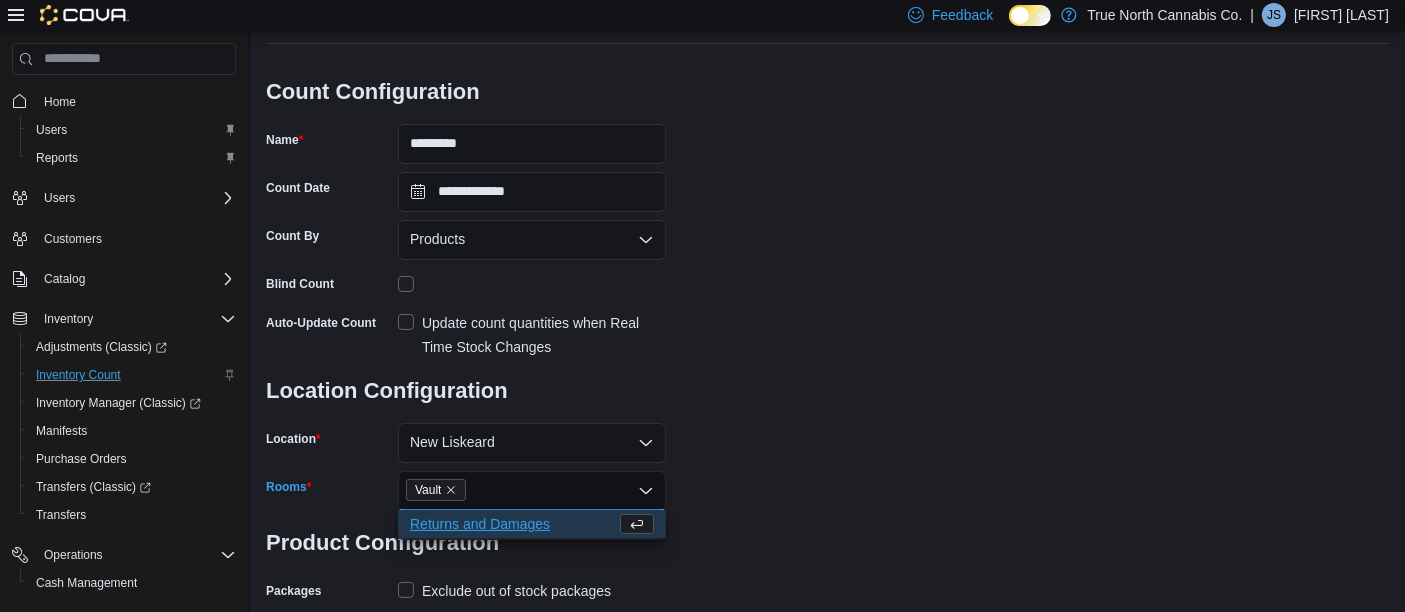 scroll, scrollTop: 200, scrollLeft: 0, axis: vertical 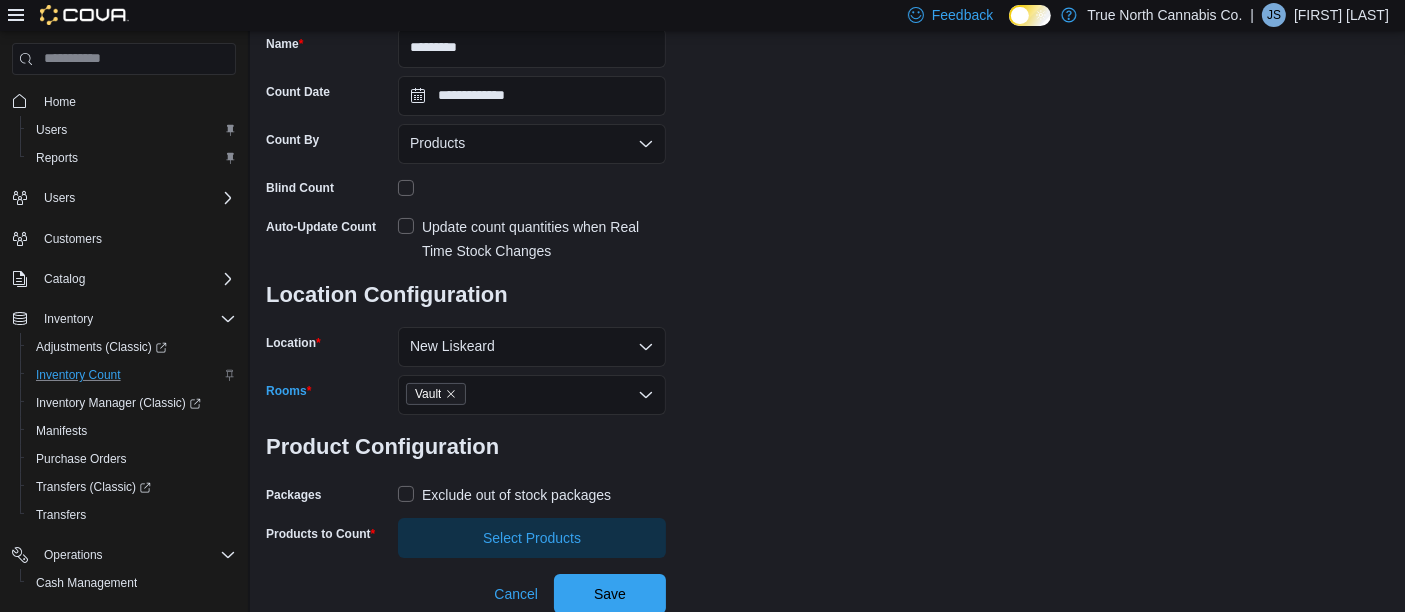 click on "Exclude out of stock packages" at bounding box center (504, 495) 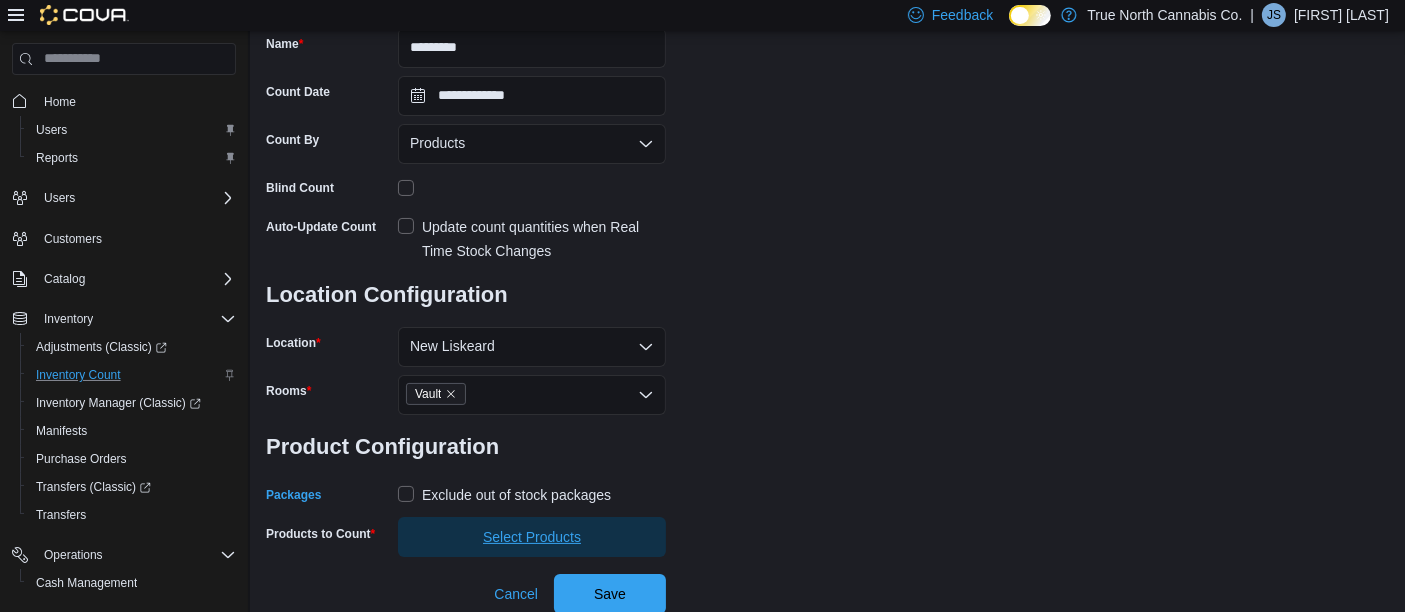 click on "Select Products" at bounding box center [532, 537] 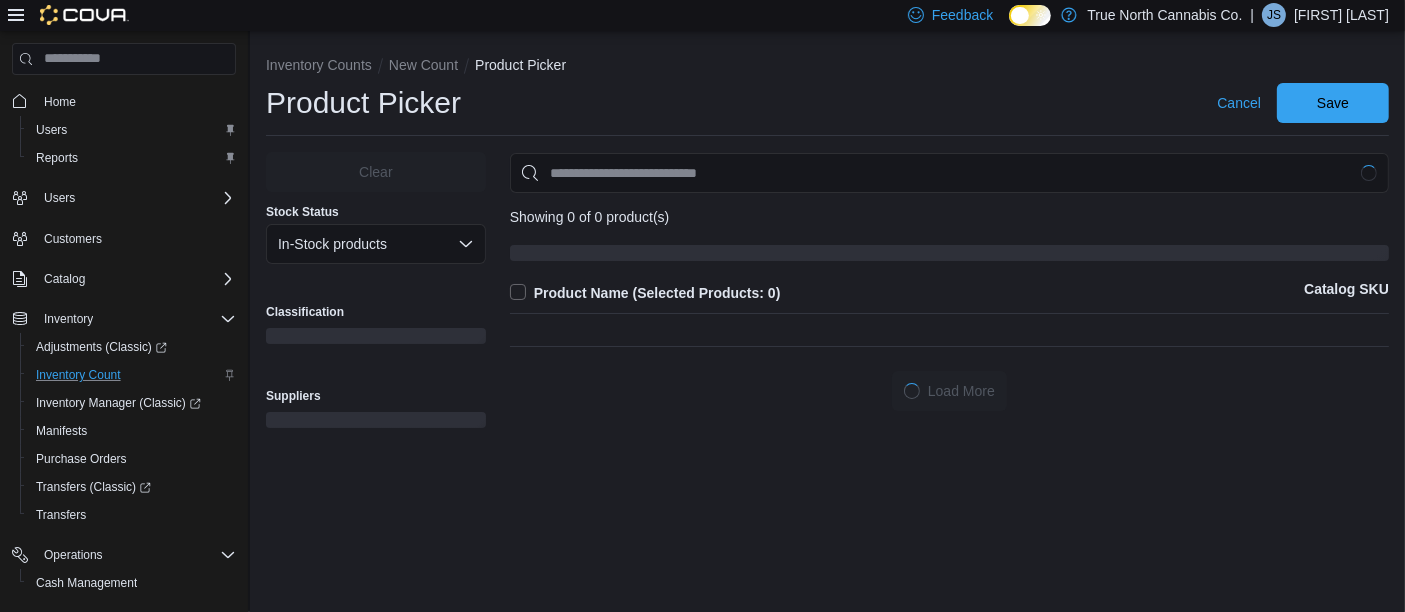scroll, scrollTop: 0, scrollLeft: 0, axis: both 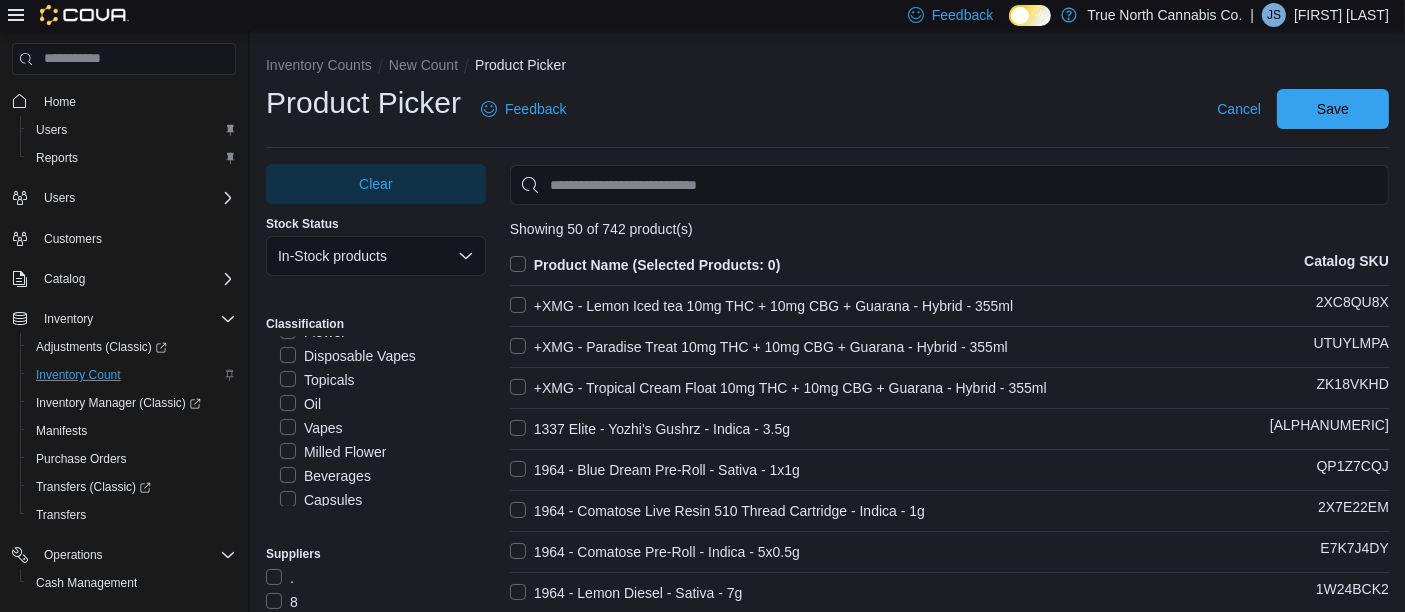 click on "Milled Flower" at bounding box center [333, 452] 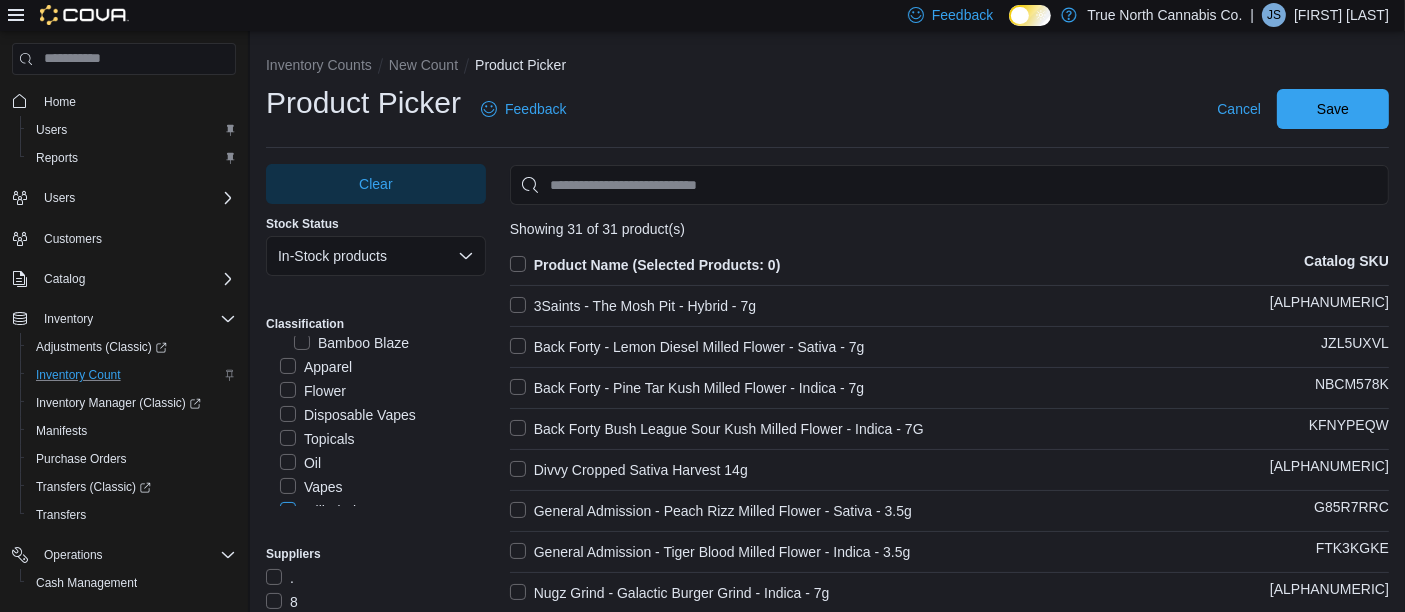 scroll, scrollTop: 532, scrollLeft: 0, axis: vertical 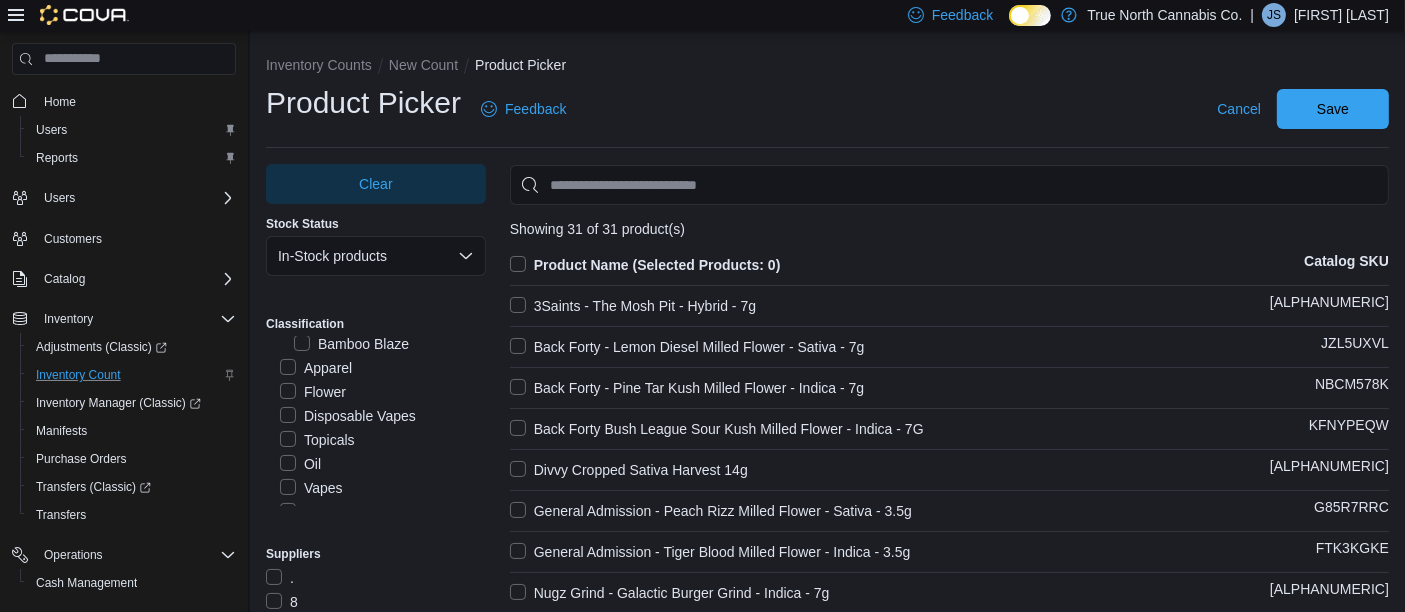 click on "Flower" at bounding box center [313, 392] 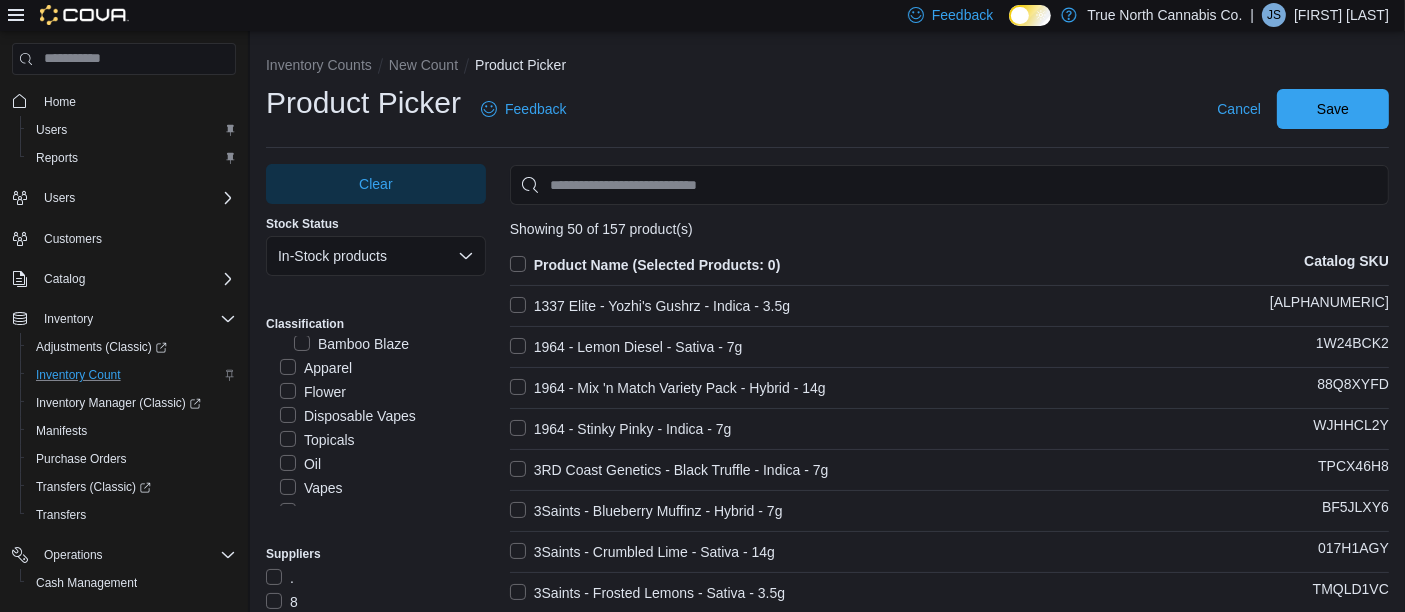click on "Product Name (Selected Products: 0)" at bounding box center [645, 265] 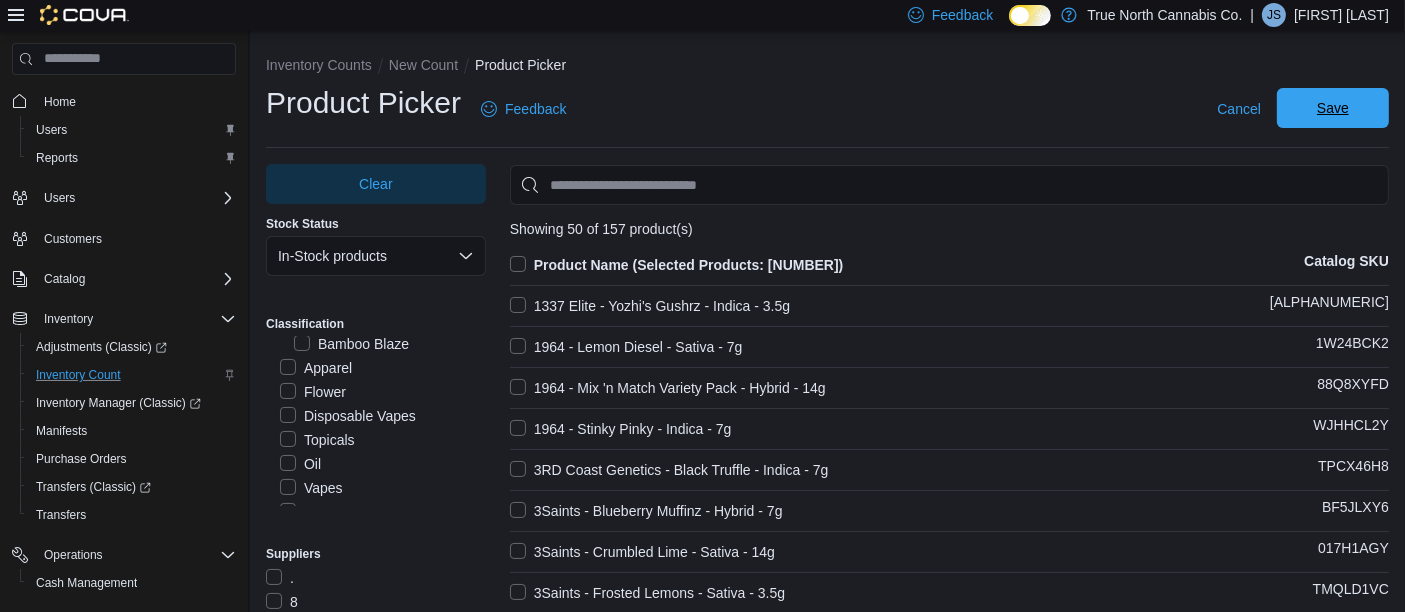 click on "Save" at bounding box center [1333, 108] 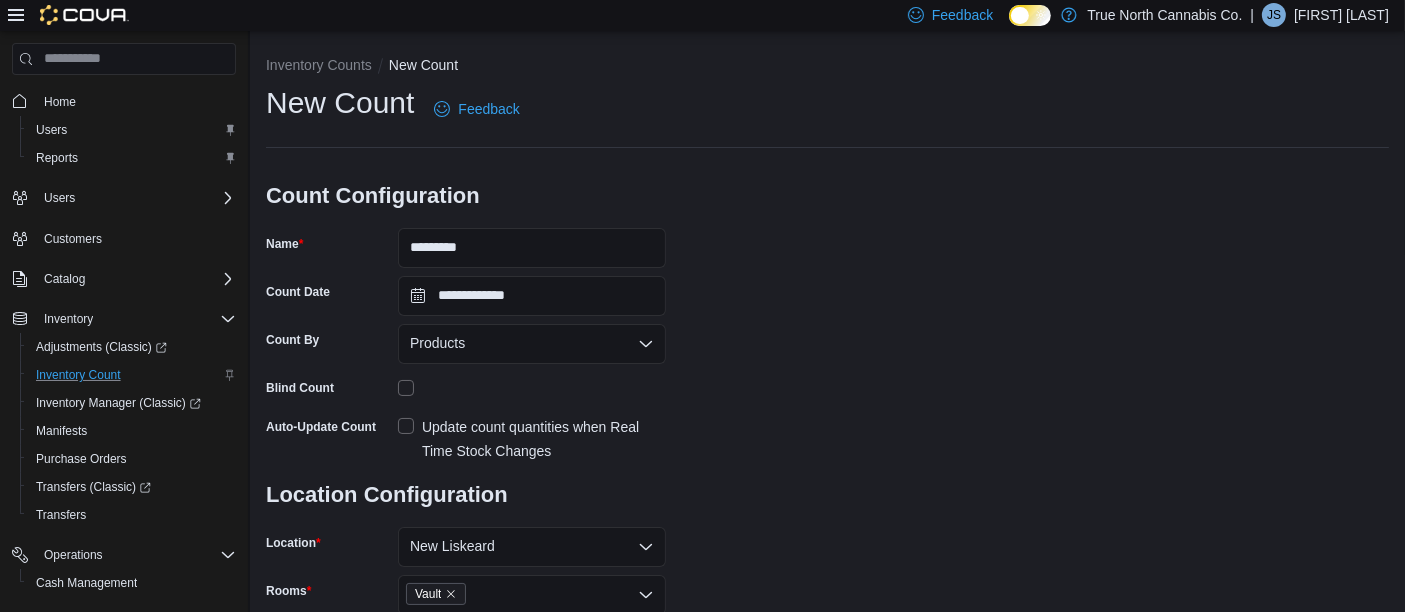 scroll, scrollTop: 240, scrollLeft: 0, axis: vertical 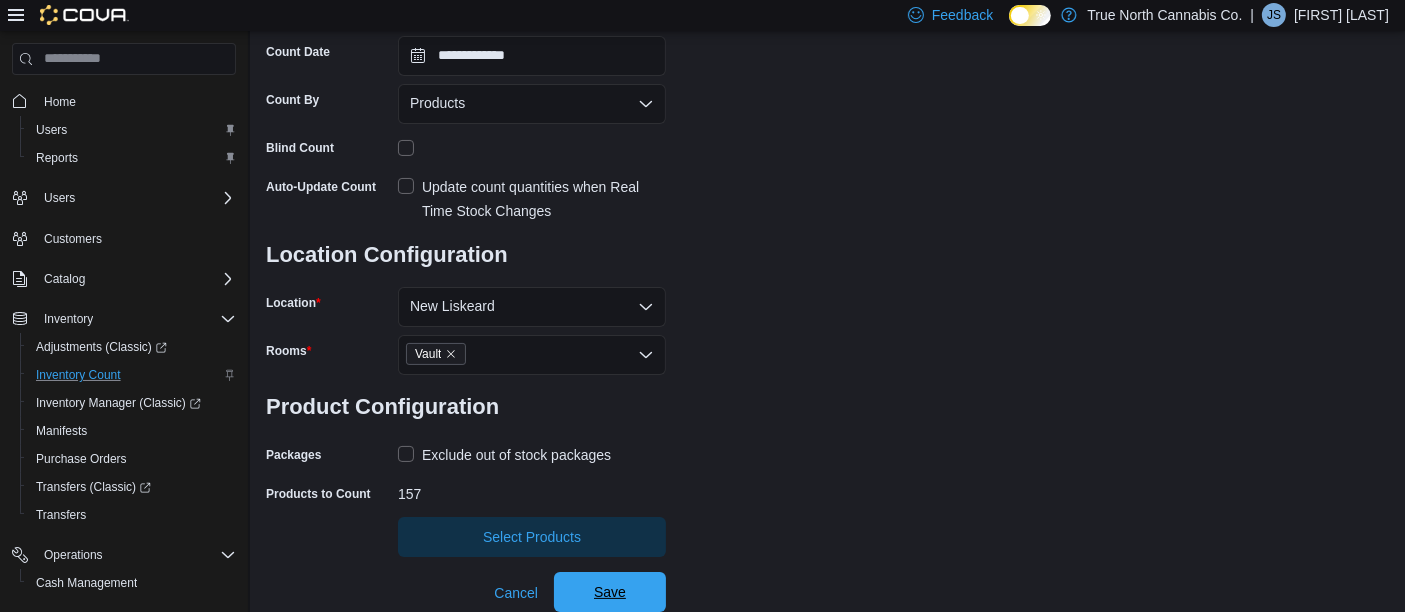 click on "Save" at bounding box center [610, 592] 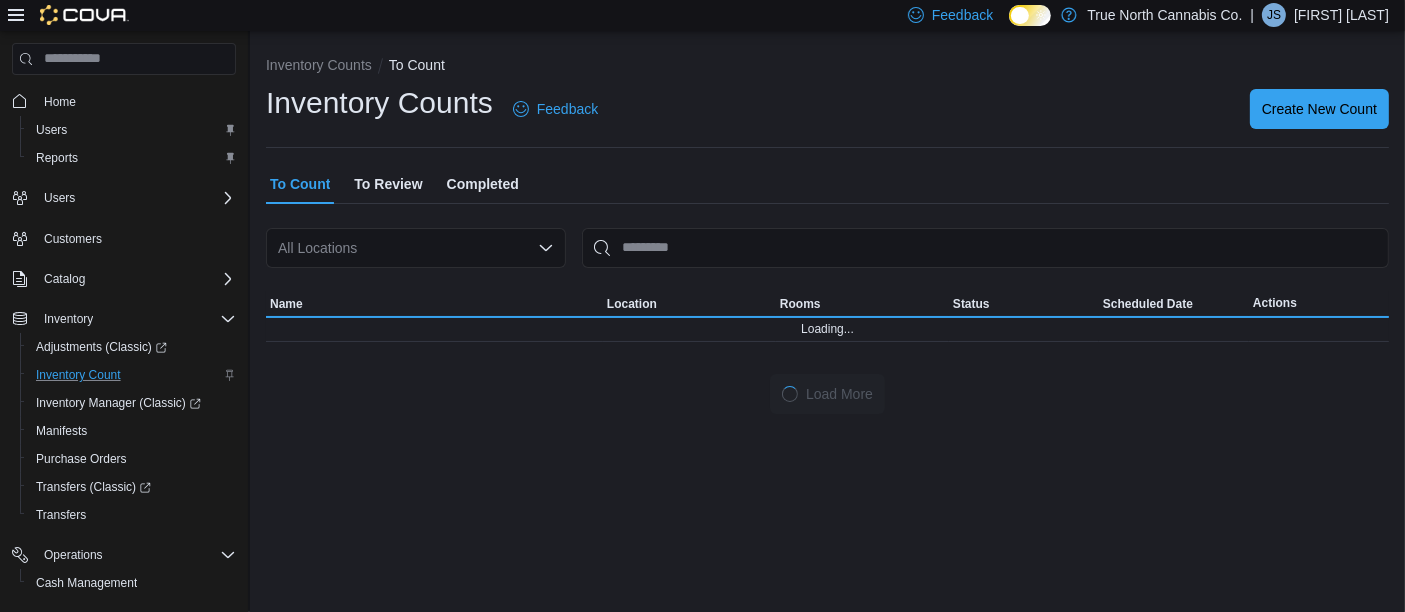 scroll, scrollTop: 0, scrollLeft: 0, axis: both 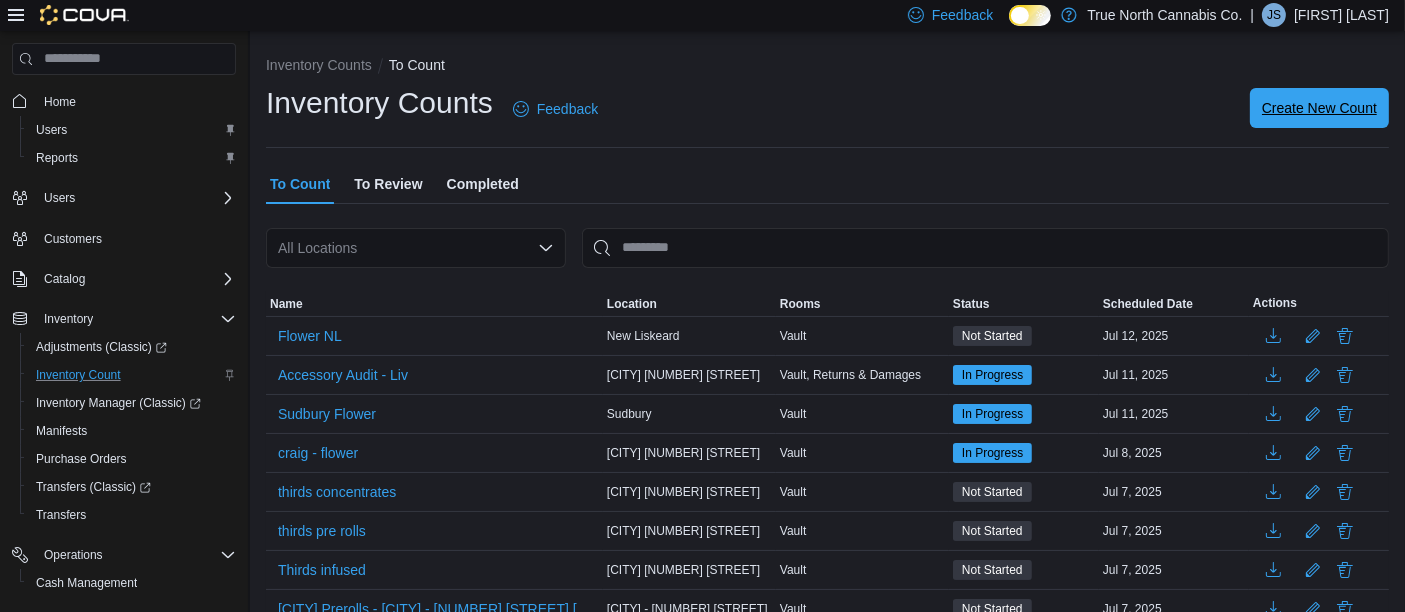click on "Create New Count" at bounding box center (1319, 108) 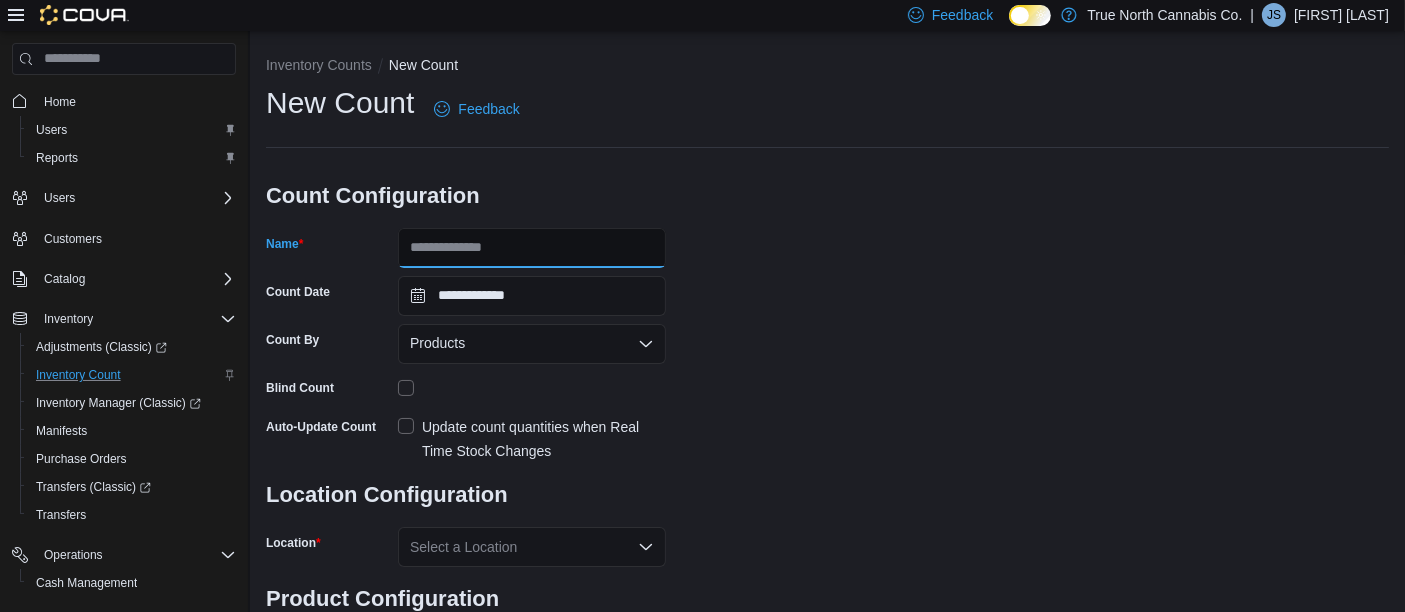 click on "Name" at bounding box center [532, 248] 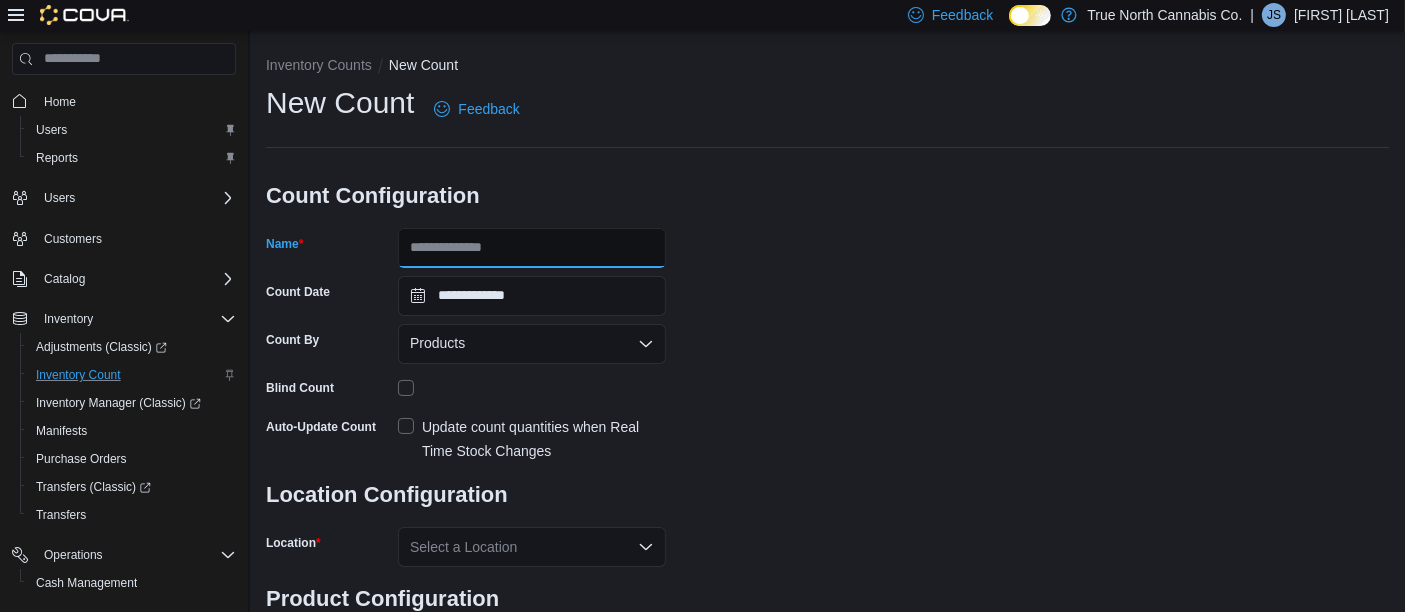 type on "********" 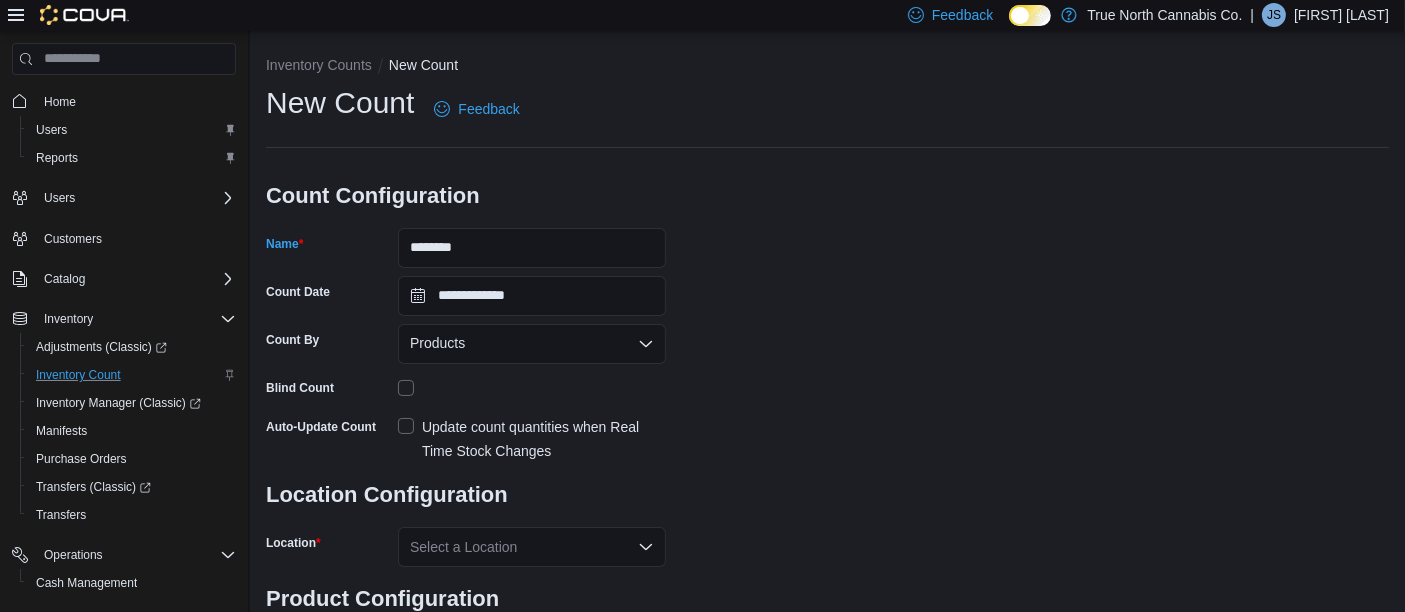 click on "Update count quantities when Real Time Stock Changes" at bounding box center (532, 439) 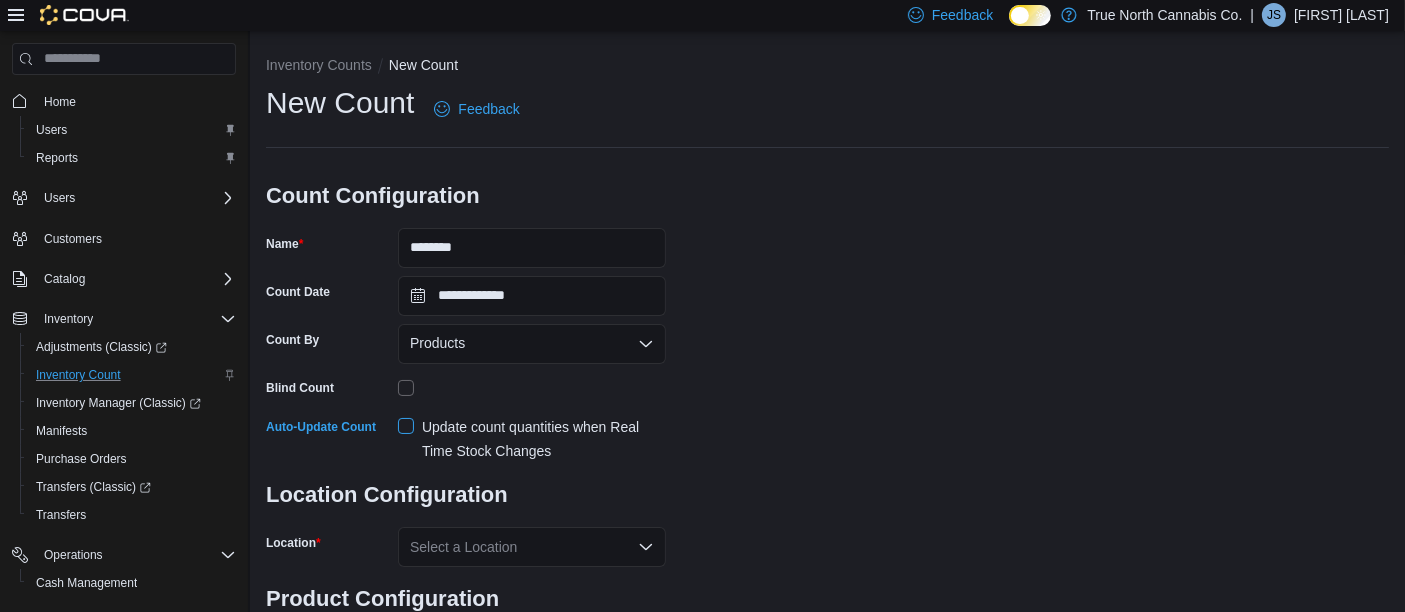 scroll, scrollTop: 104, scrollLeft: 0, axis: vertical 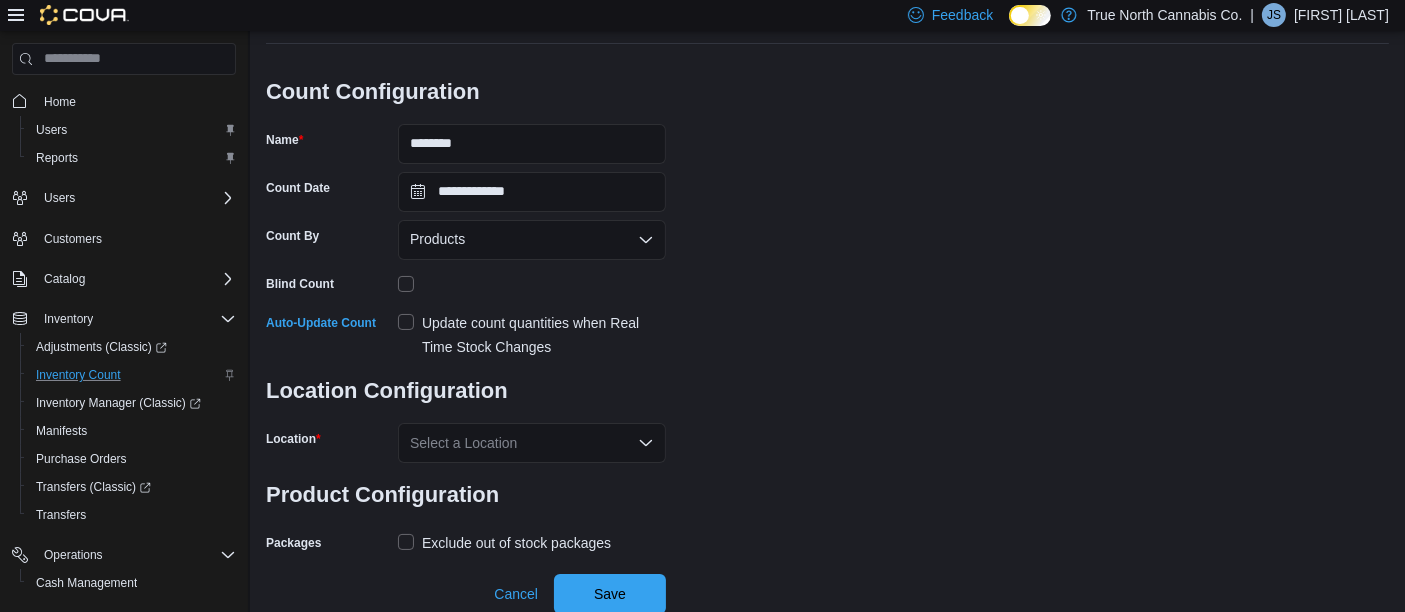 click on "Select a Location" at bounding box center (532, 443) 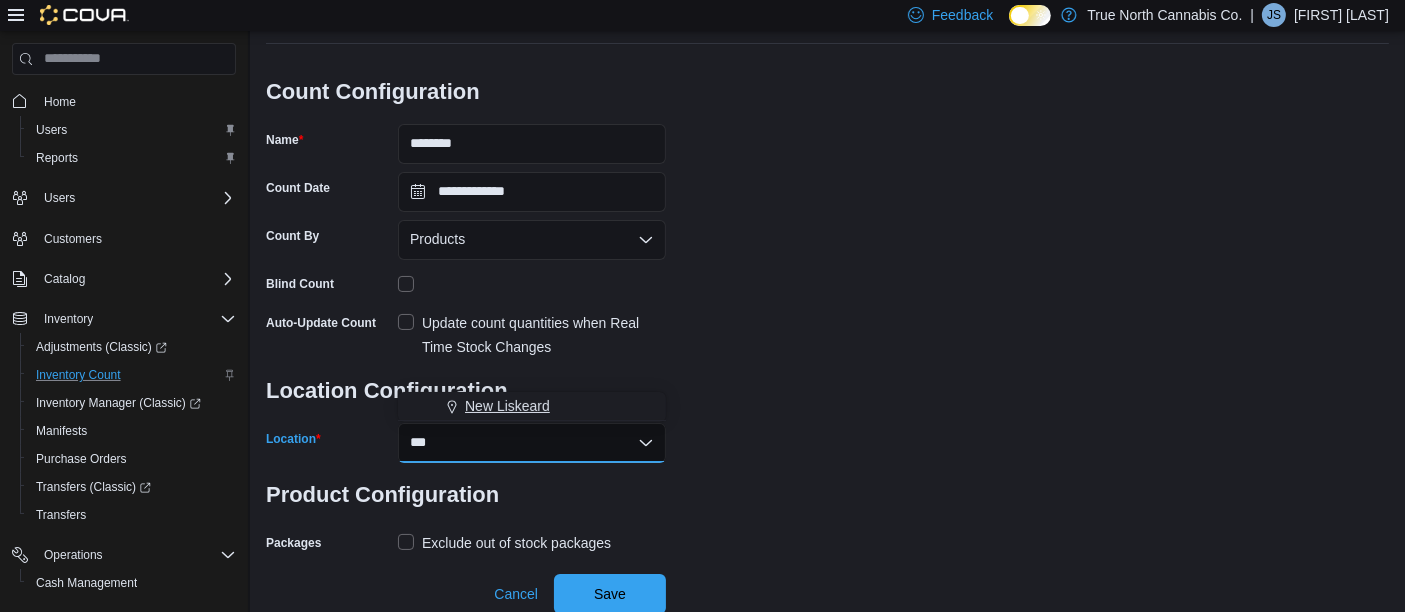 type on "***" 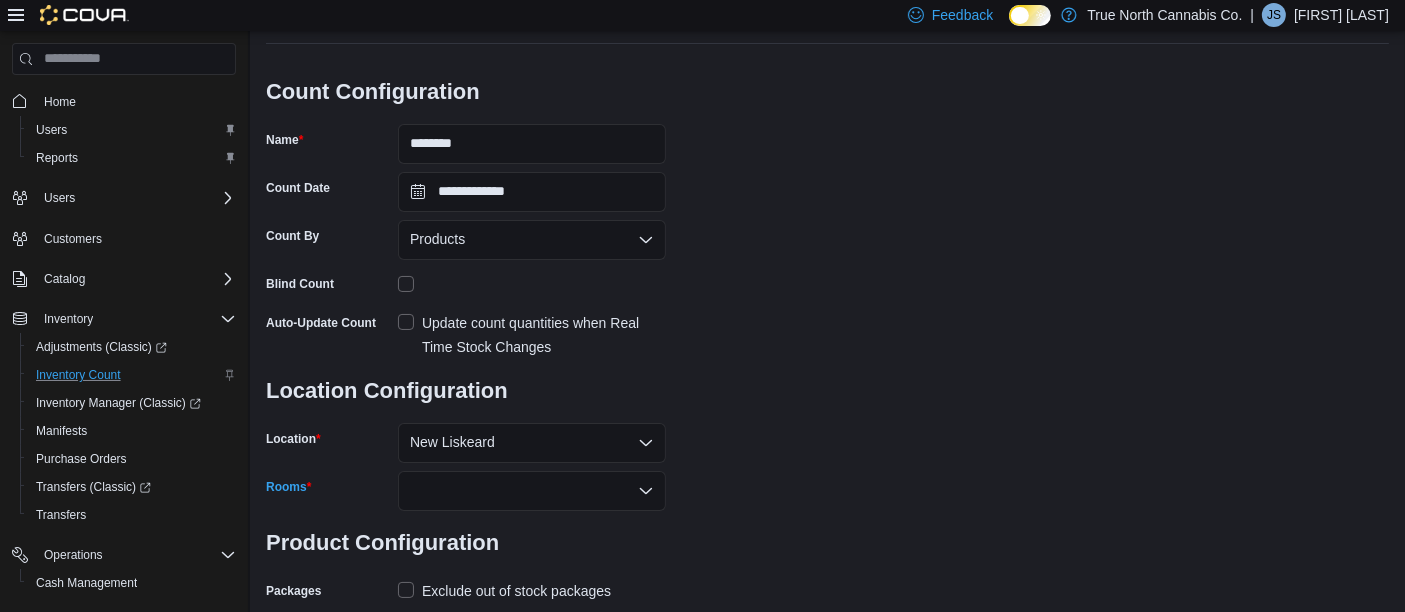 click at bounding box center (532, 491) 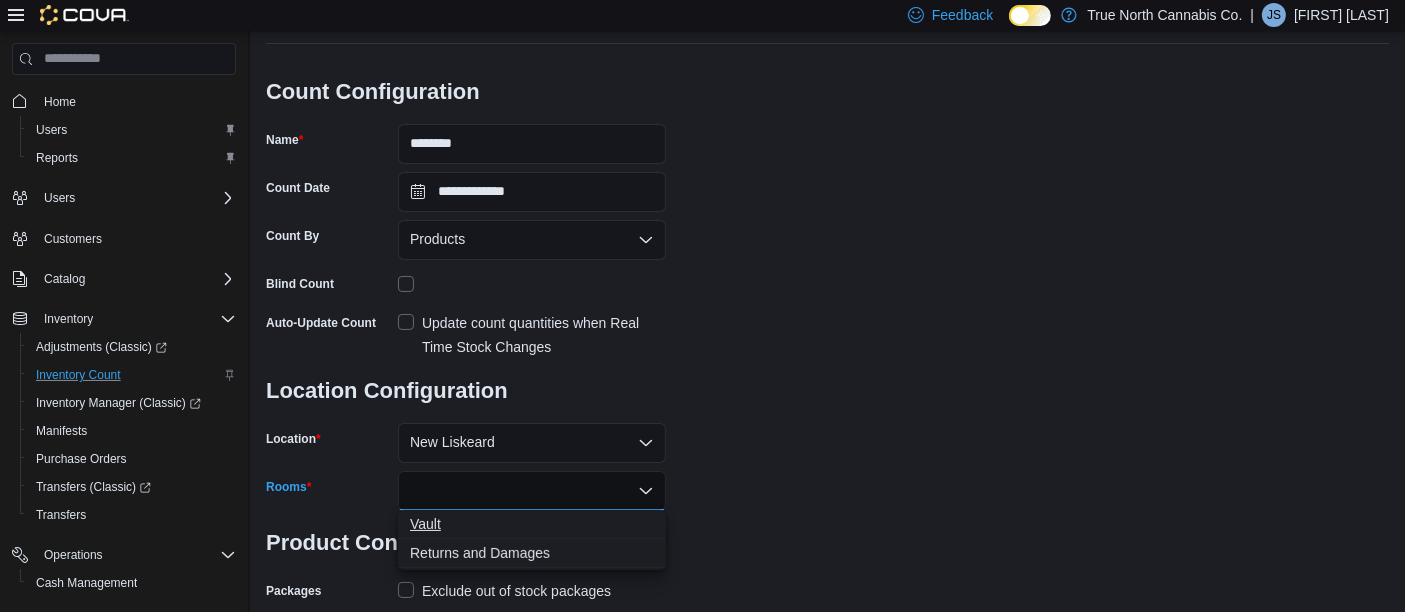click on "Vault" at bounding box center [532, 524] 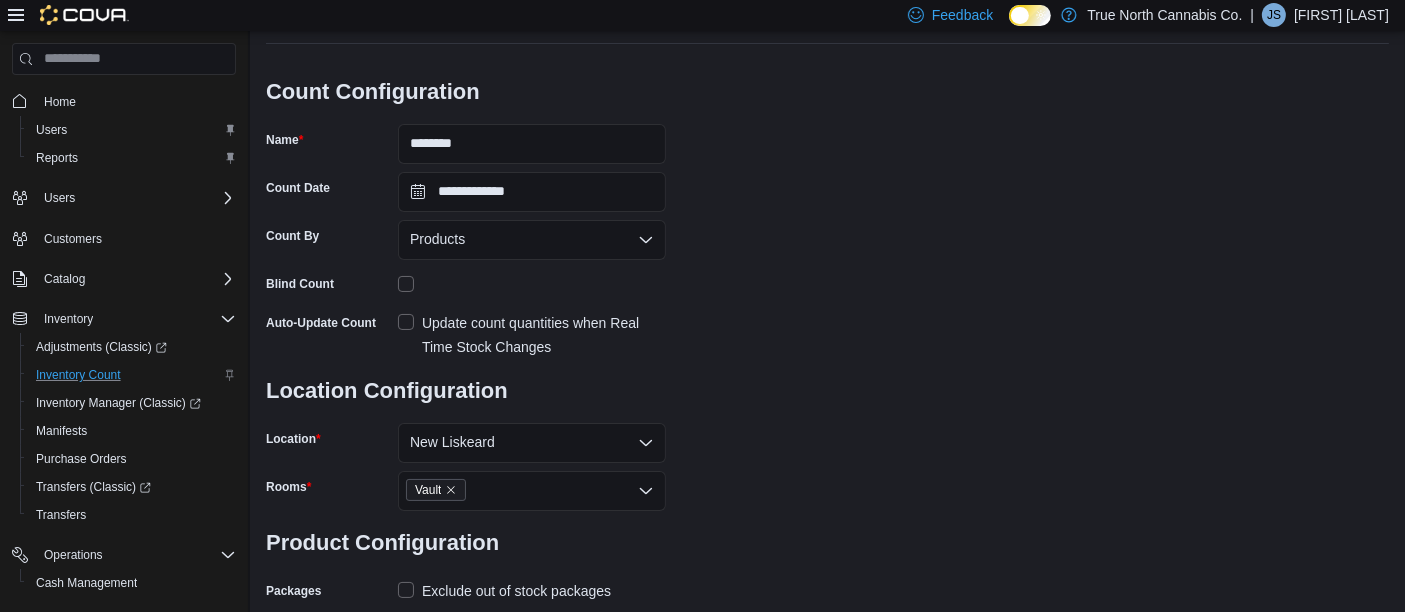 click on "Exclude out of stock packages" at bounding box center [504, 591] 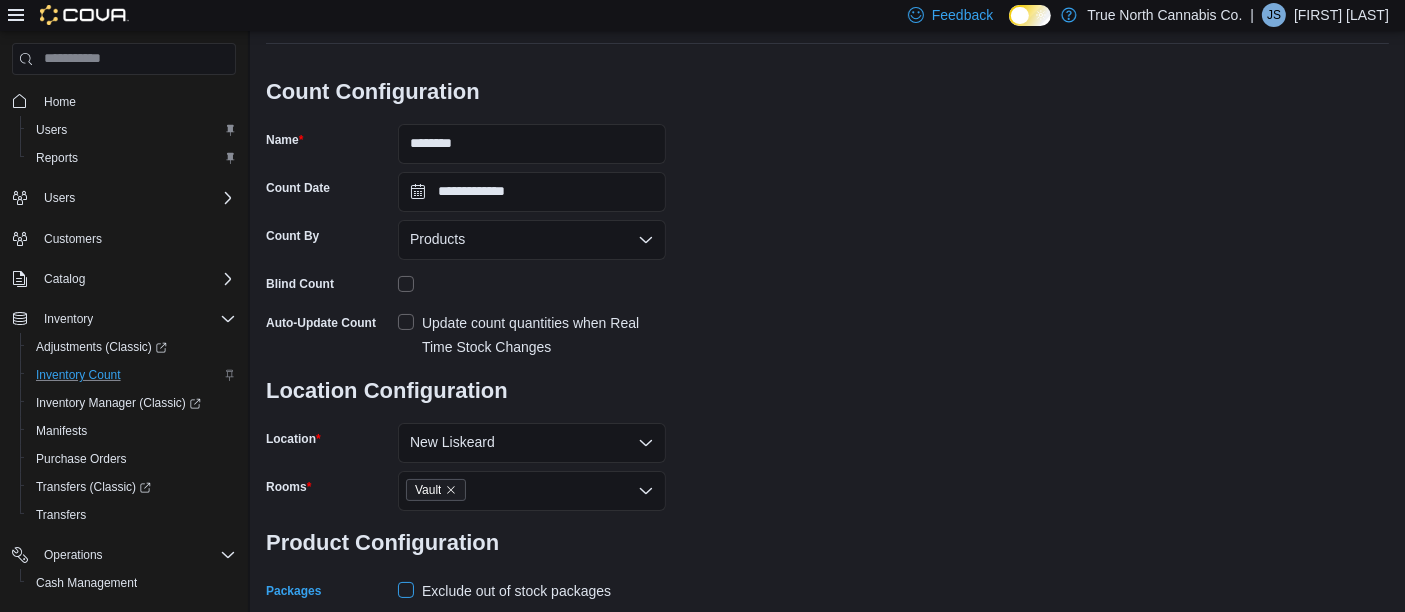 scroll, scrollTop: 200, scrollLeft: 0, axis: vertical 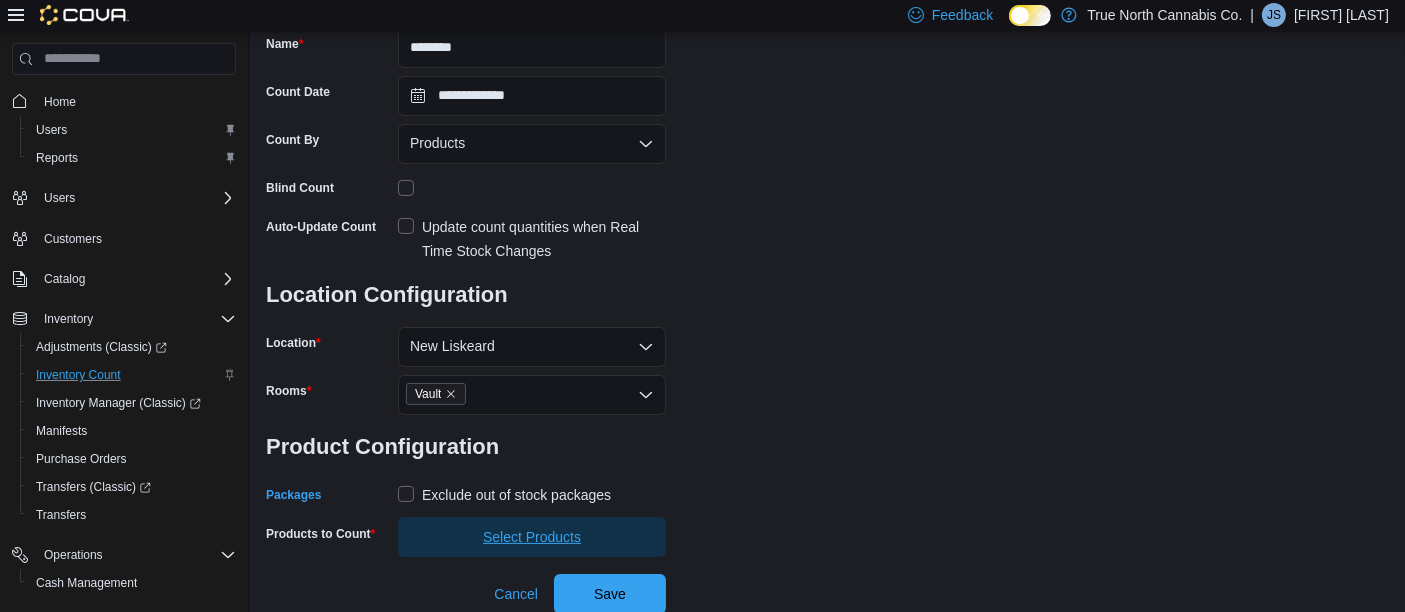 click on "Select Products" at bounding box center [532, 537] 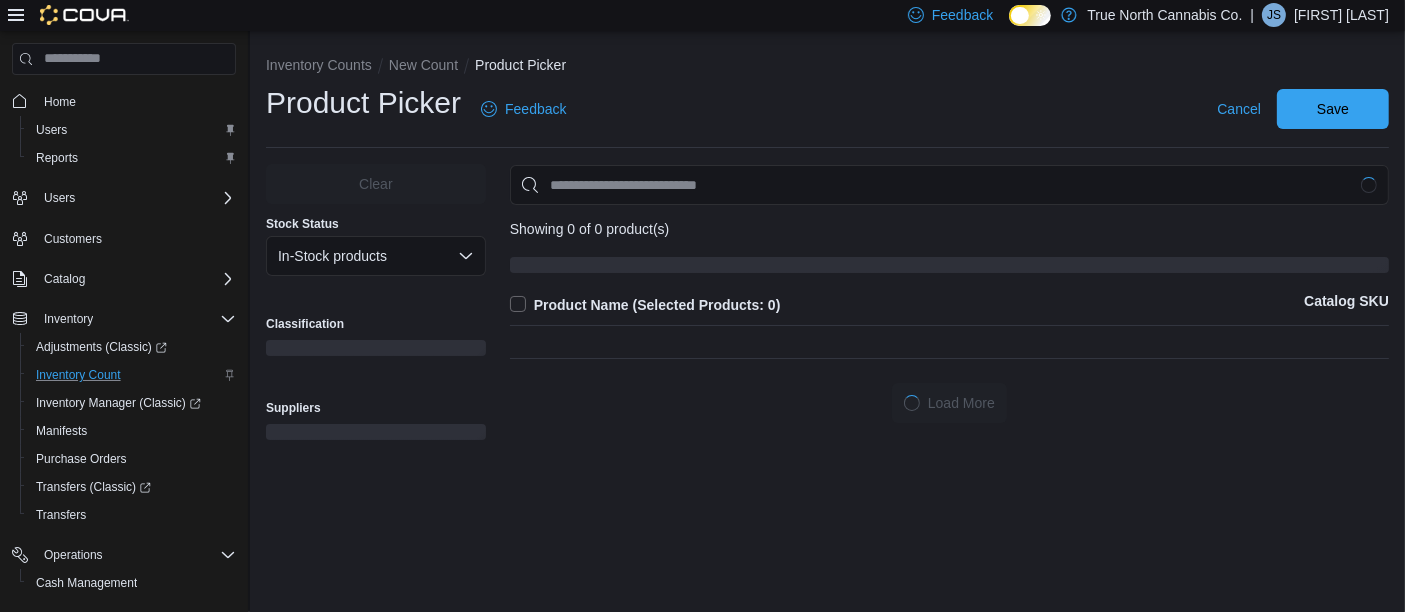 scroll, scrollTop: 0, scrollLeft: 0, axis: both 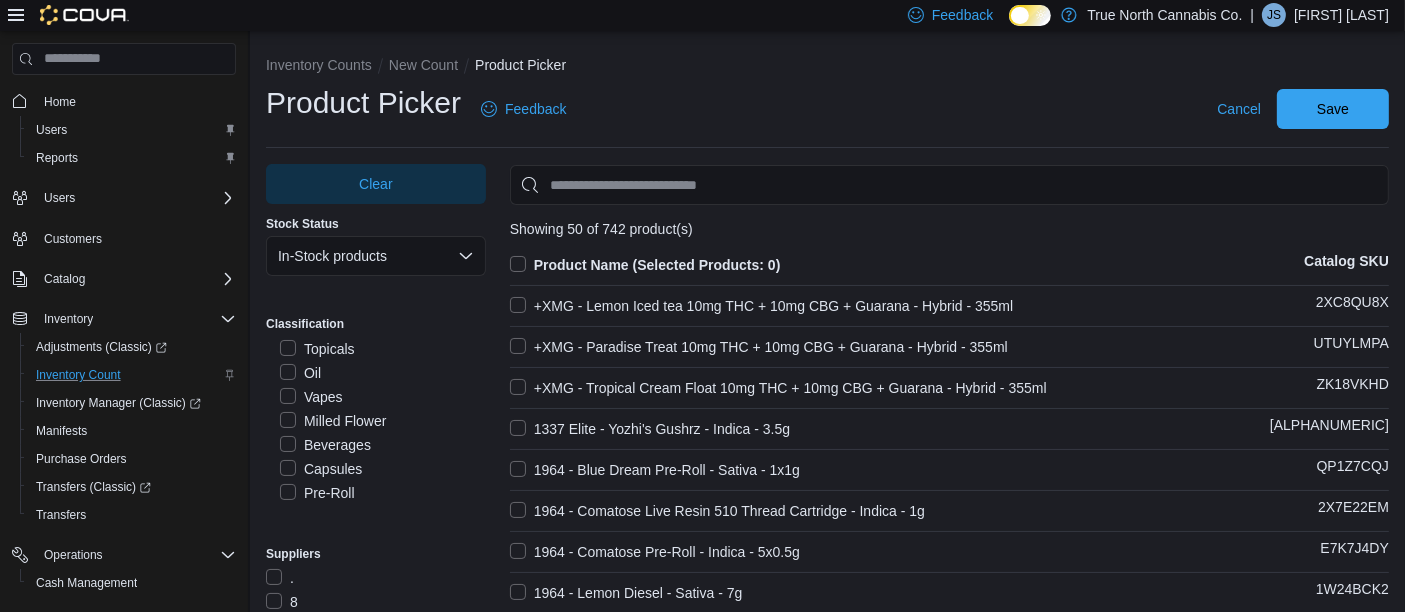 click on "Vapes" at bounding box center (311, 397) 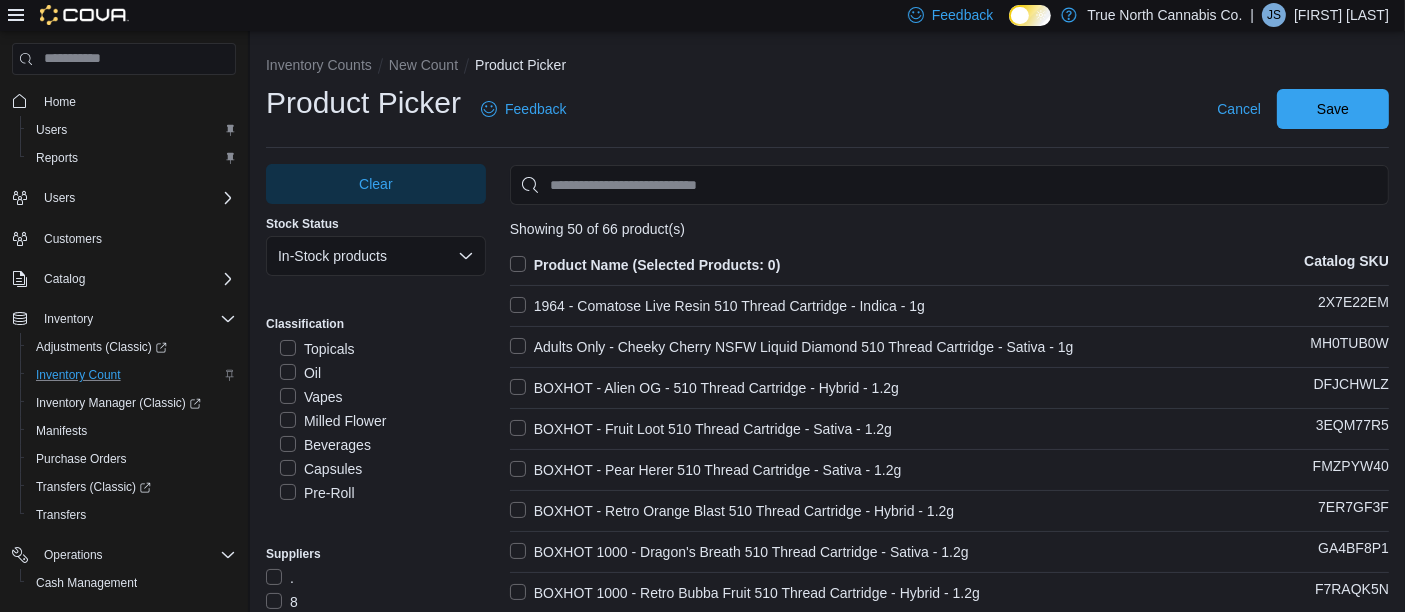 click on "Product Name (Selected Products: 0)" at bounding box center (645, 265) 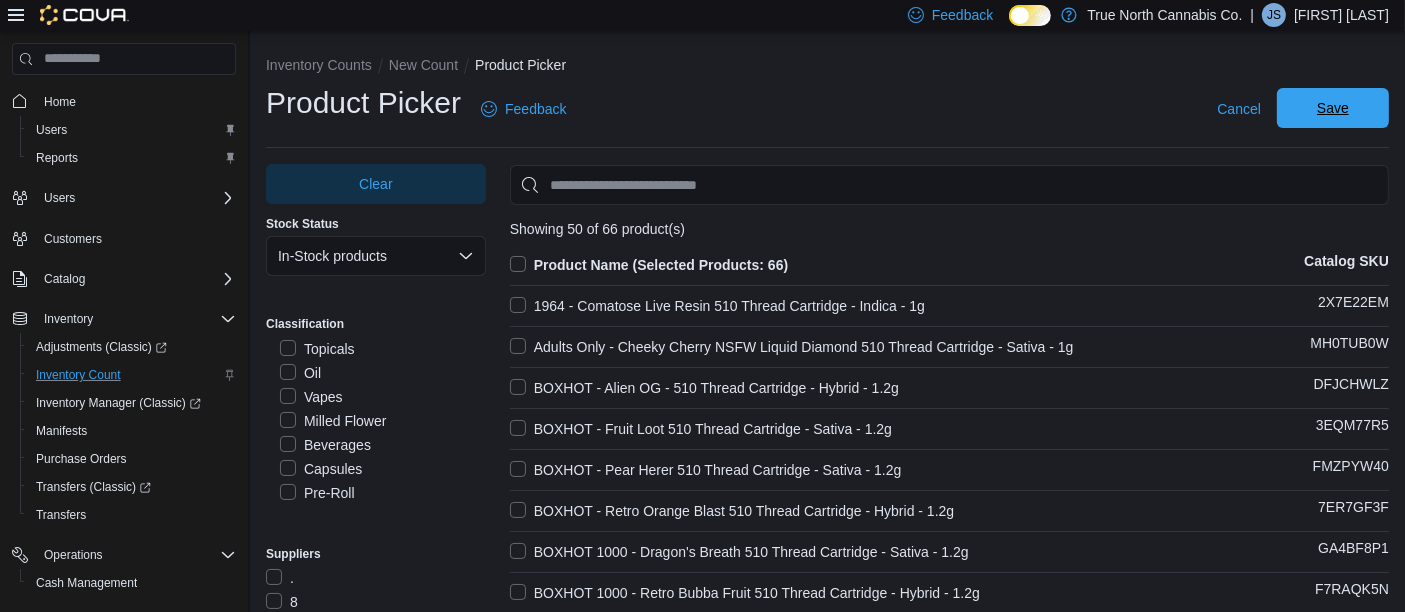 click on "Save" at bounding box center (1333, 108) 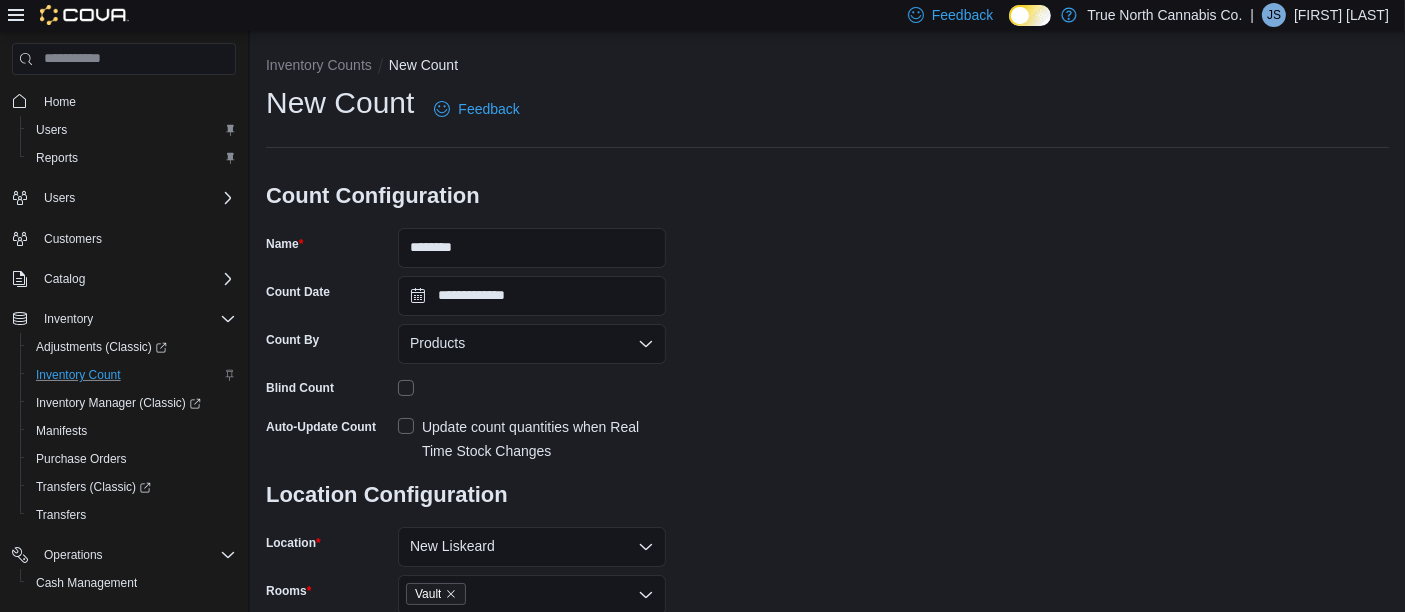 scroll, scrollTop: 240, scrollLeft: 0, axis: vertical 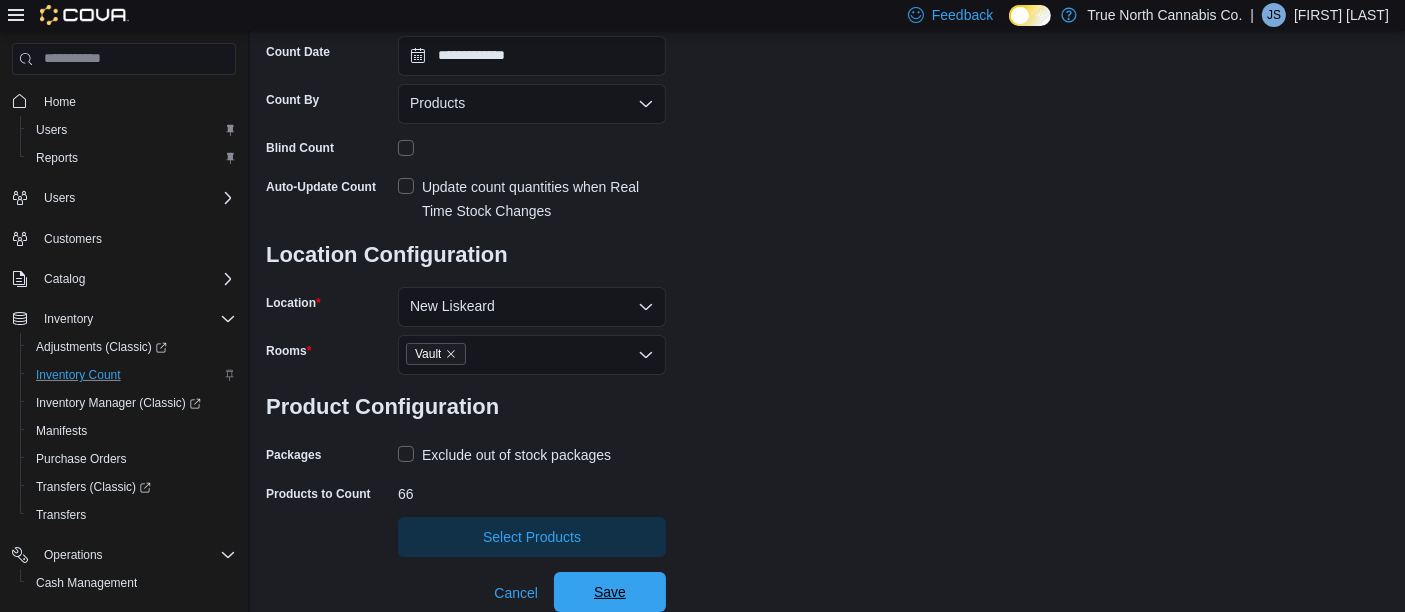 click on "Save" at bounding box center (610, 592) 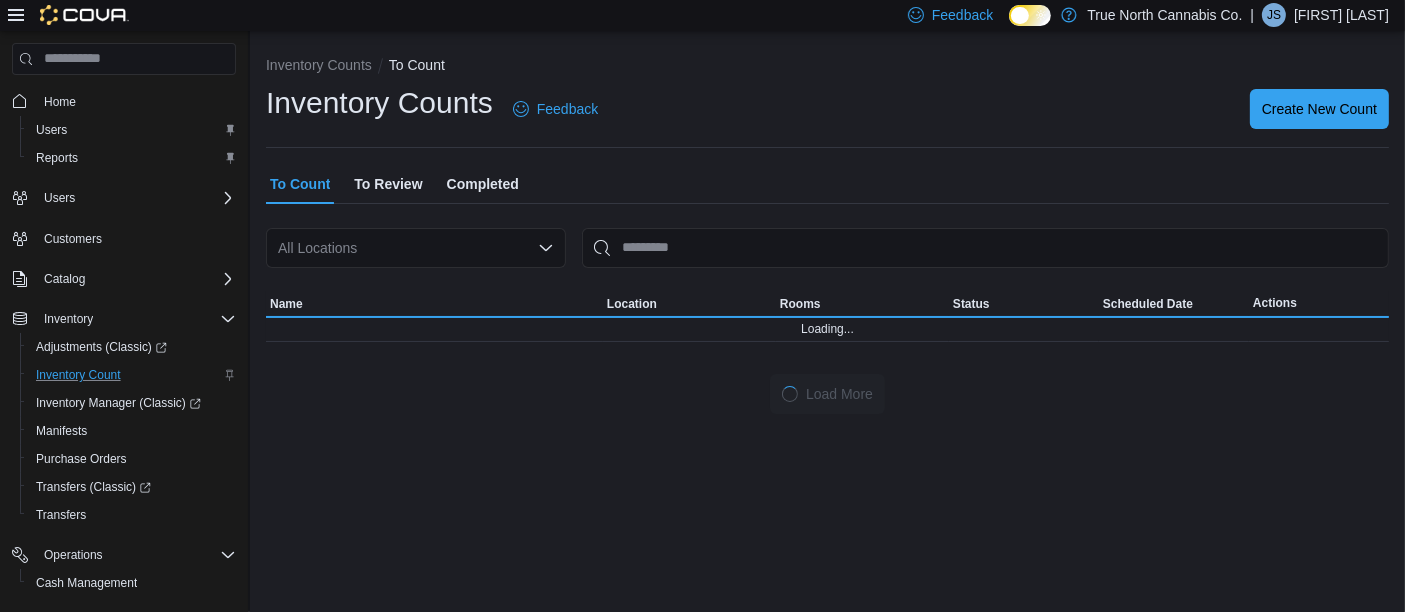 scroll, scrollTop: 0, scrollLeft: 0, axis: both 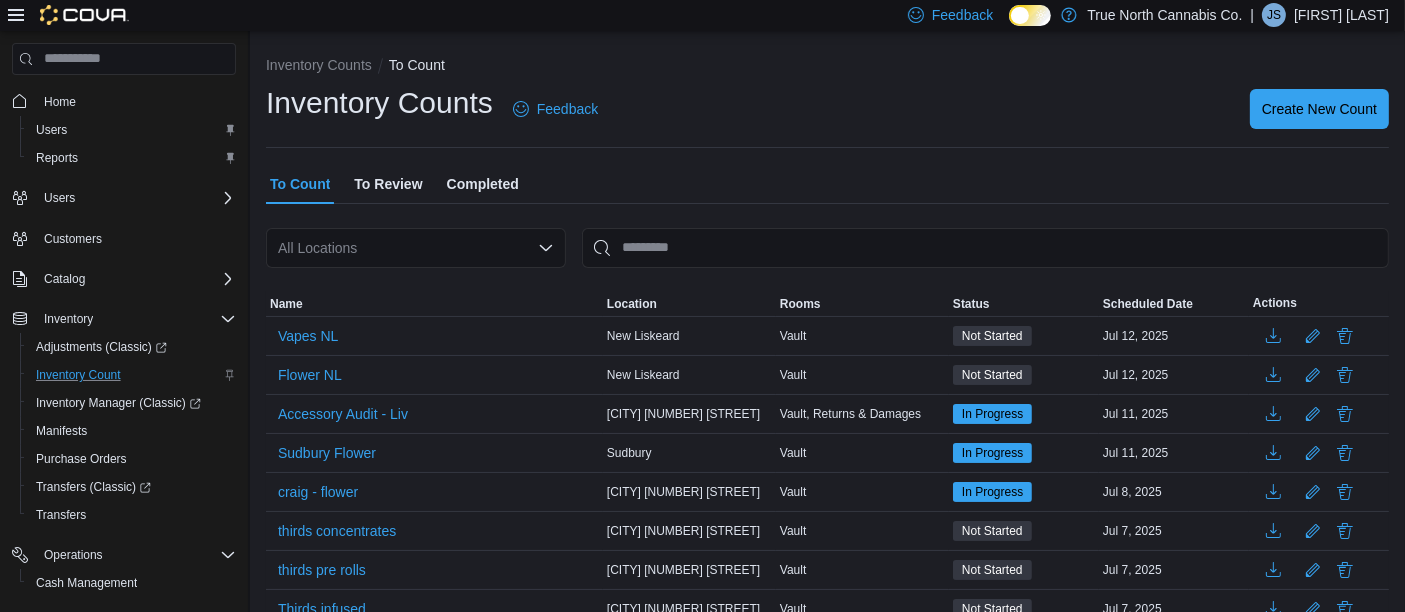 click on "Inventory Counts Feedback Create New Count" at bounding box center (827, 109) 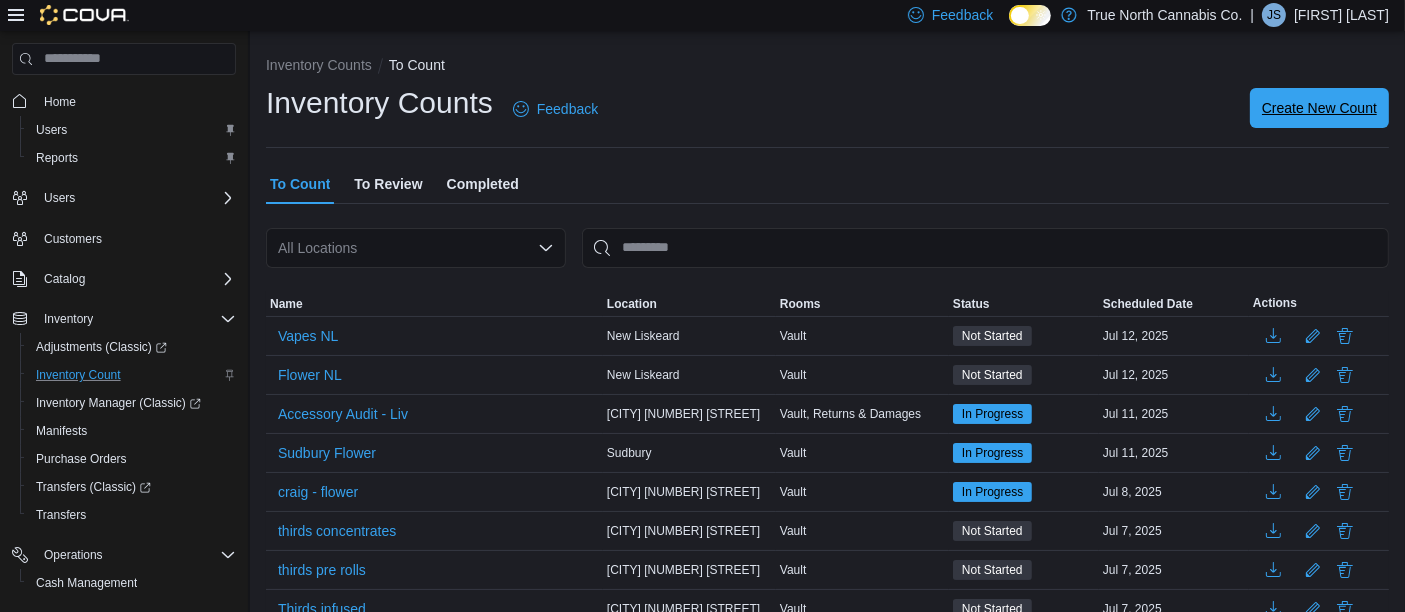 click on "Create New Count" at bounding box center (1319, 108) 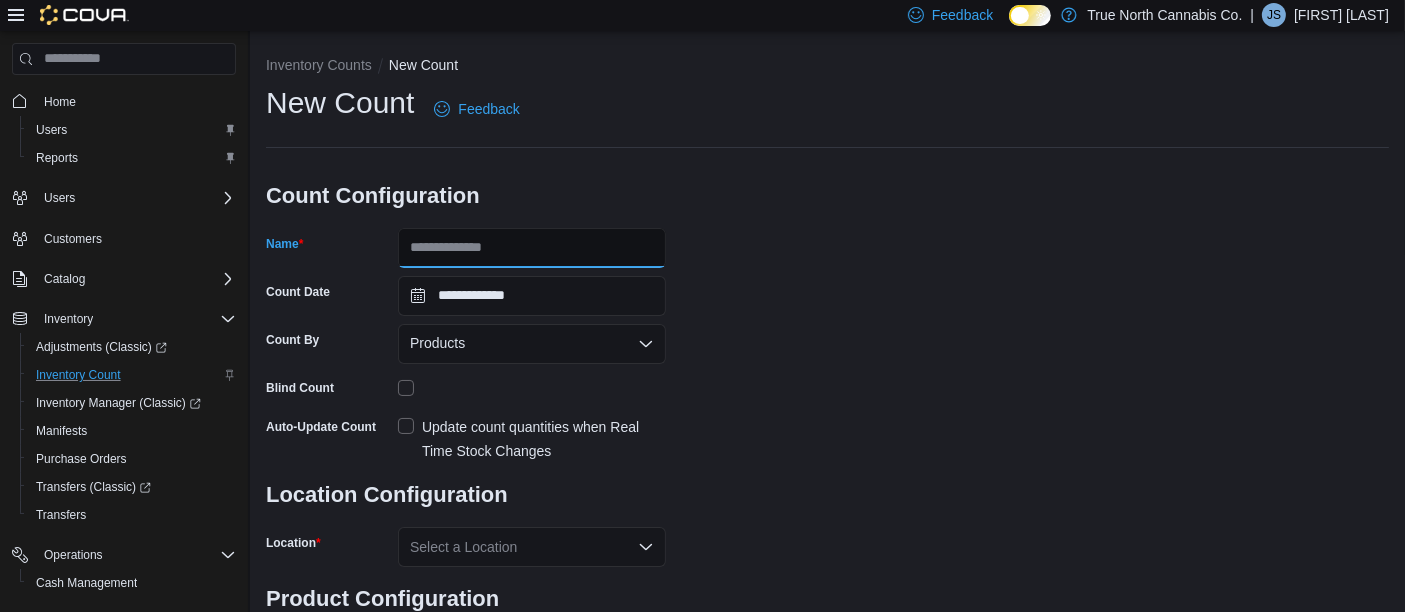 click on "Name" at bounding box center (532, 248) 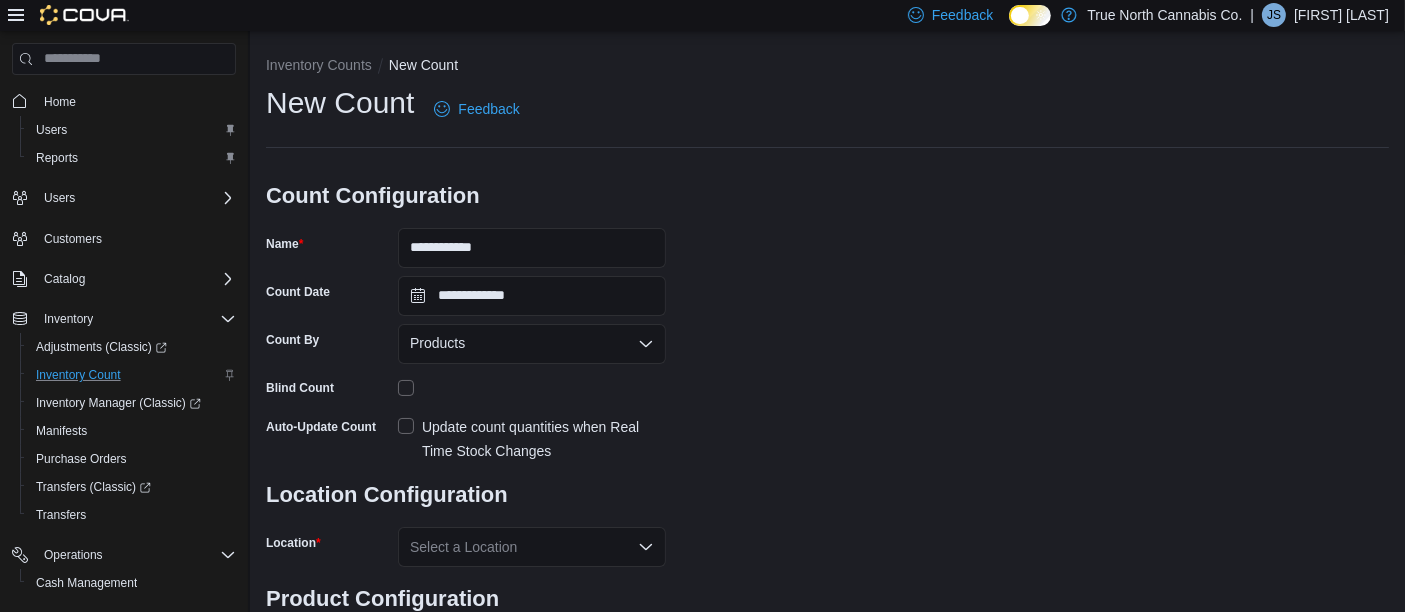 click on "Update count quantities when Real Time Stock Changes" at bounding box center (532, 439) 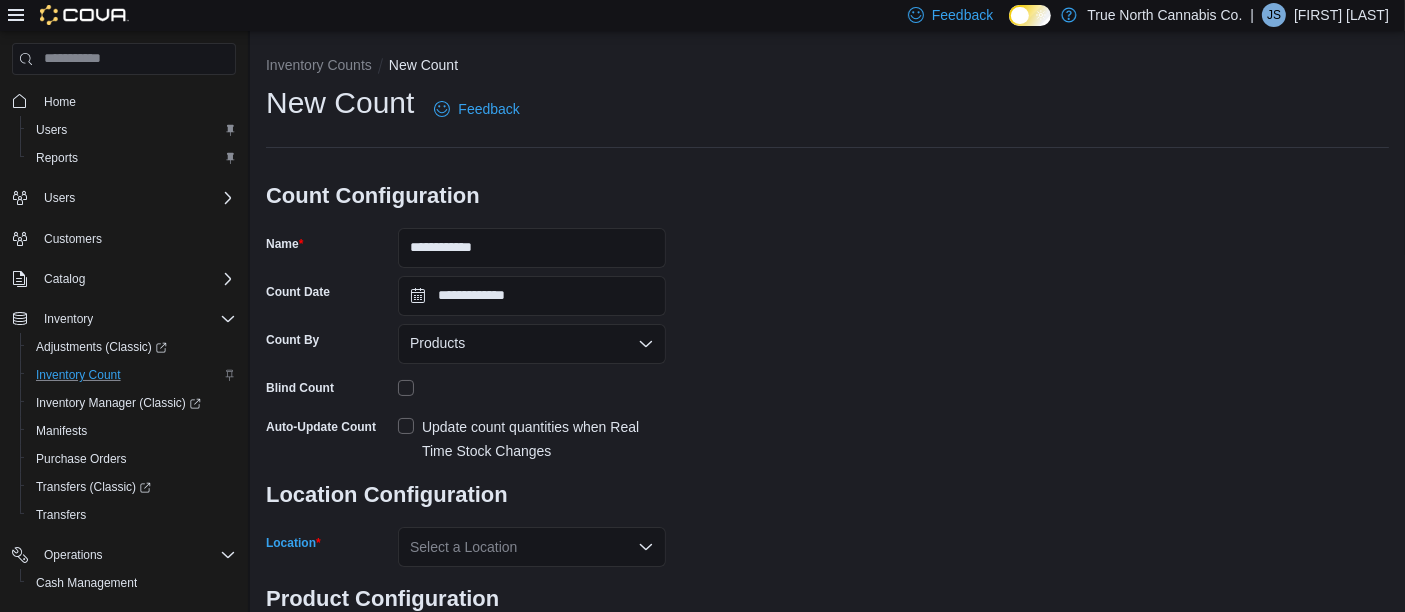 click on "Select a Location" at bounding box center (532, 547) 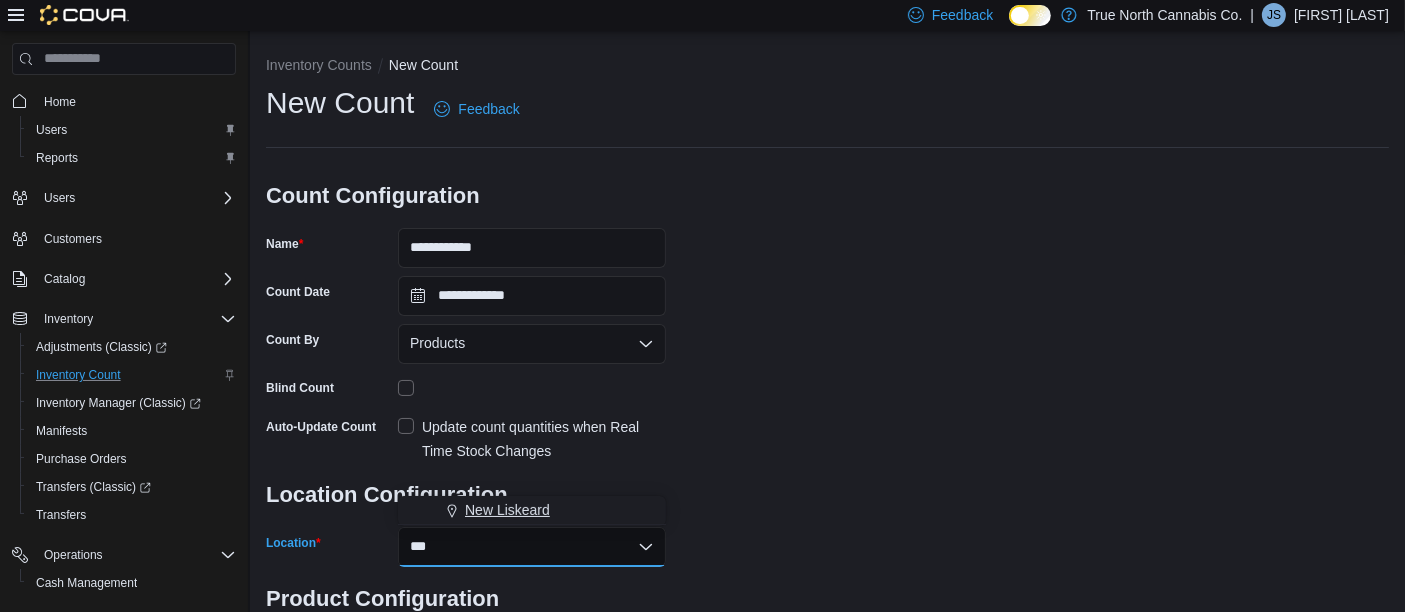type on "***" 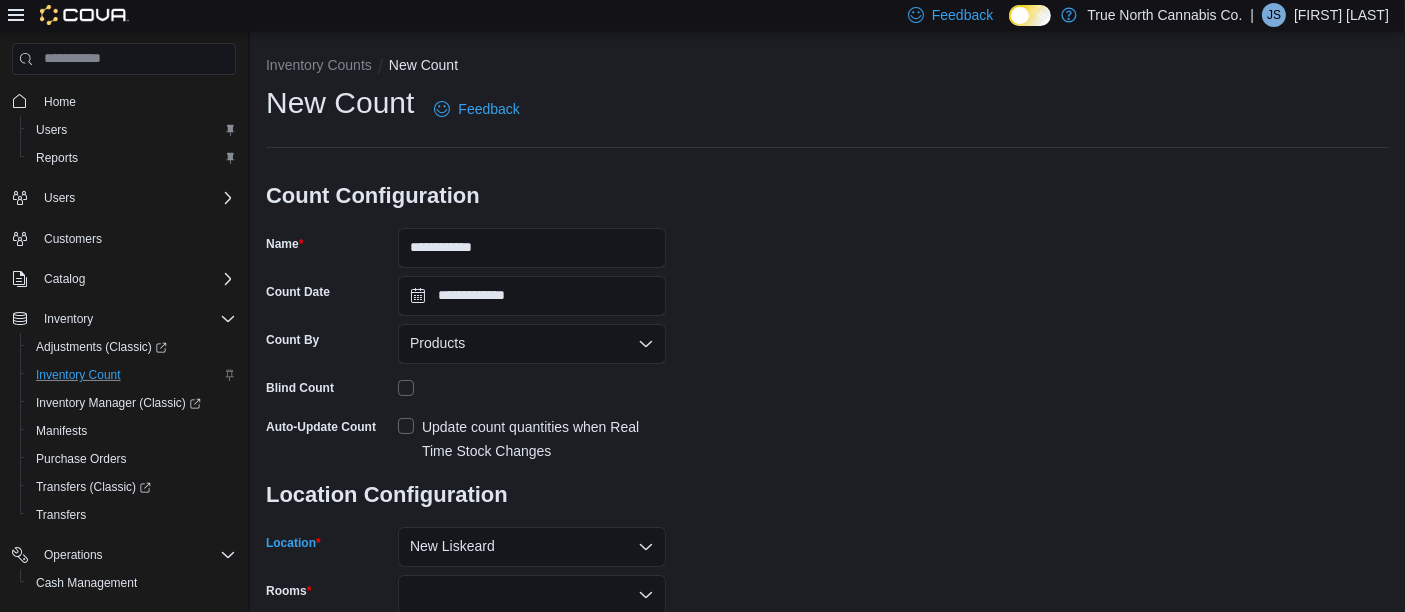 scroll, scrollTop: 152, scrollLeft: 0, axis: vertical 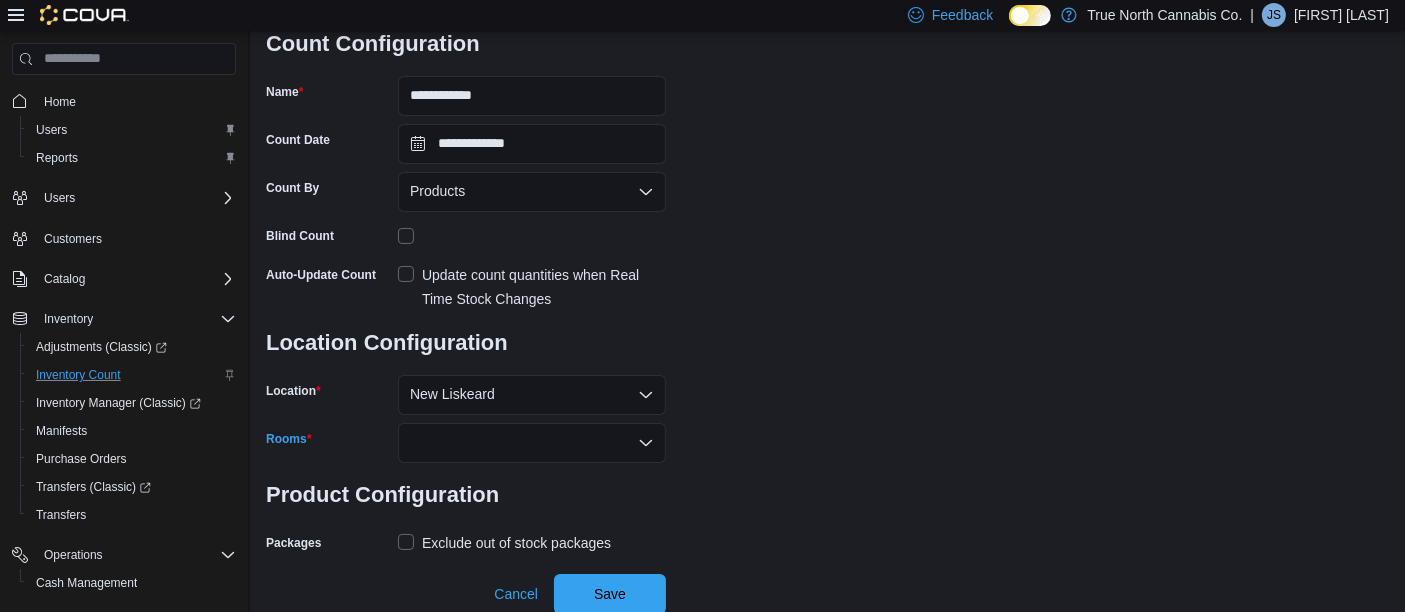 click at bounding box center (532, 443) 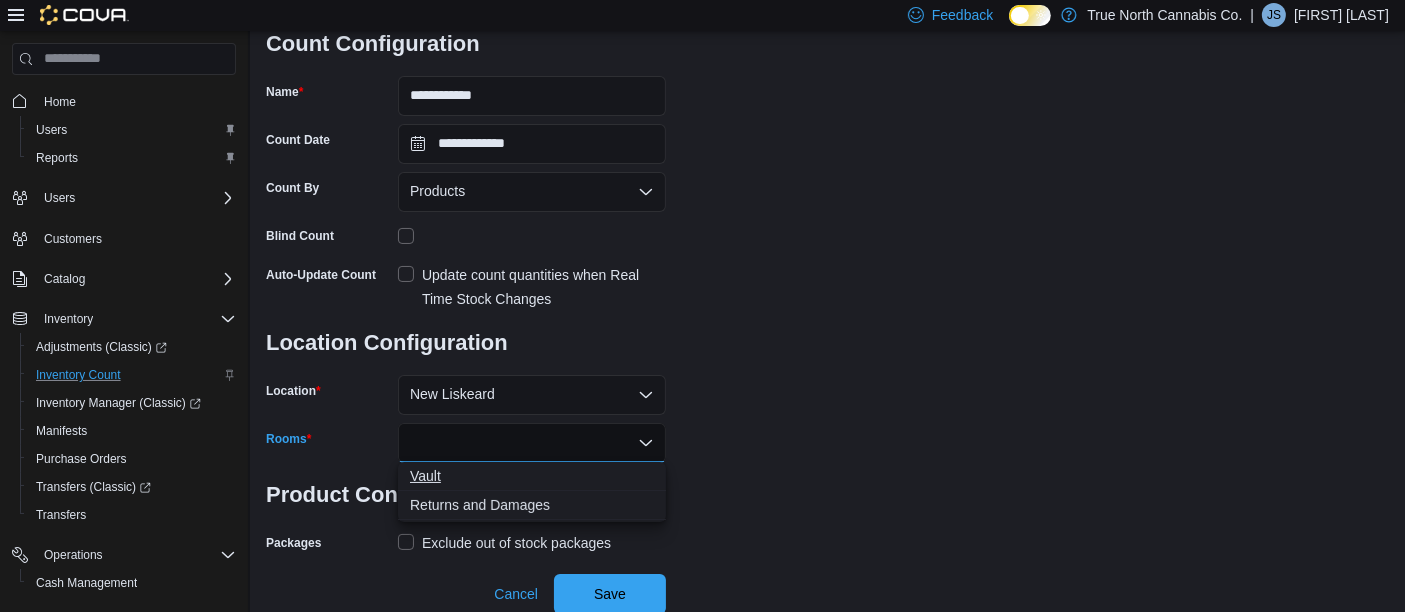click on "Vault" at bounding box center (532, 476) 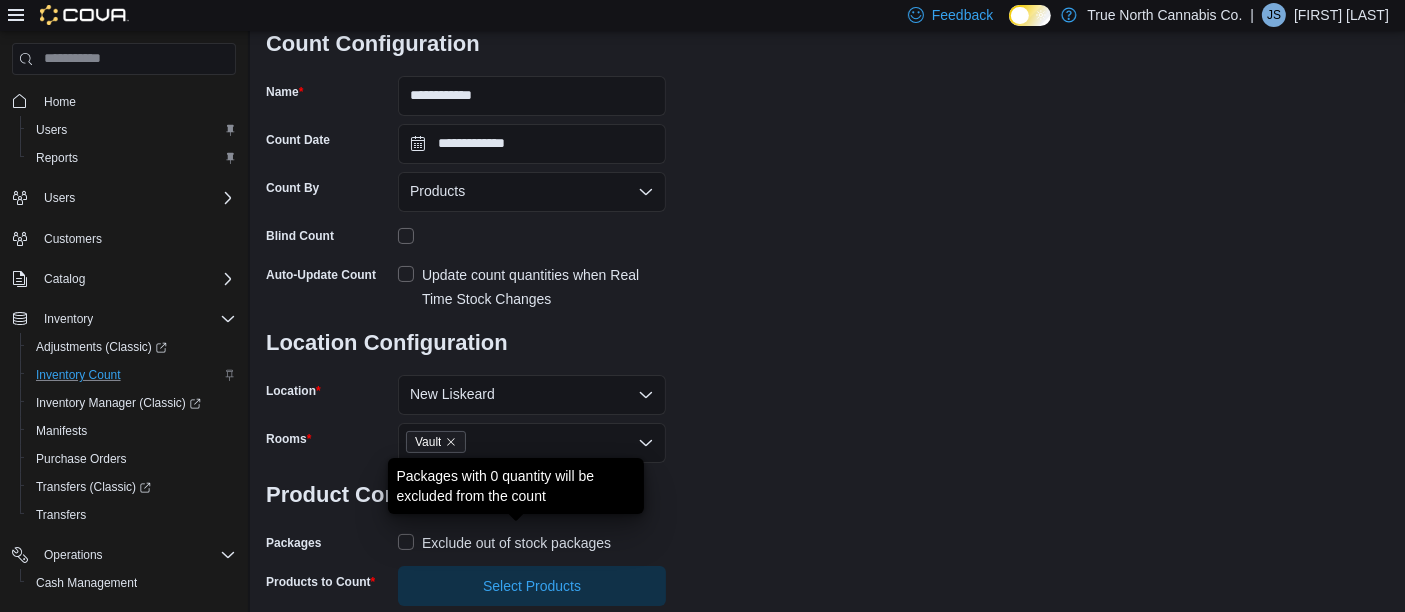 click on "Exclude out of stock packages" at bounding box center [516, 543] 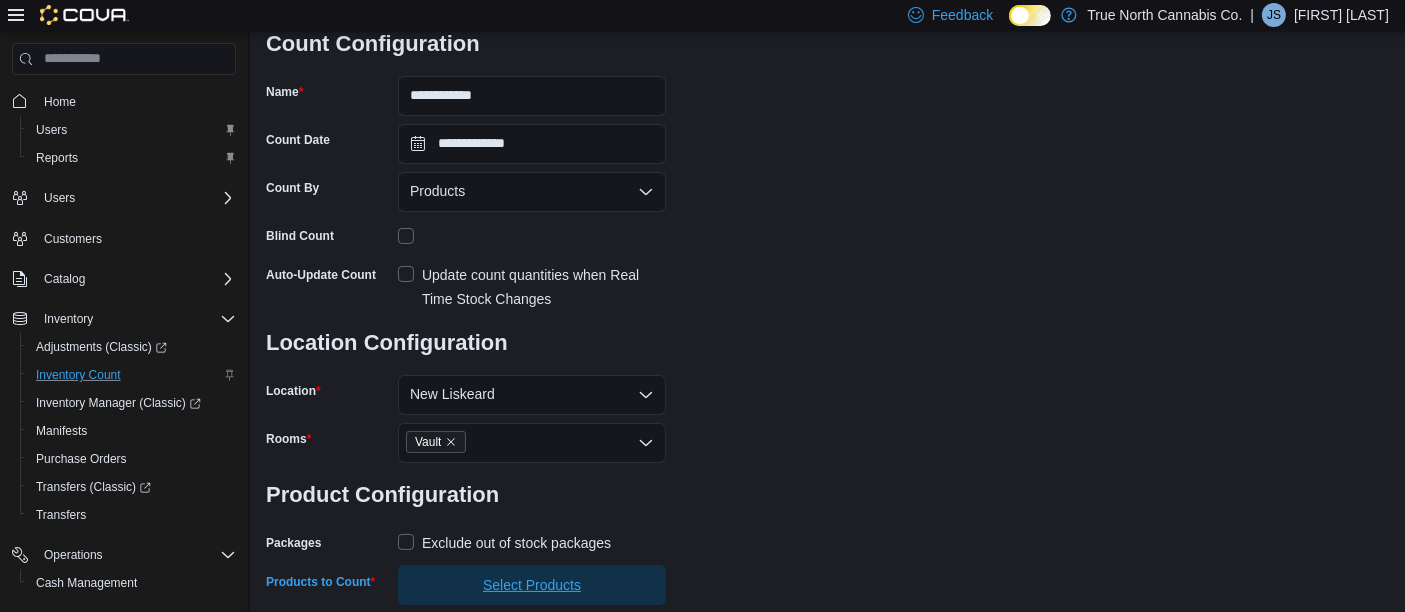 click on "Select Products" at bounding box center [532, 585] 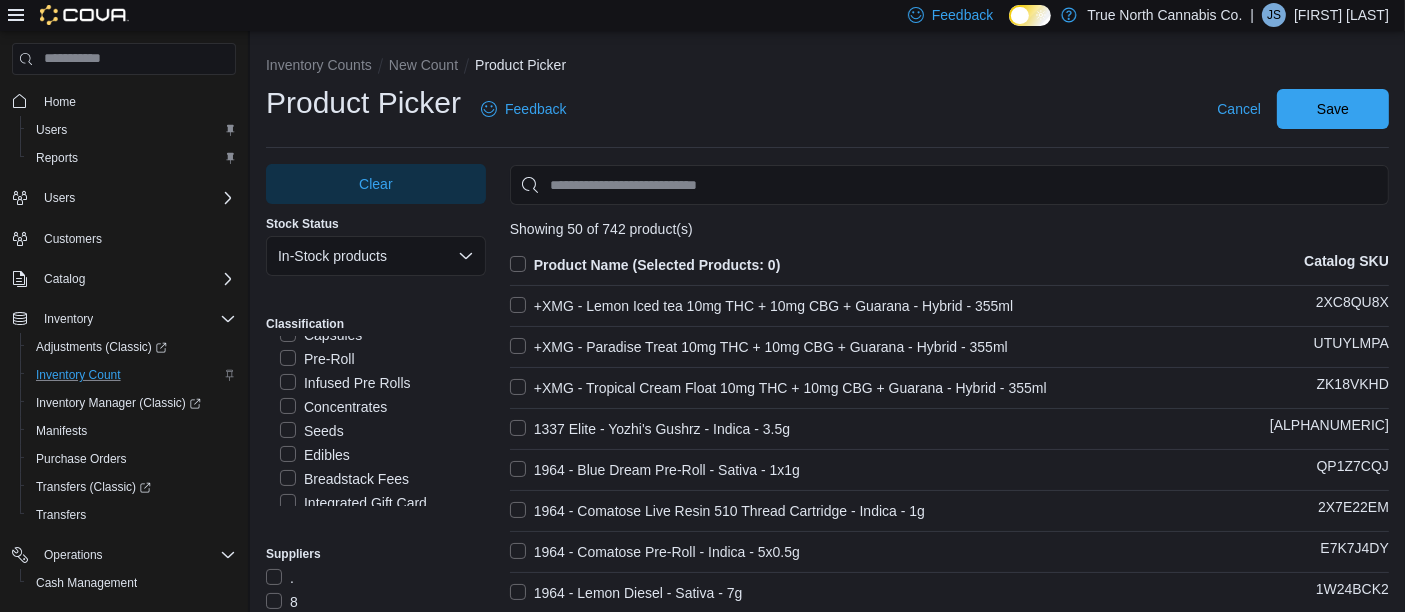 scroll, scrollTop: 760, scrollLeft: 0, axis: vertical 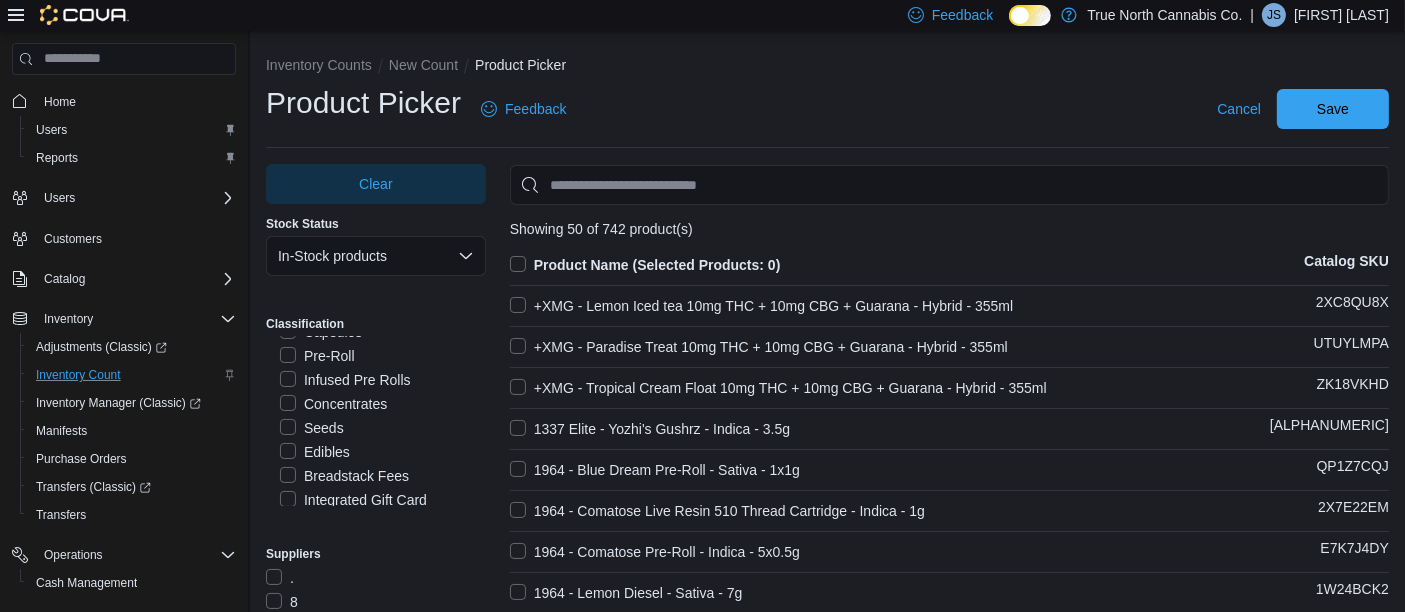 click on "Pre-Roll" at bounding box center (317, 356) 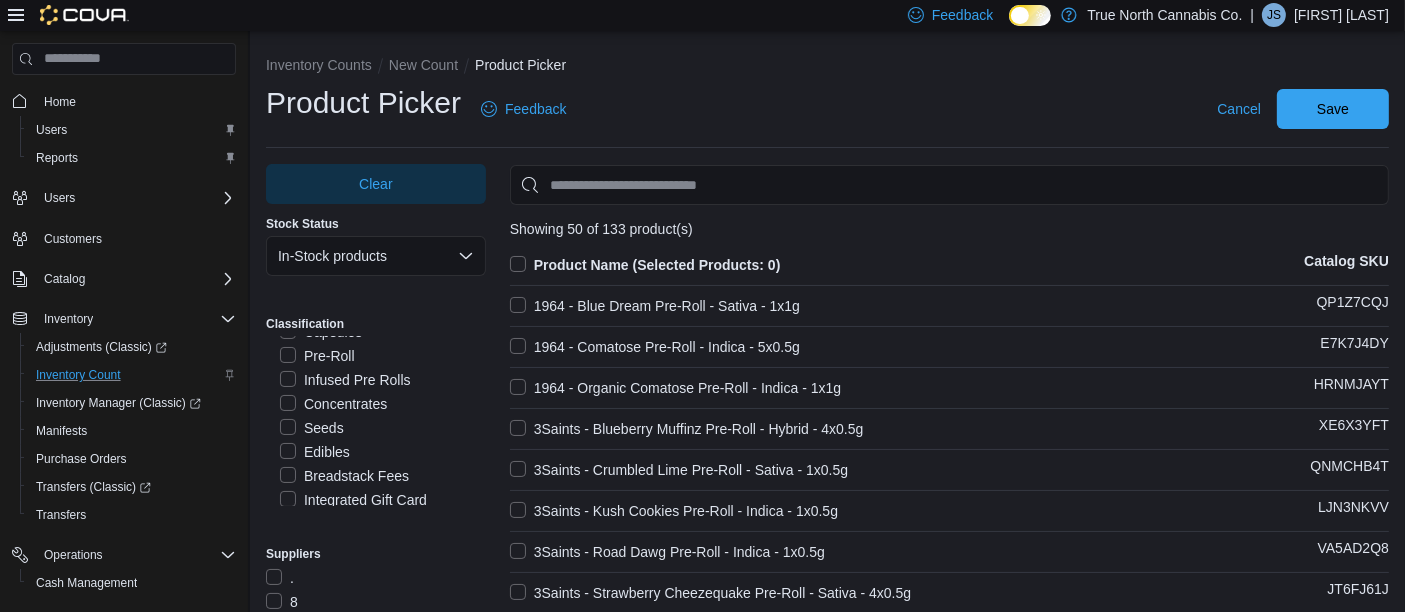 click on "Infused Pre Rolls" at bounding box center [345, 380] 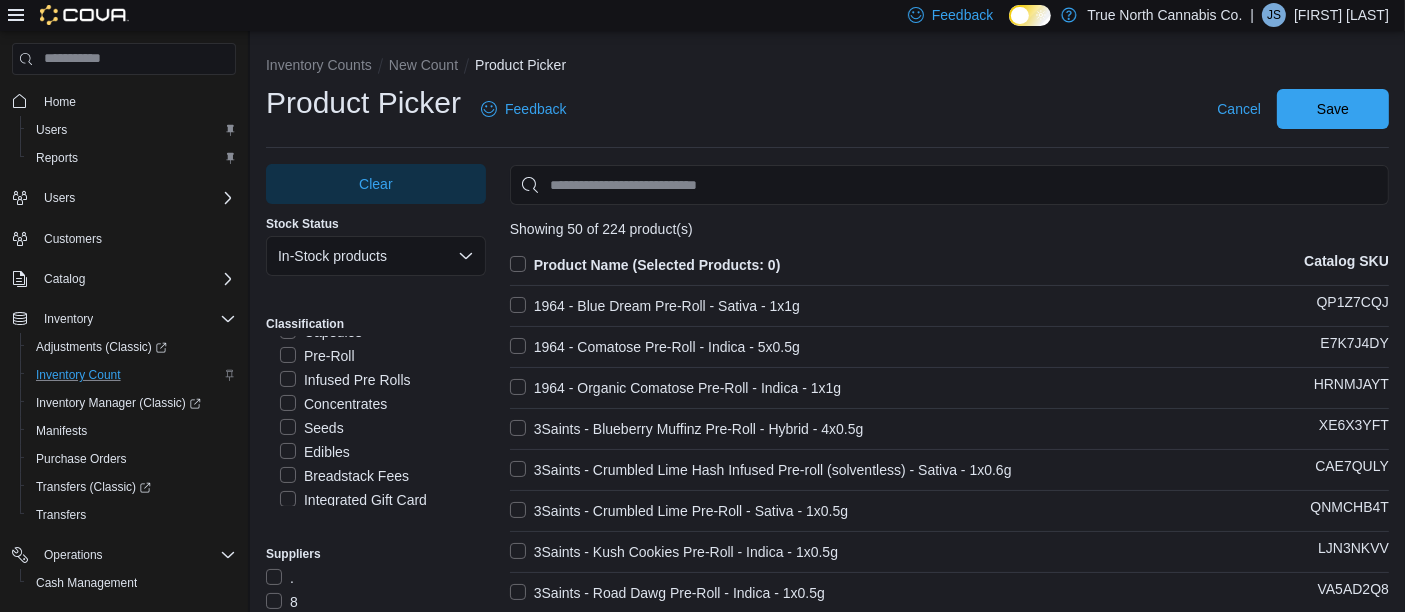click on "Product Name (Selected Products: 0)" at bounding box center (645, 265) 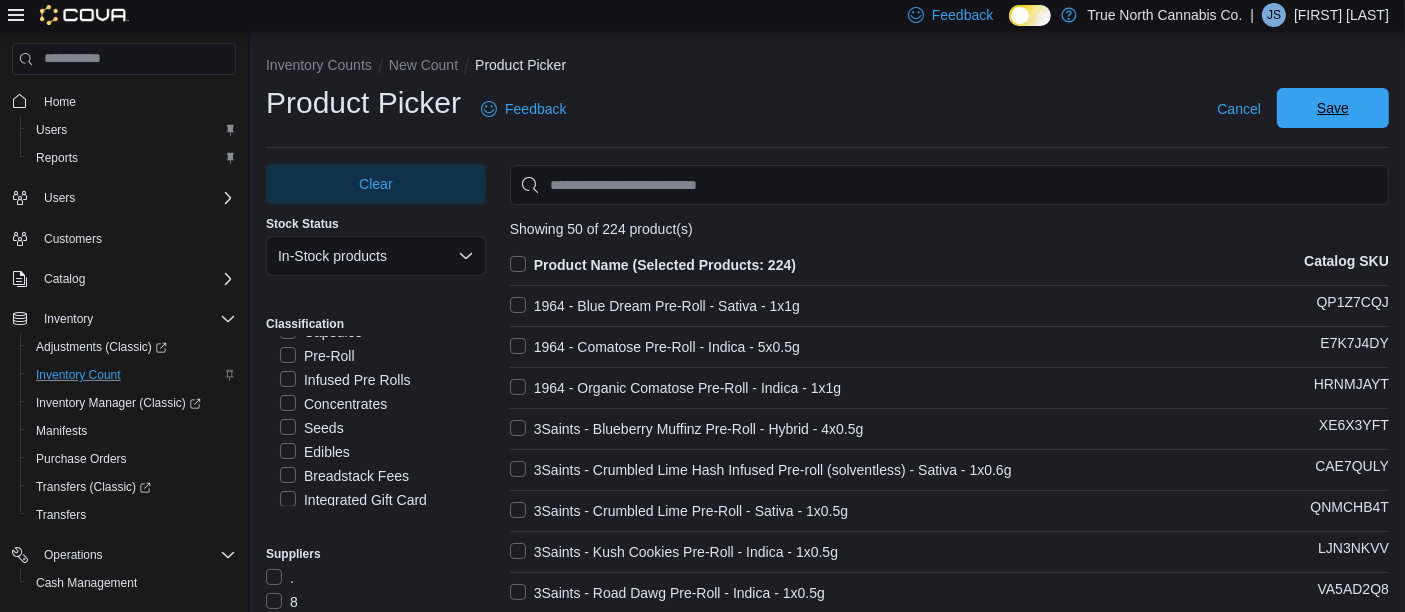 click on "Save" at bounding box center [1333, 108] 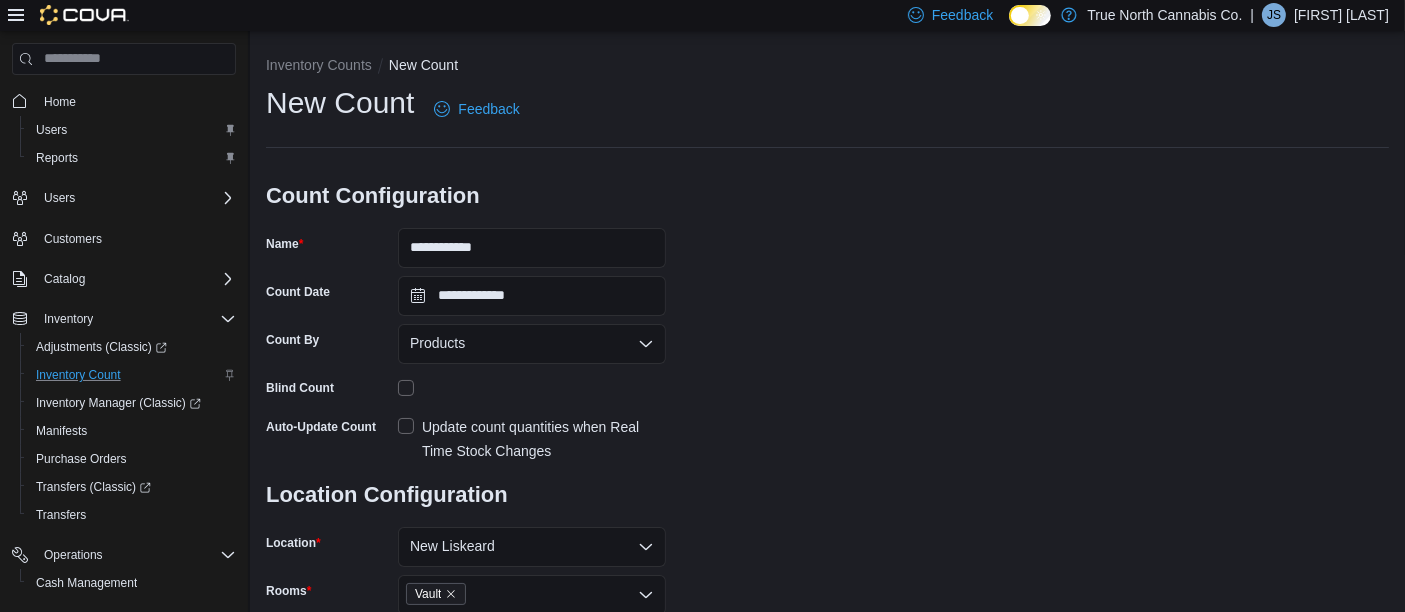 scroll, scrollTop: 240, scrollLeft: 0, axis: vertical 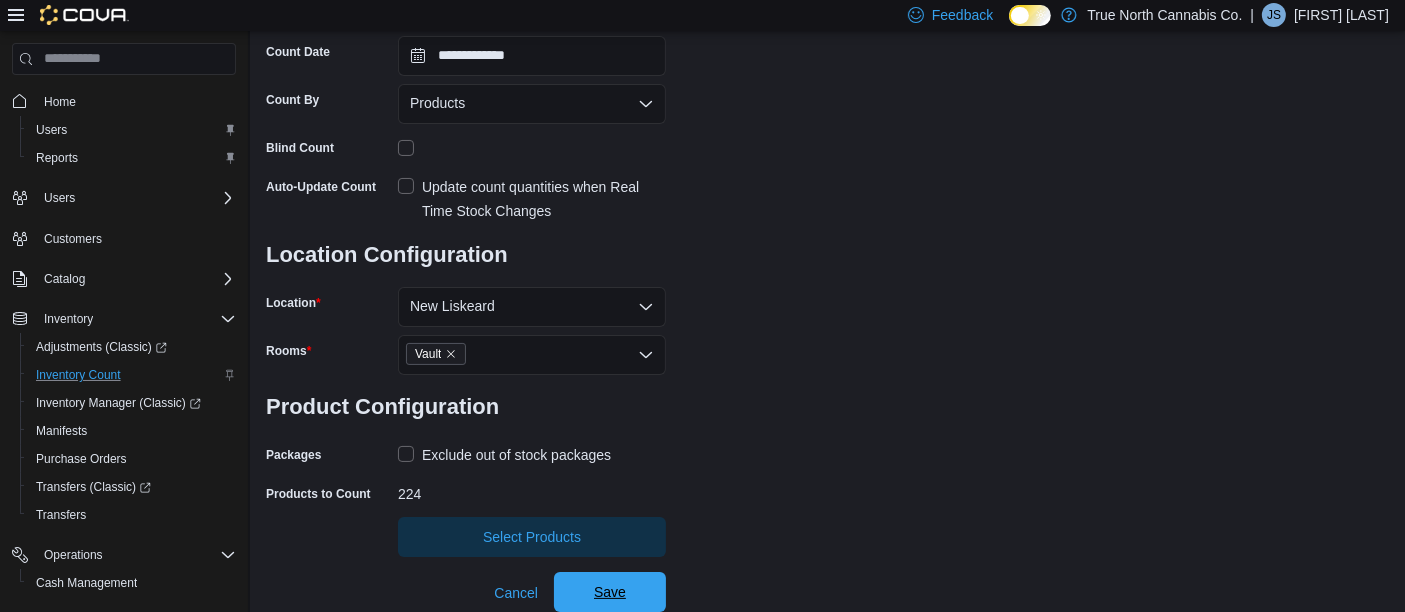 click on "Save" at bounding box center (610, 592) 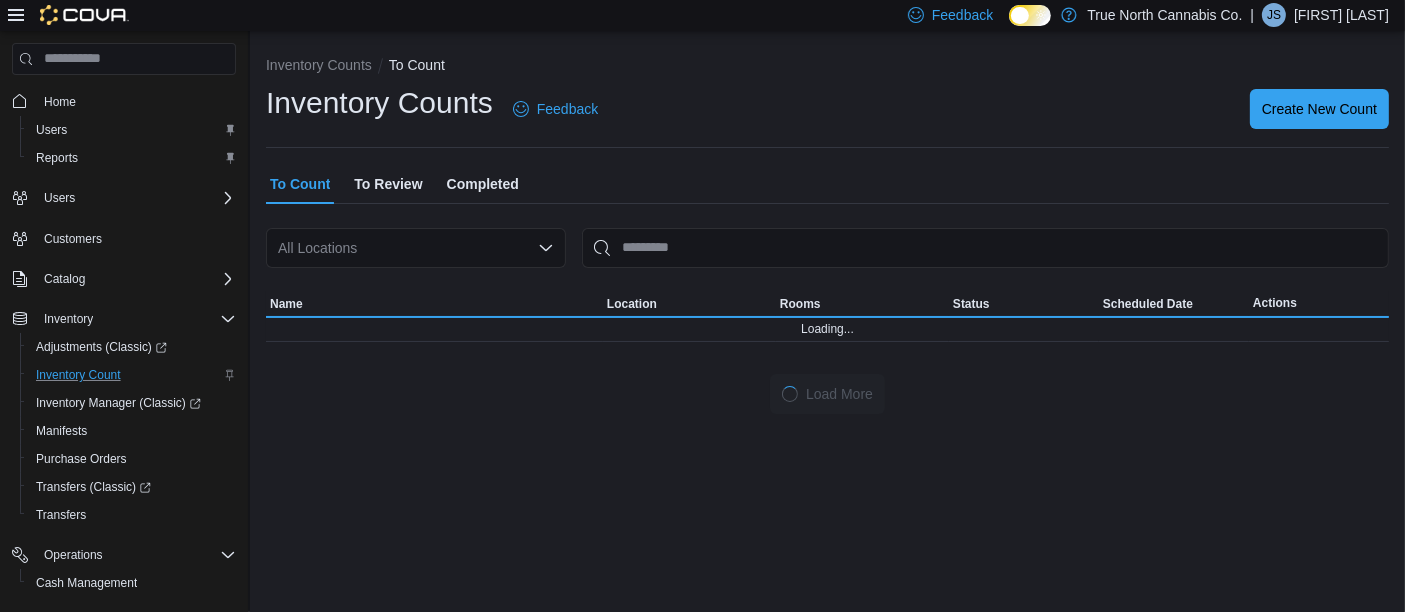 scroll, scrollTop: 0, scrollLeft: 0, axis: both 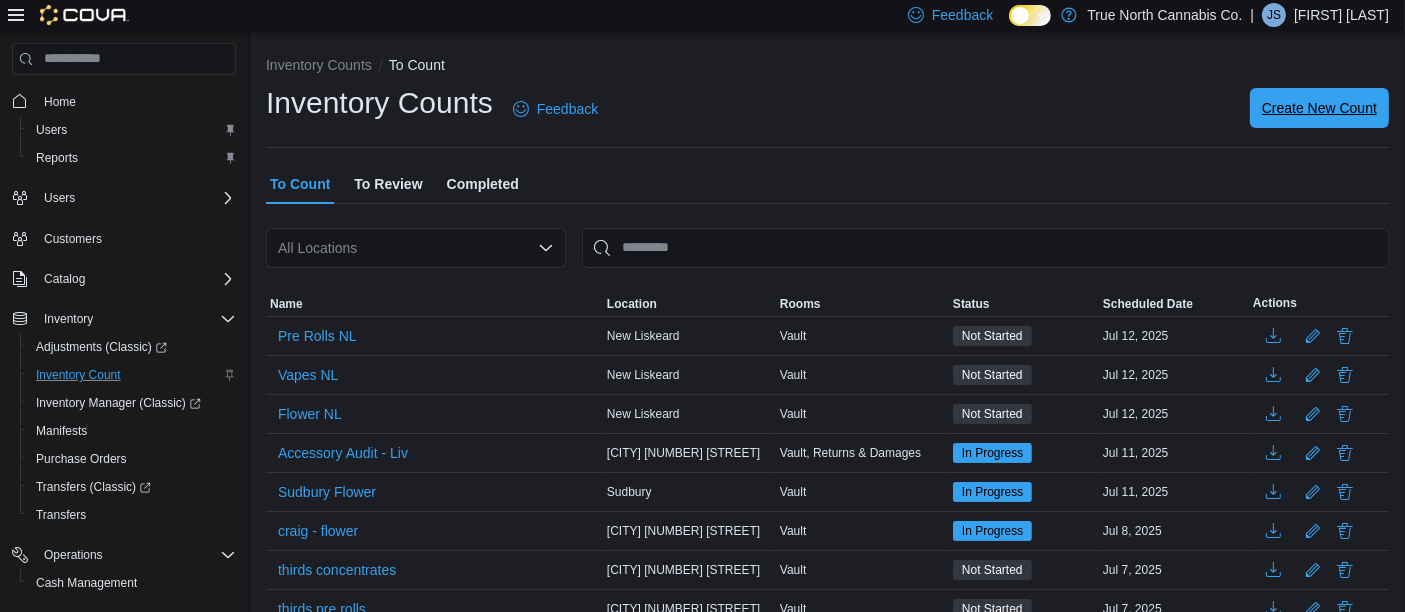 click on "Create New Count" at bounding box center [1319, 108] 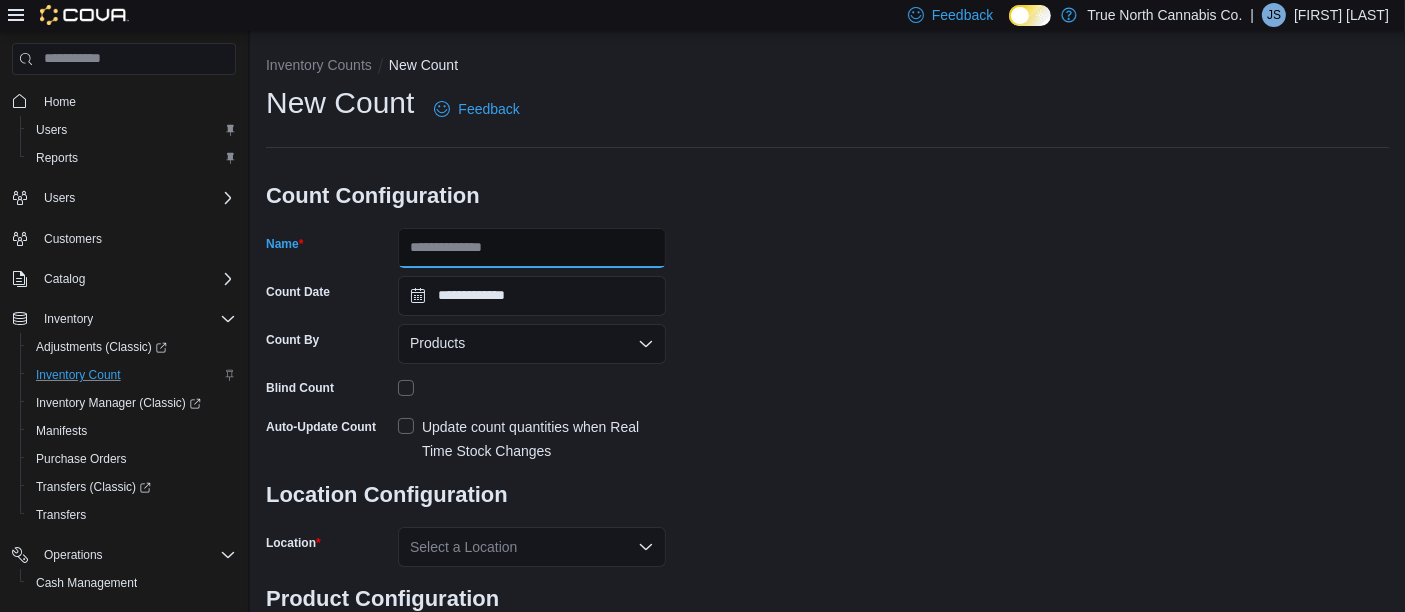 click on "Name" at bounding box center (532, 248) 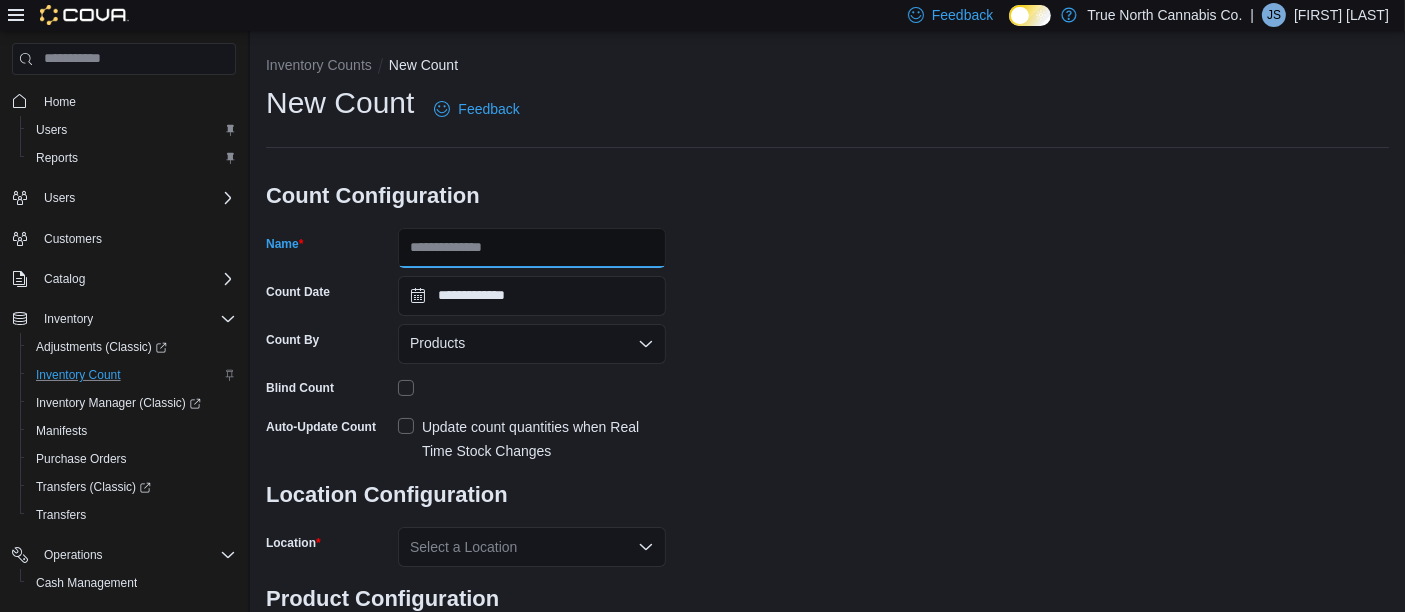 type on "**********" 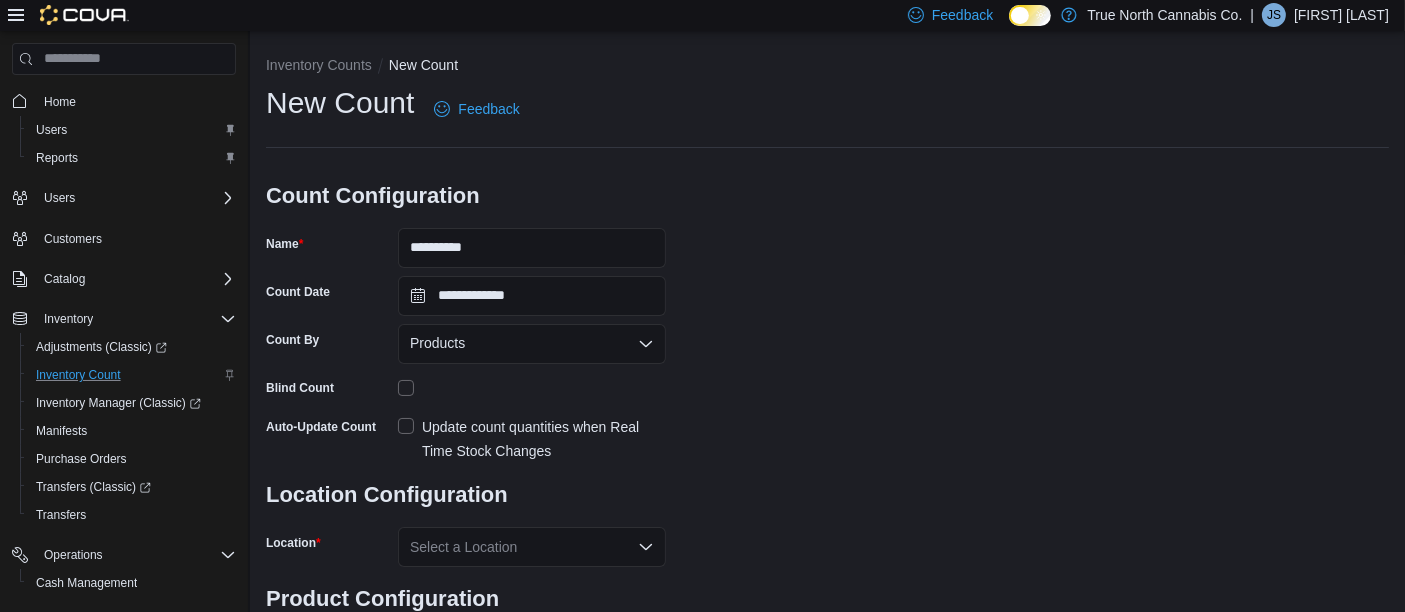 click on "Update count quantities when Real Time Stock Changes" at bounding box center (532, 439) 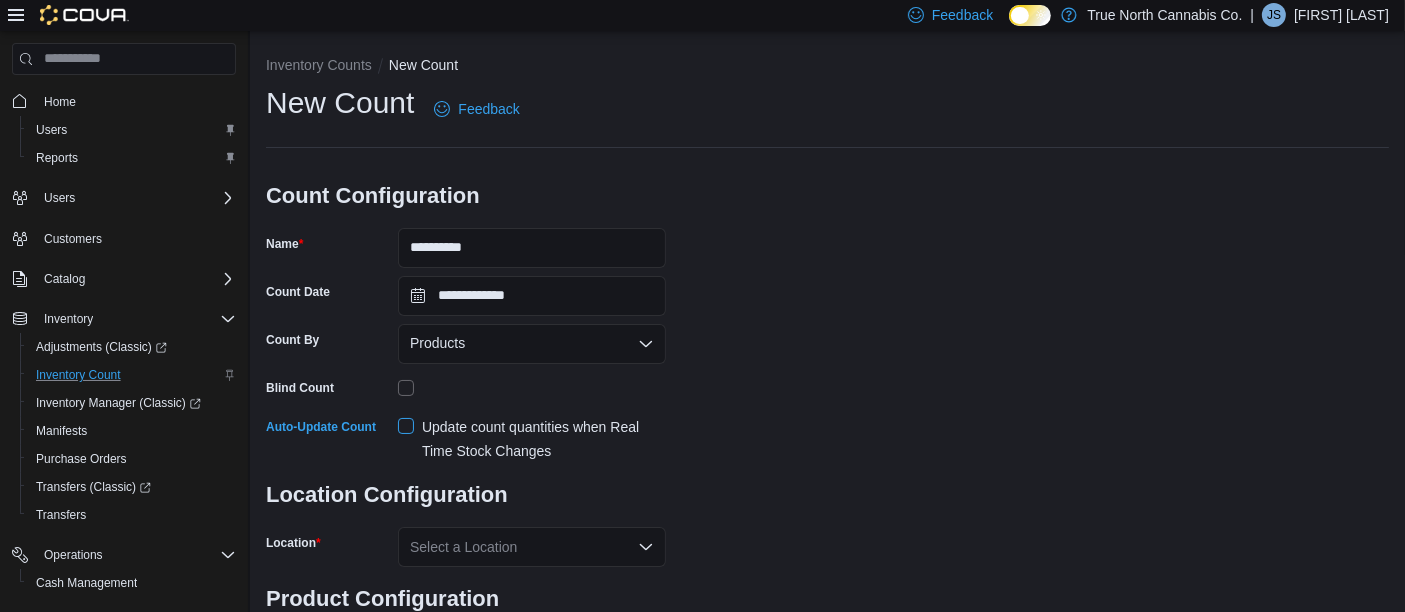 scroll, scrollTop: 104, scrollLeft: 0, axis: vertical 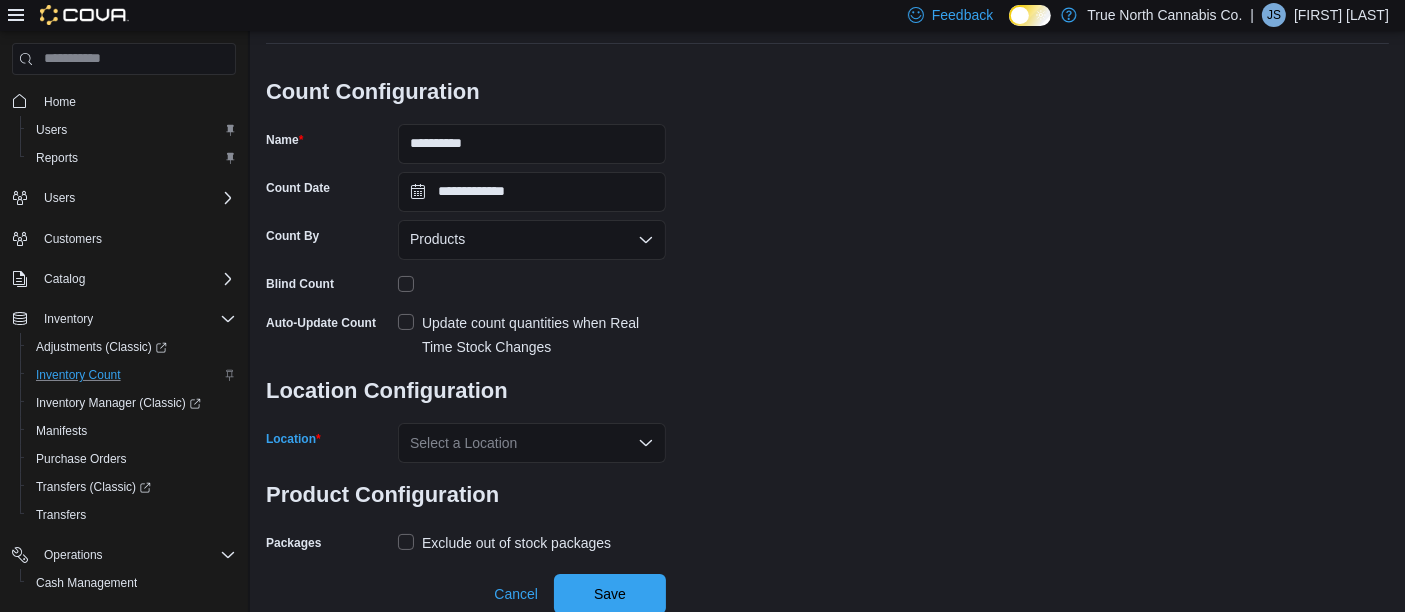 click on "Select a Location" at bounding box center [532, 443] 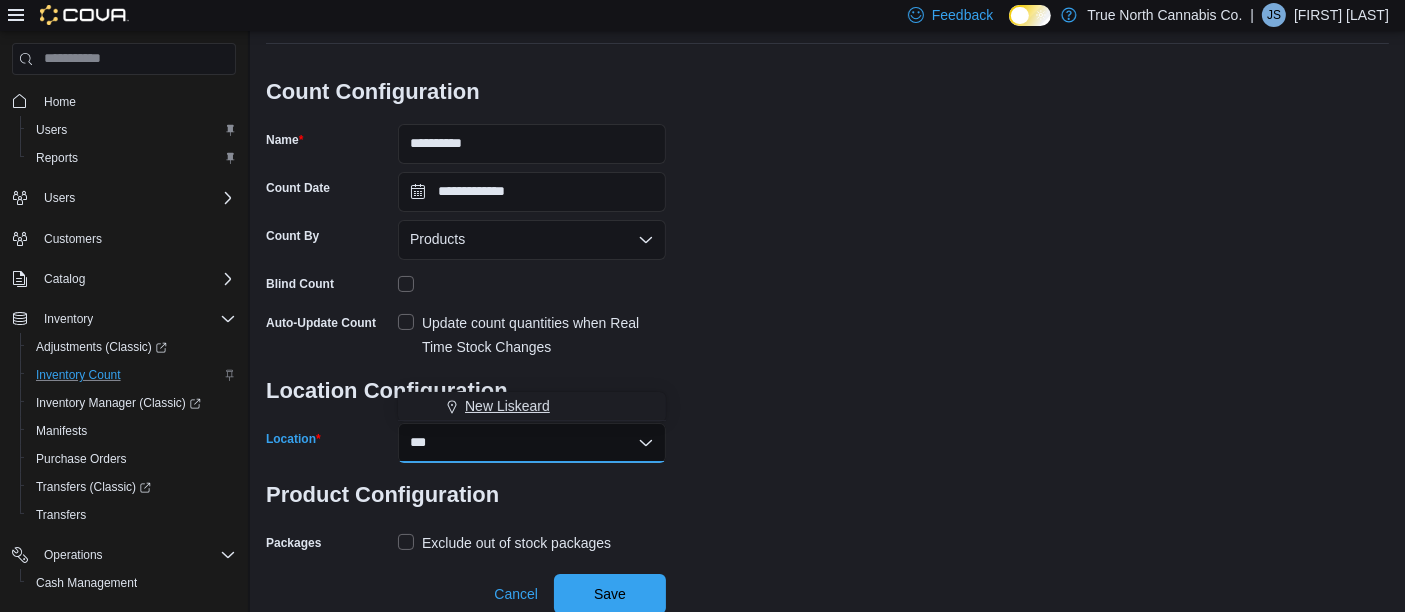 type on "***" 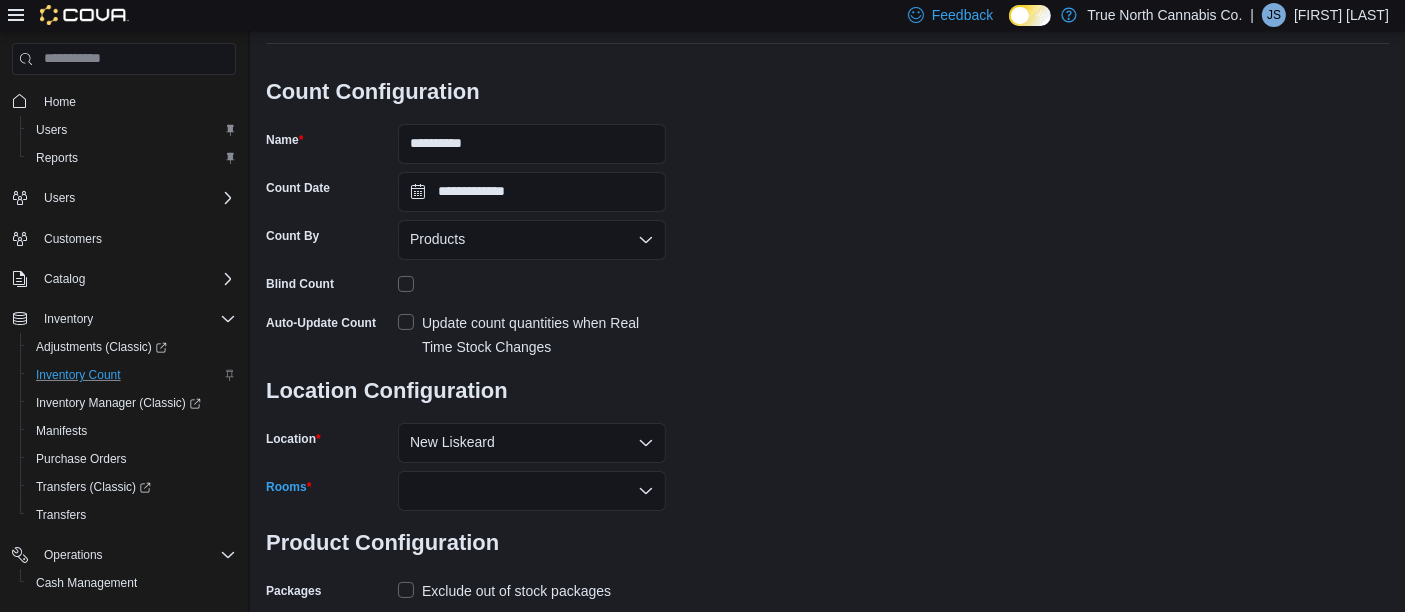 click at bounding box center (532, 491) 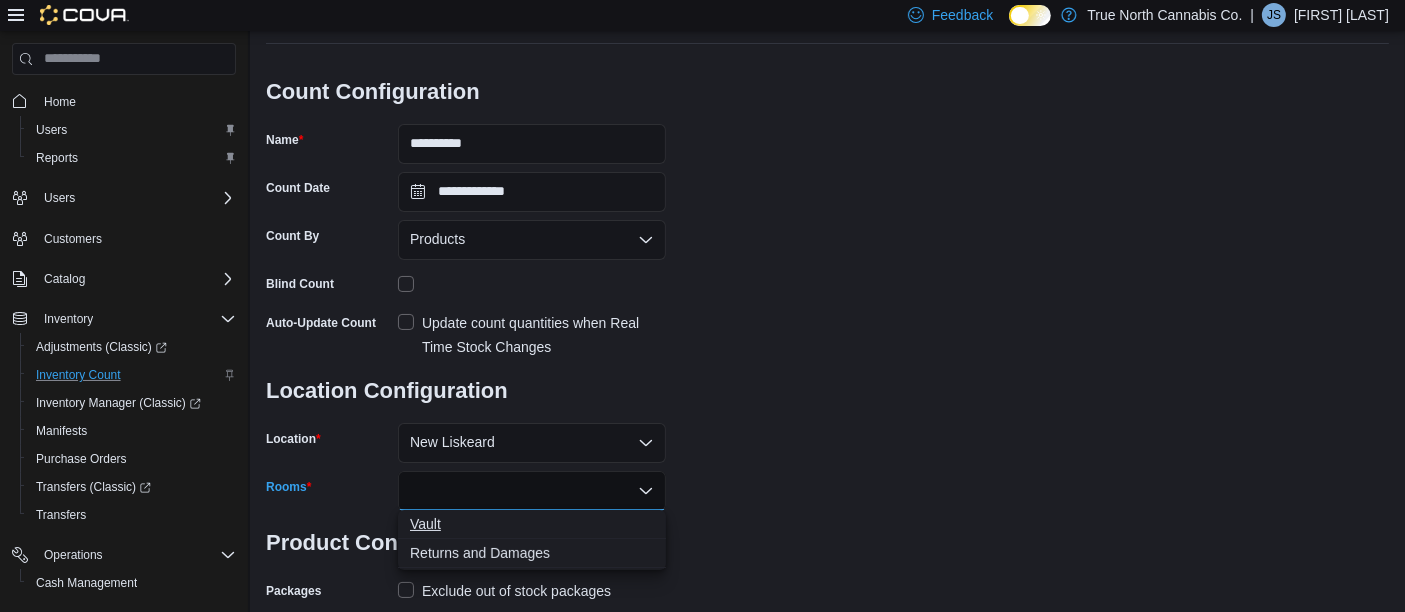 click on "Vault" at bounding box center (532, 524) 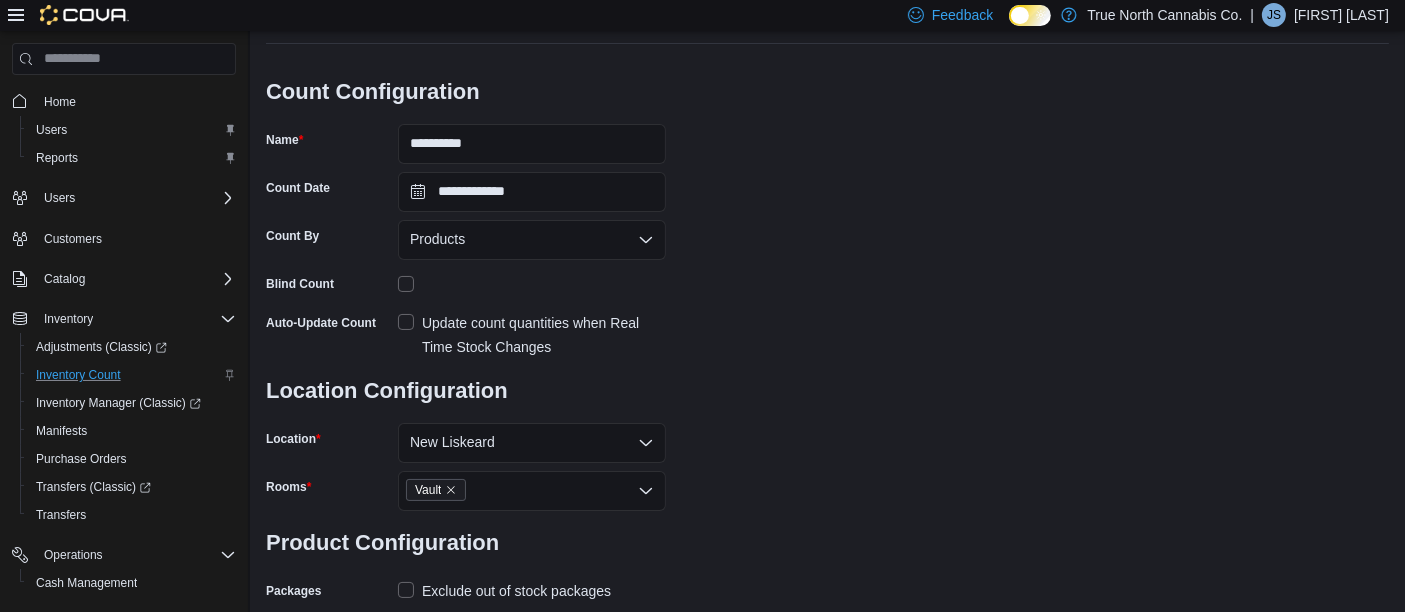 click on "Exclude out of stock packages" at bounding box center (504, 591) 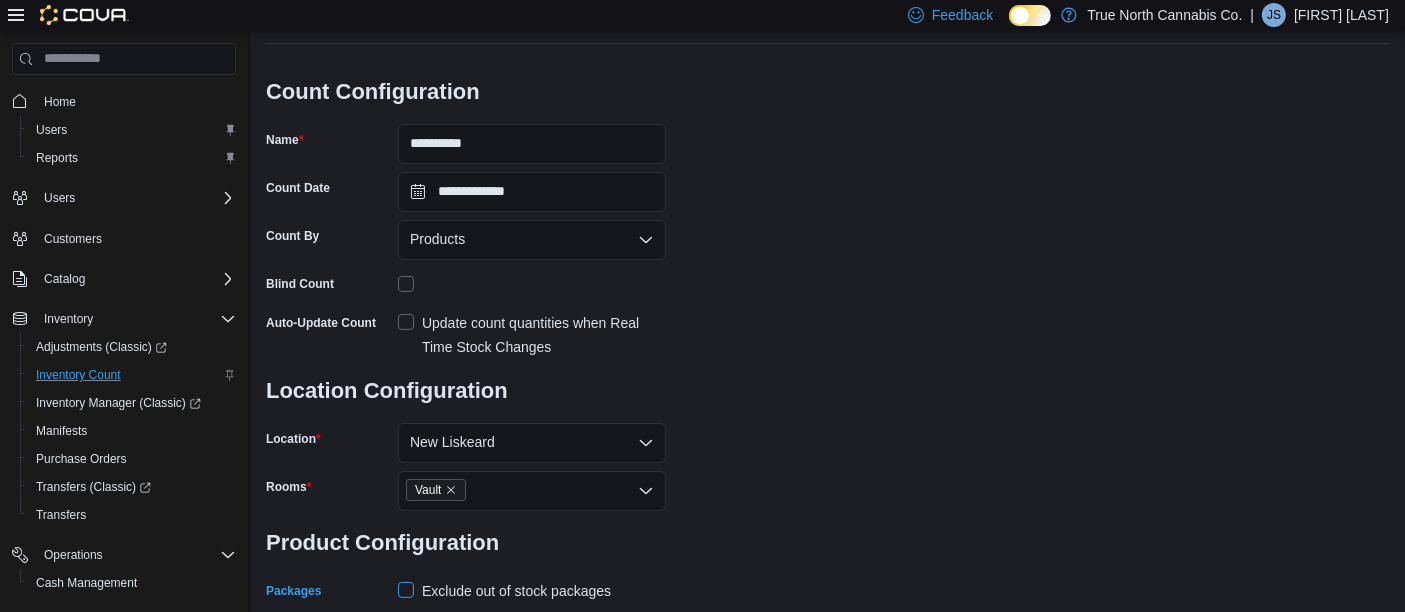 scroll, scrollTop: 200, scrollLeft: 0, axis: vertical 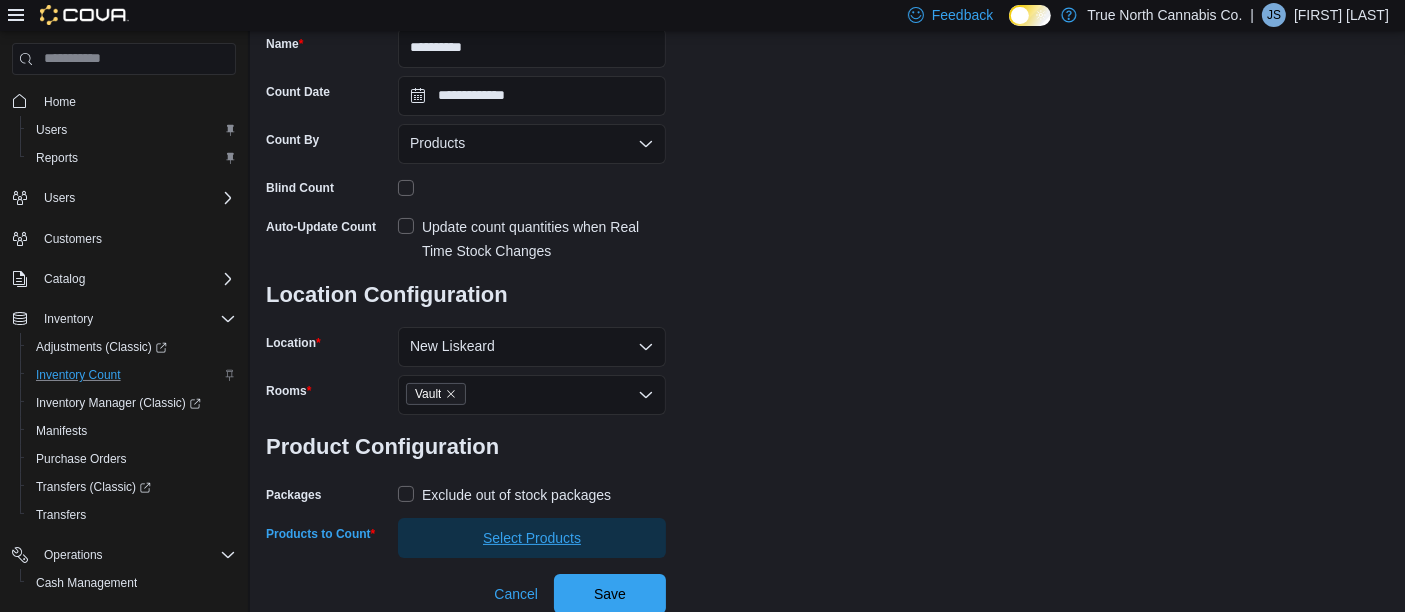 click on "Select Products" at bounding box center (532, 538) 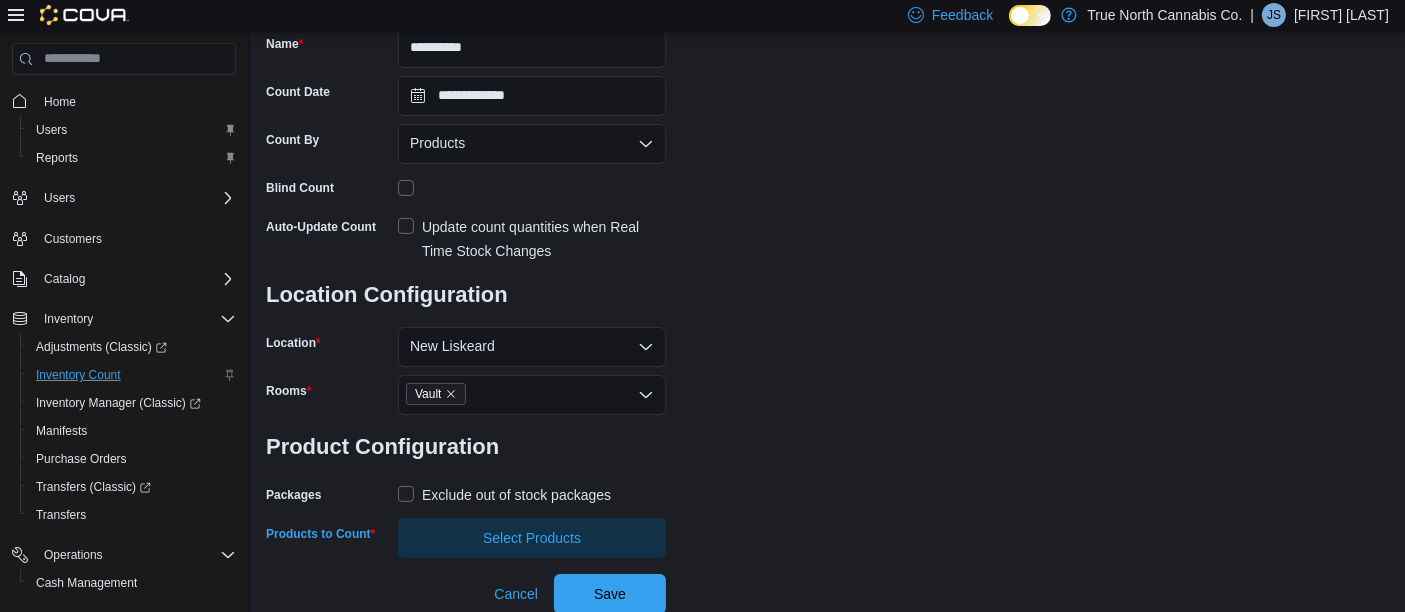 scroll, scrollTop: 0, scrollLeft: 0, axis: both 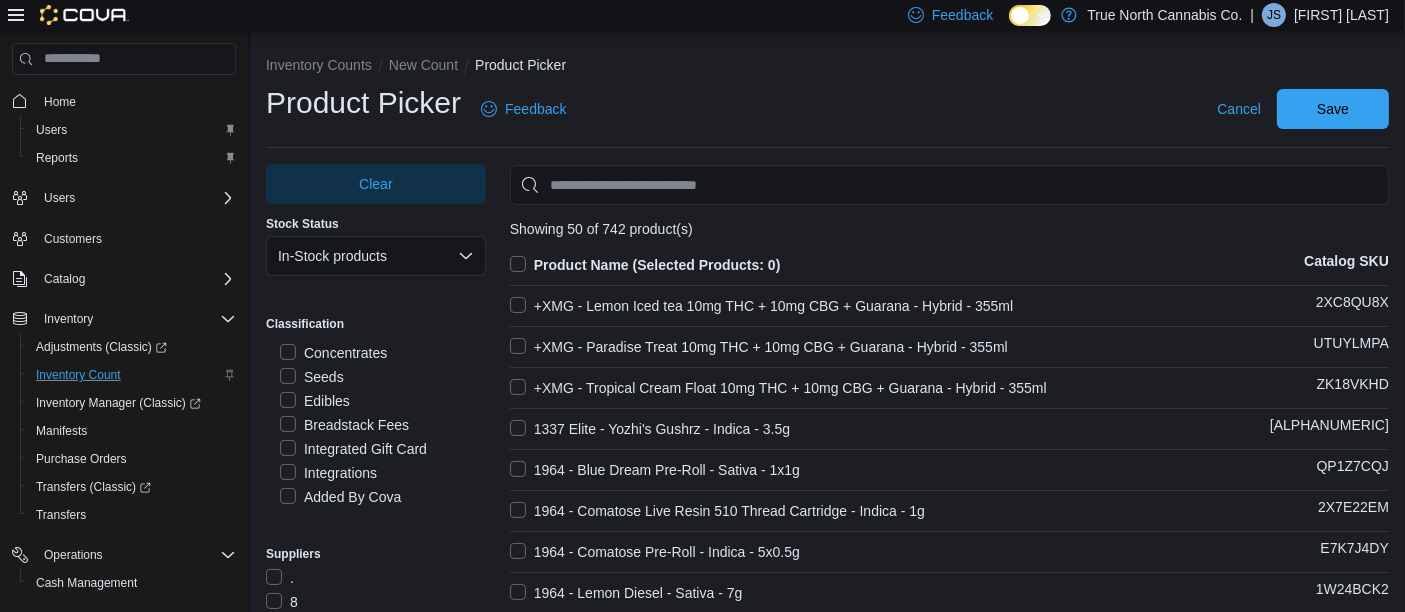 click on "Edibles" at bounding box center (315, 401) 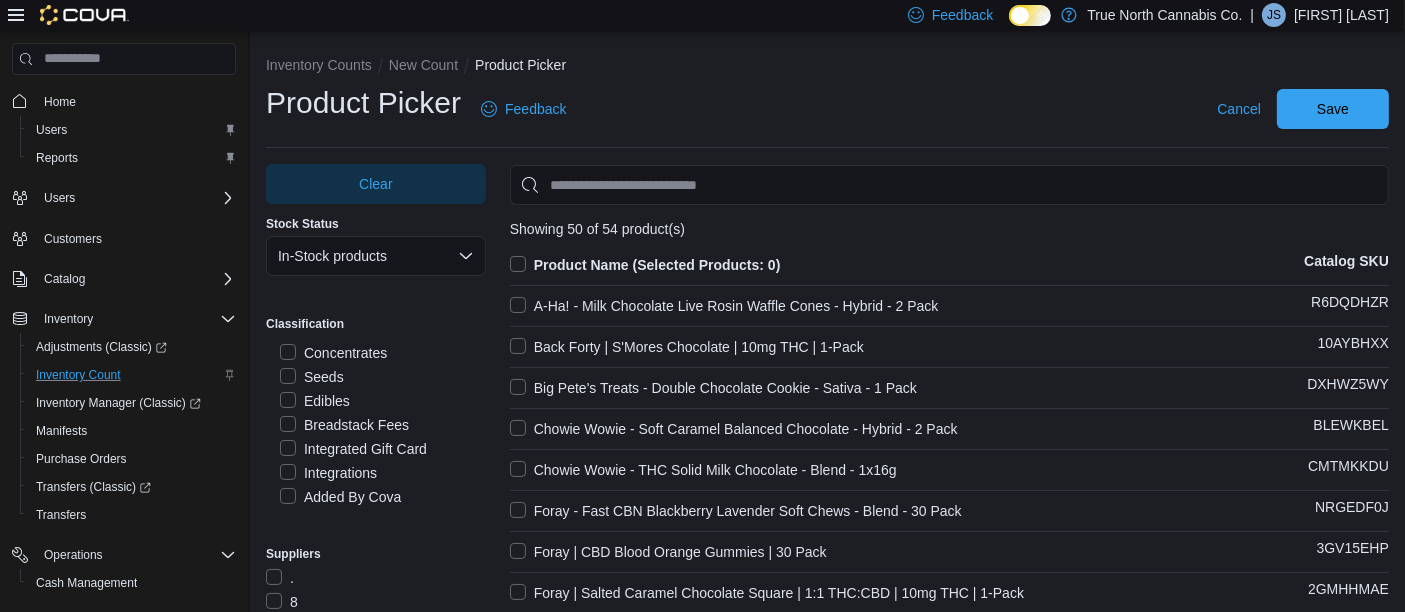 click on "Product Name (Selected Products: 0)" at bounding box center [645, 265] 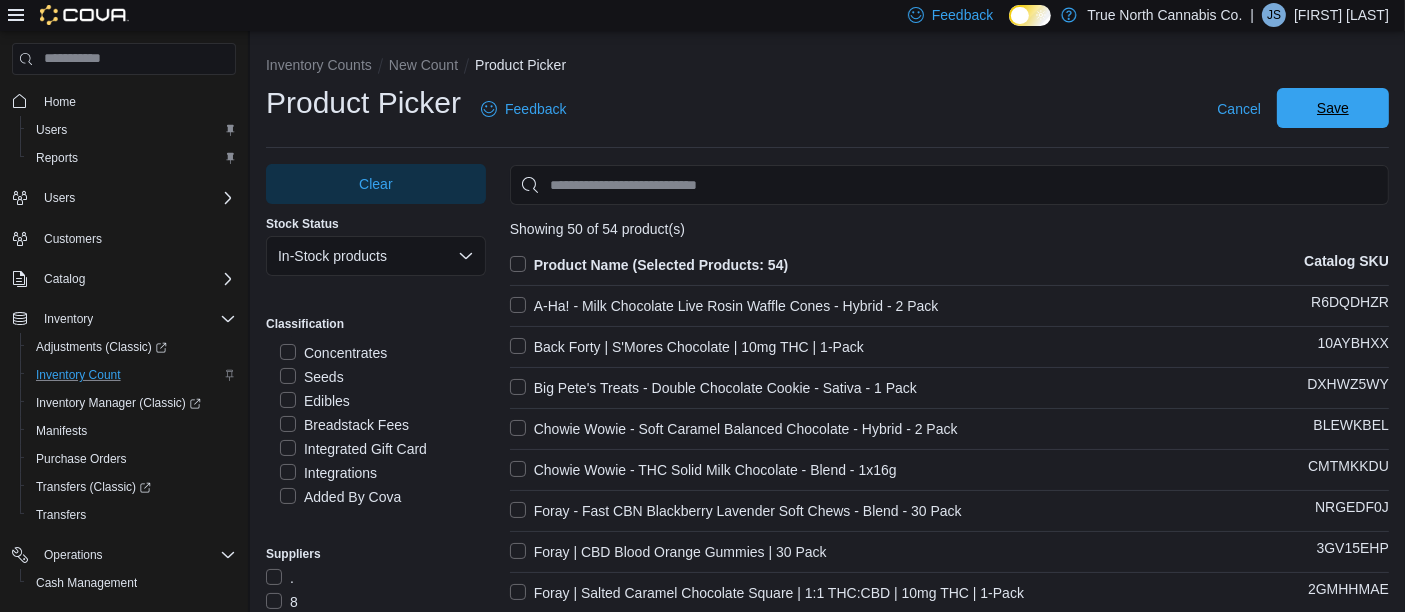 click on "Save" at bounding box center (1333, 108) 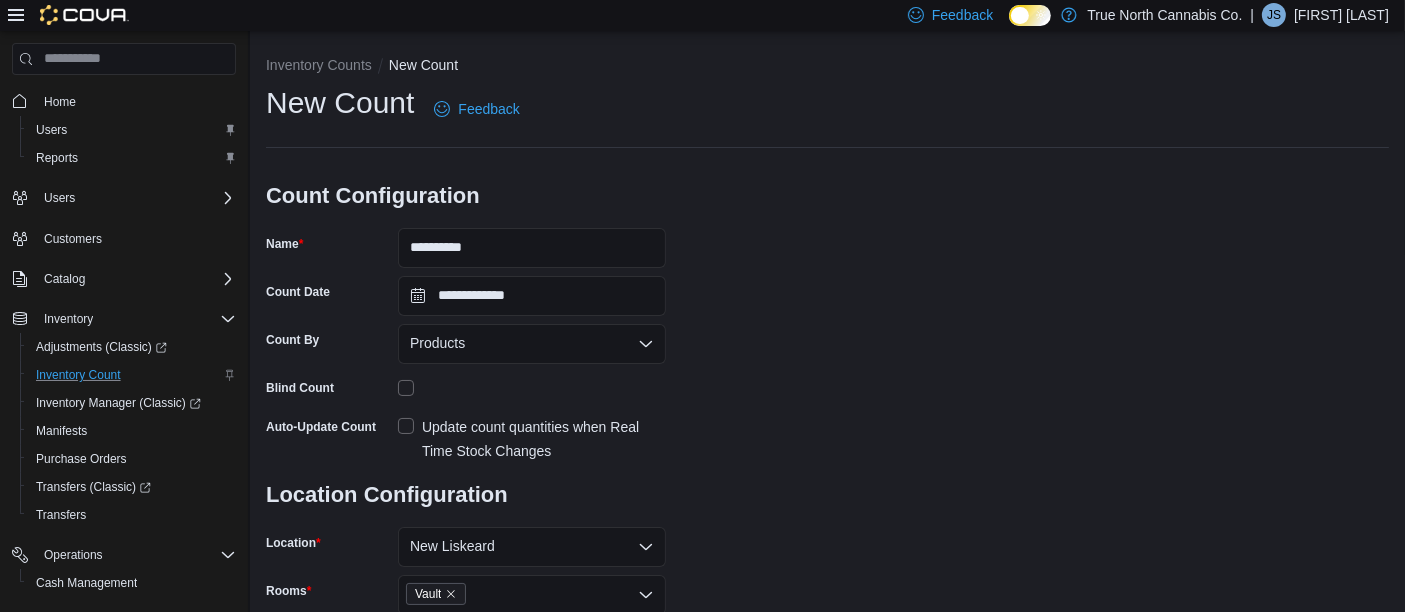 scroll, scrollTop: 240, scrollLeft: 0, axis: vertical 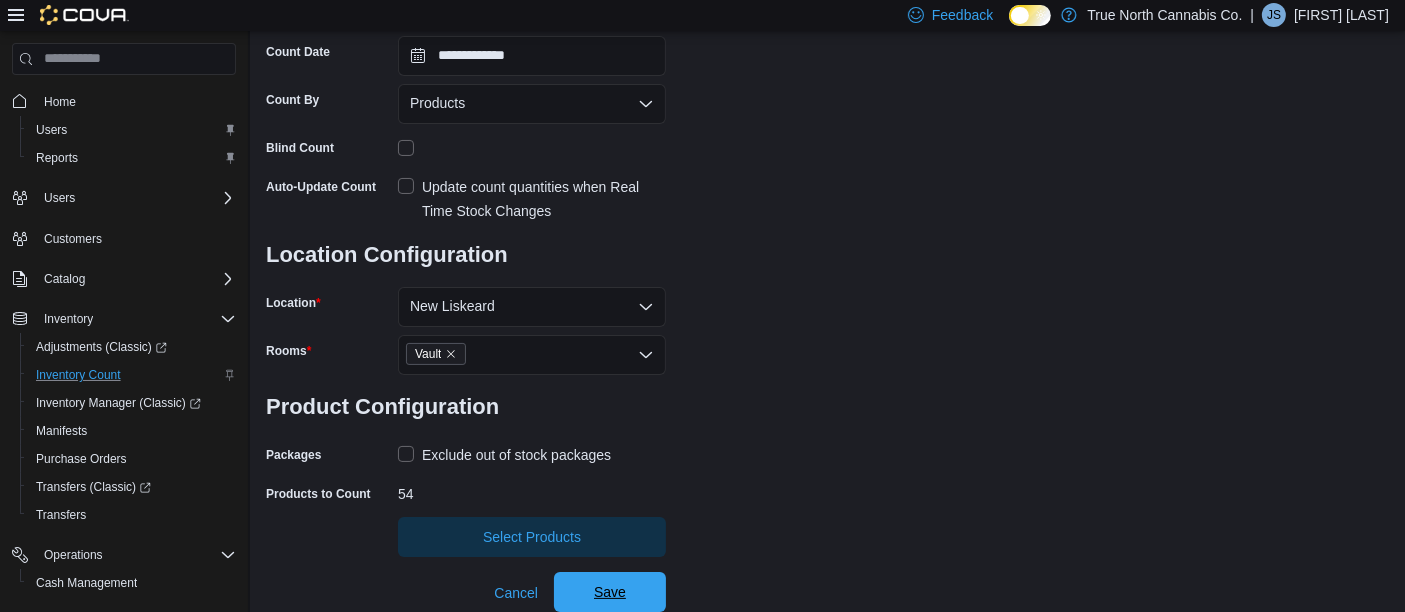 click on "Save" at bounding box center [610, 592] 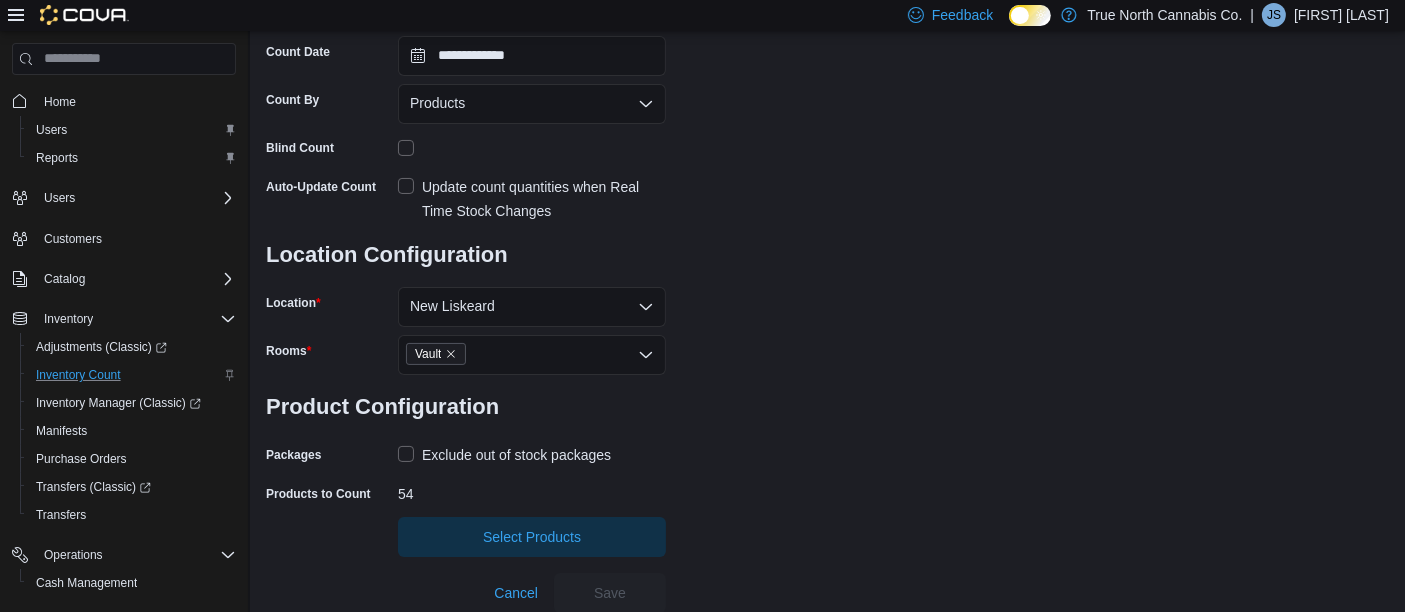 scroll, scrollTop: 0, scrollLeft: 0, axis: both 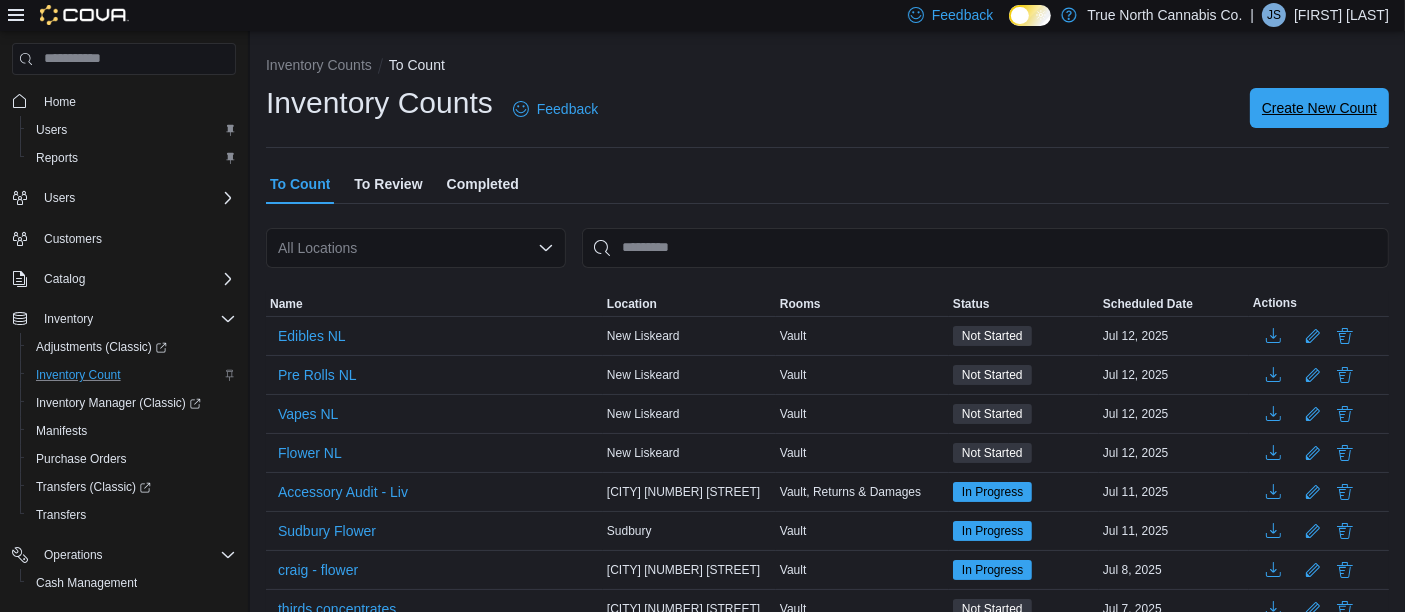 click on "Create New Count" at bounding box center (1319, 108) 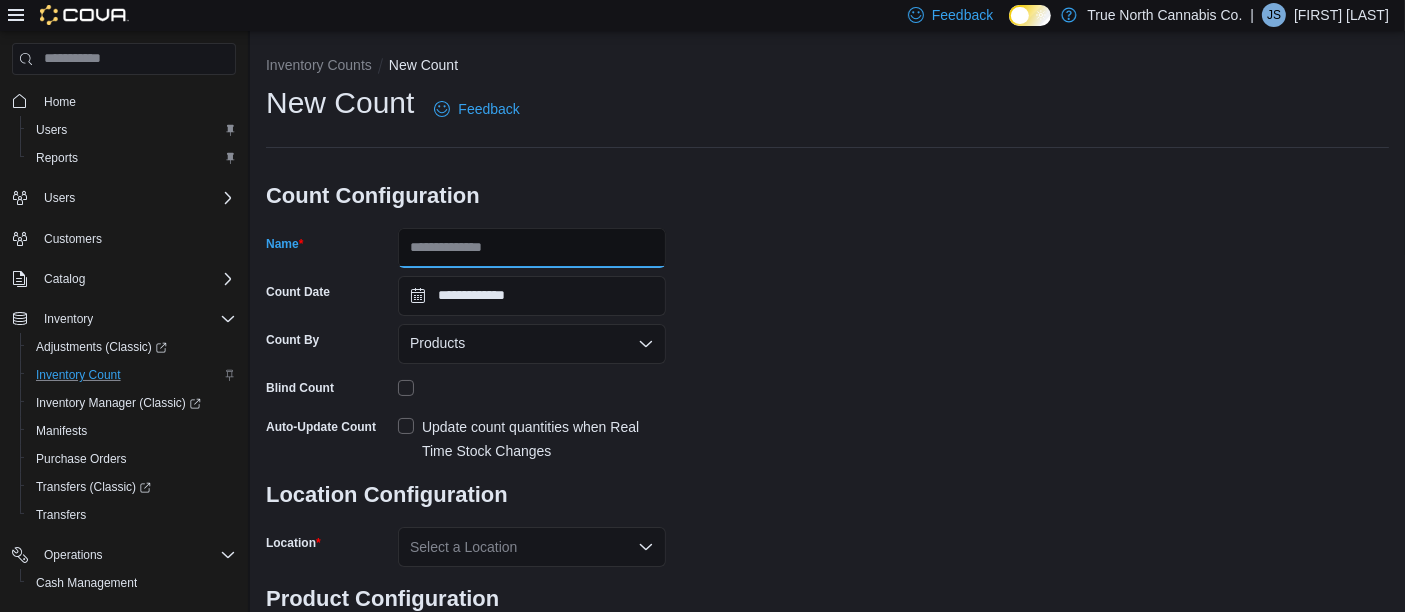 click on "Name" at bounding box center [532, 248] 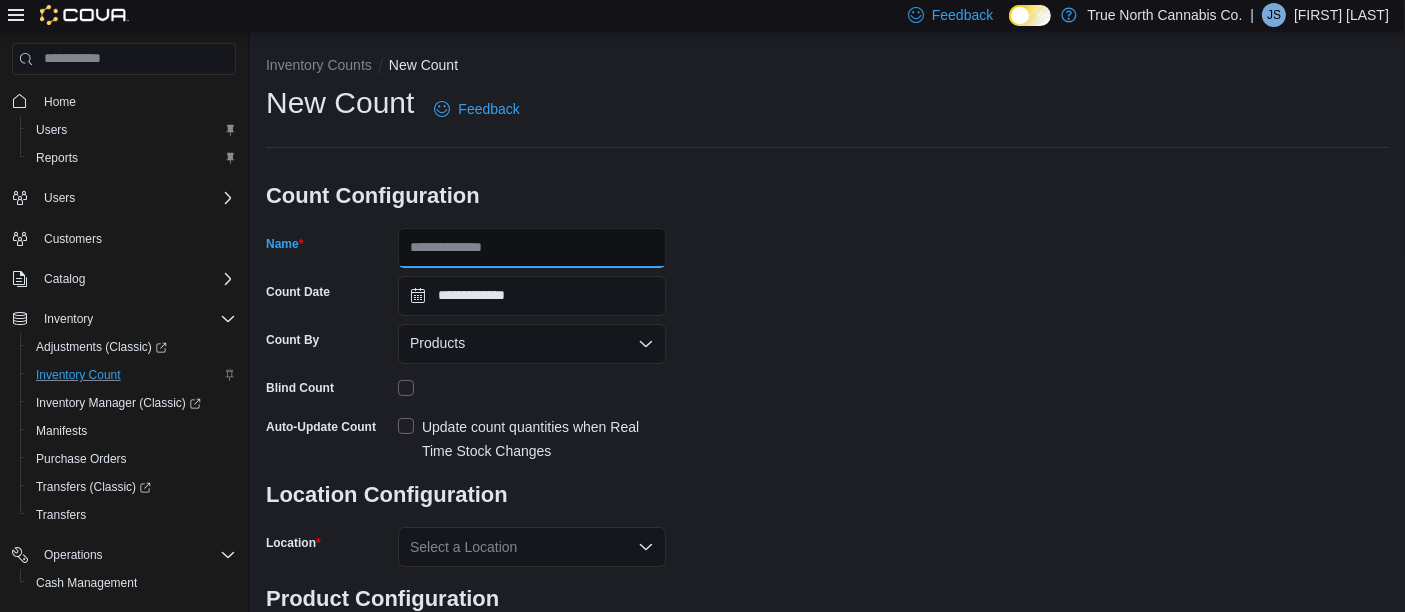 type on "**********" 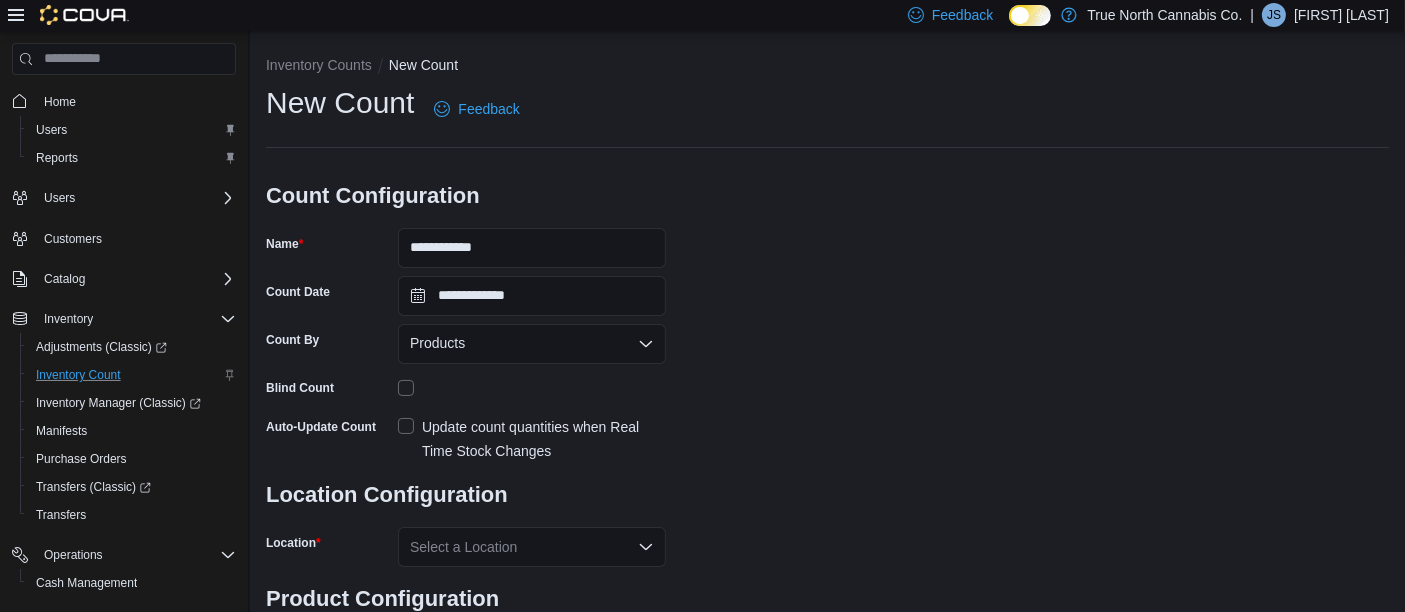 click on "Update count quantities when Real Time Stock Changes" at bounding box center (532, 439) 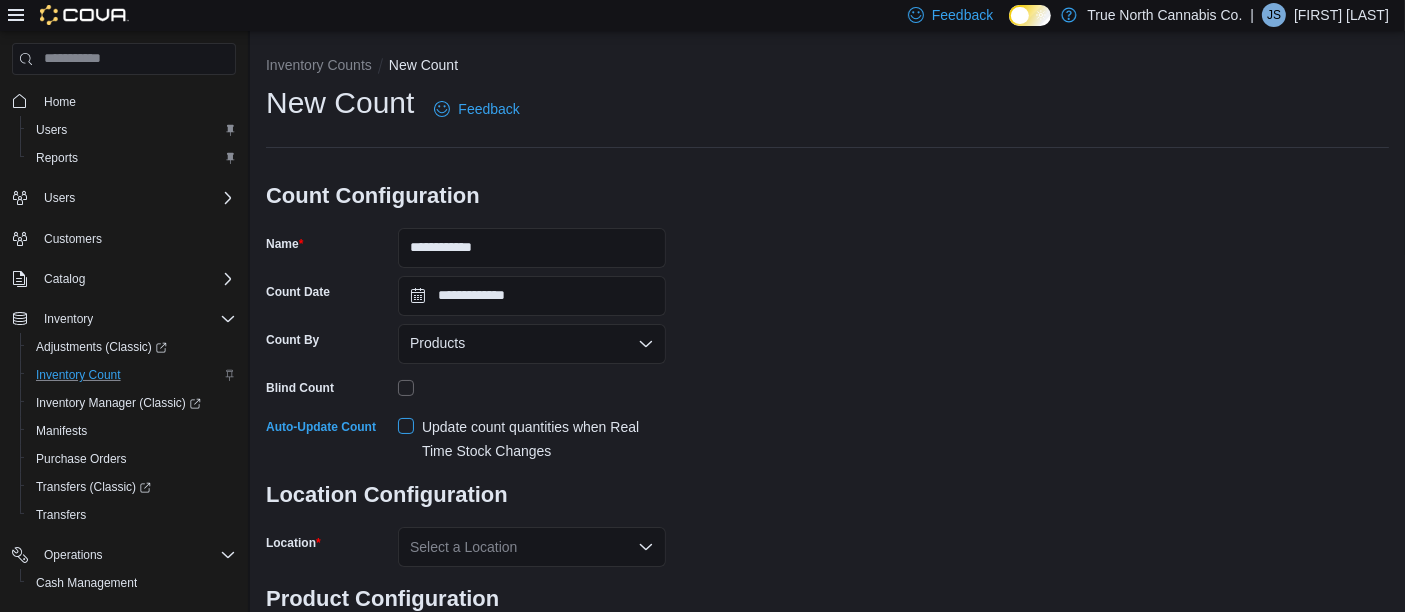 scroll, scrollTop: 104, scrollLeft: 0, axis: vertical 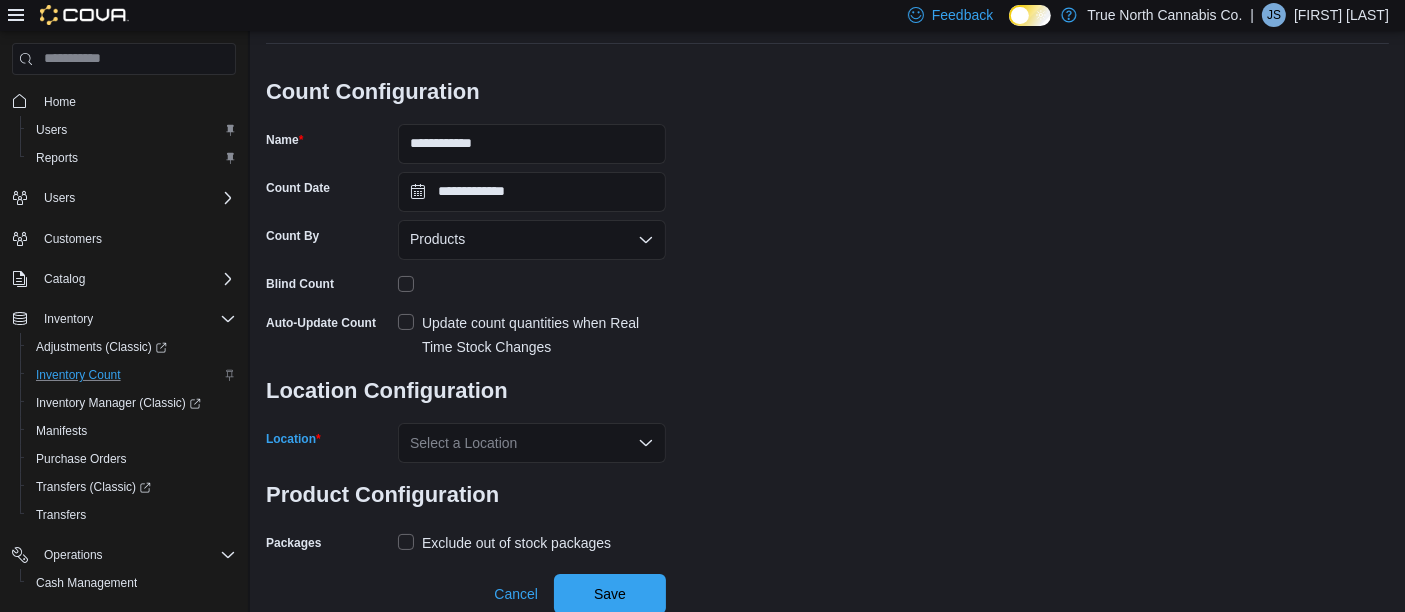 click on "Select a Location" at bounding box center (532, 443) 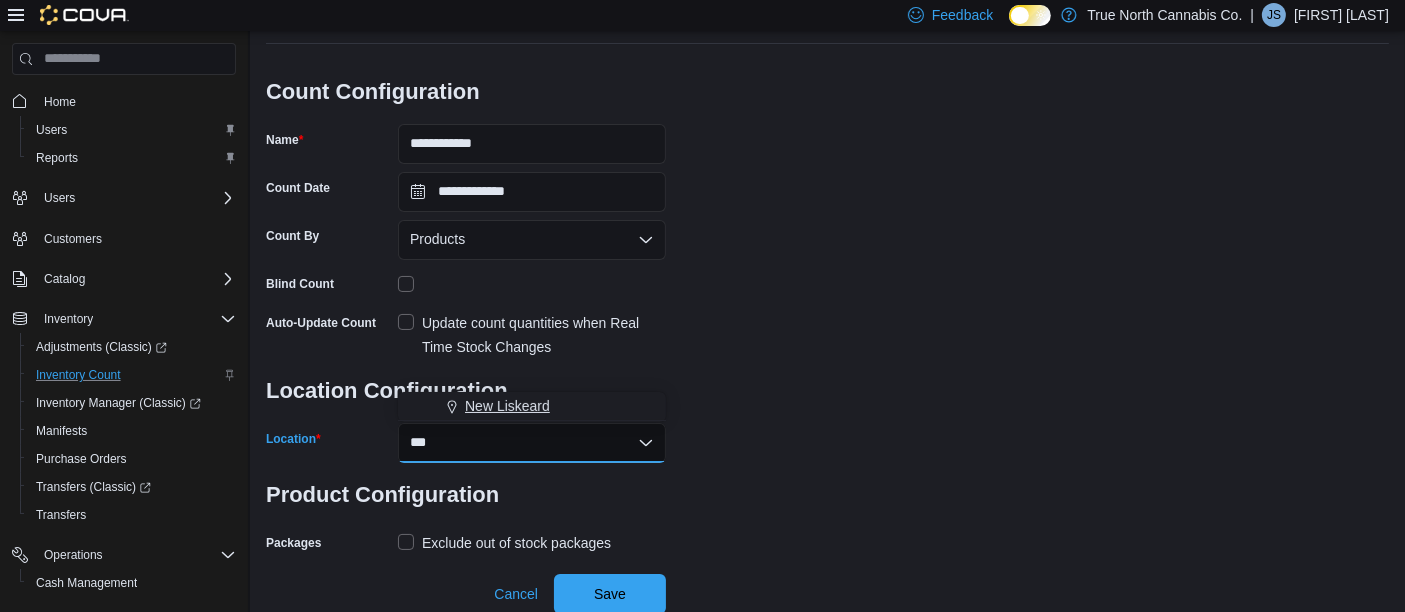 type on "***" 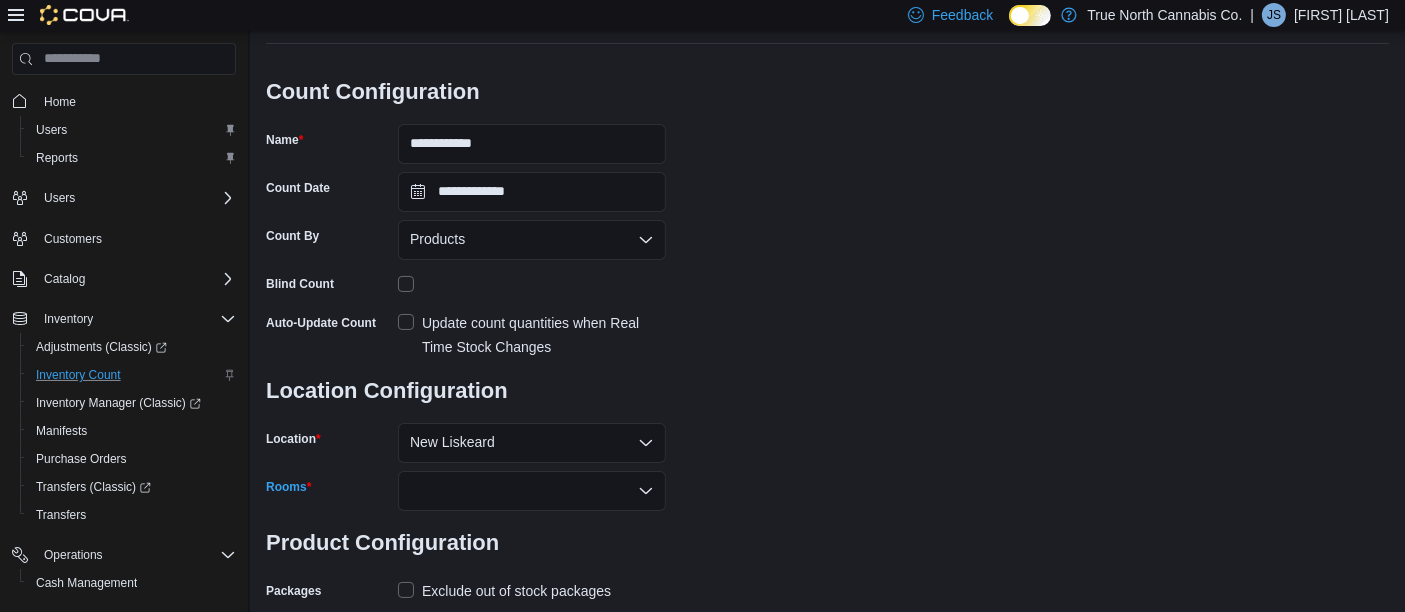 click at bounding box center (532, 491) 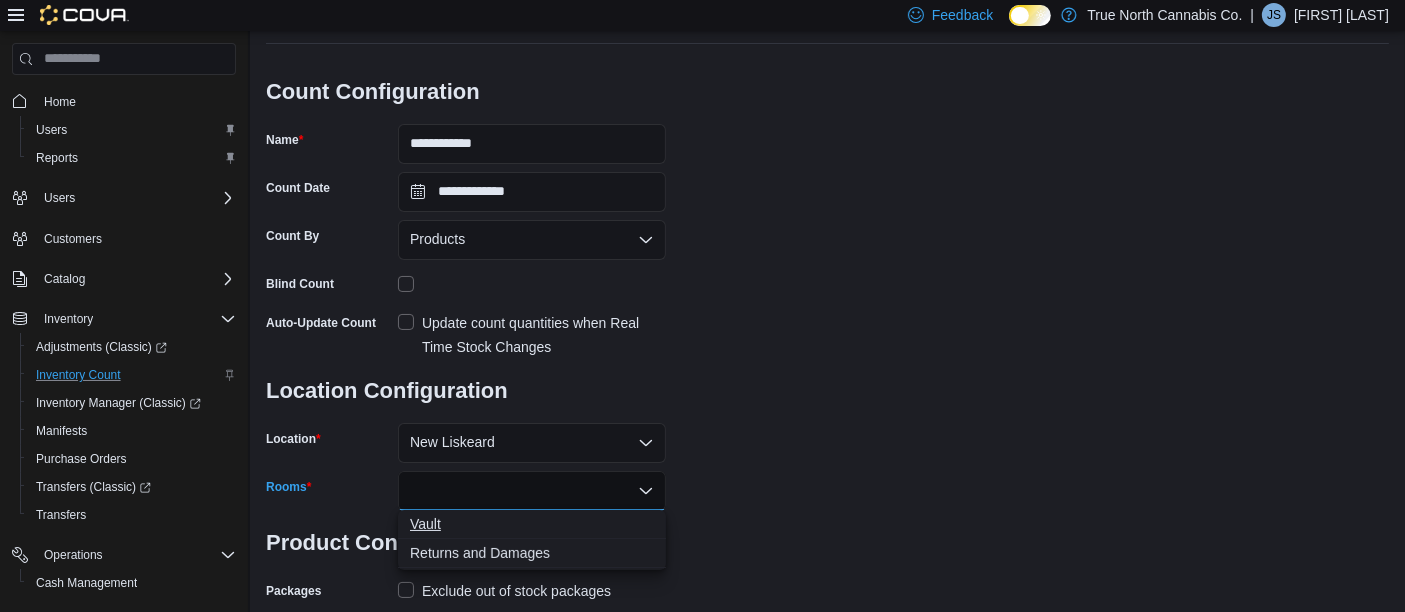 click on "Vault" at bounding box center (532, 524) 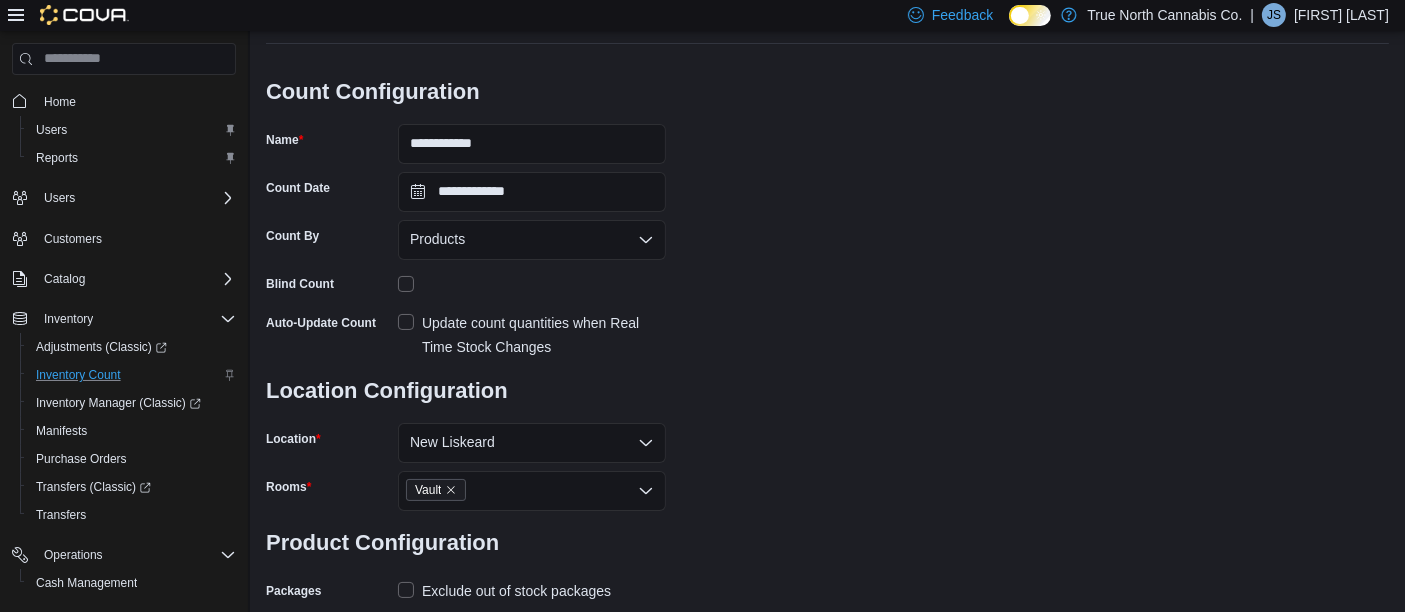 click on "Exclude out of stock packages" at bounding box center (504, 591) 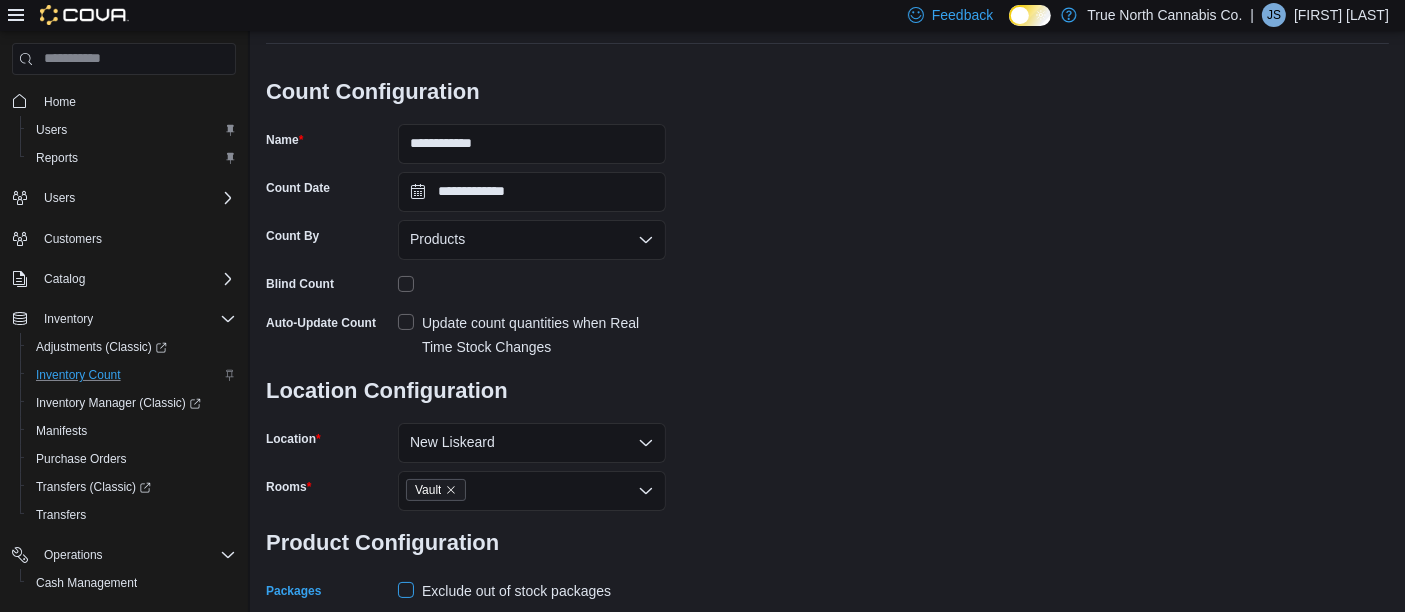 scroll, scrollTop: 200, scrollLeft: 0, axis: vertical 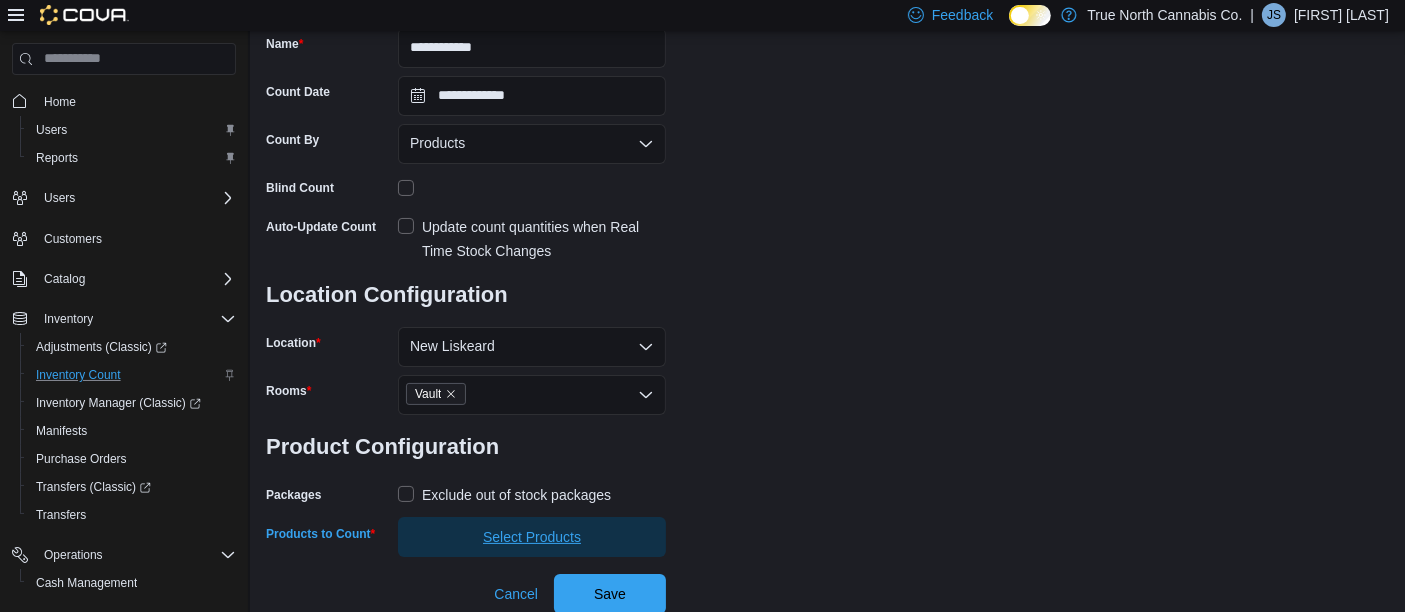 click on "Select Products" at bounding box center [532, 537] 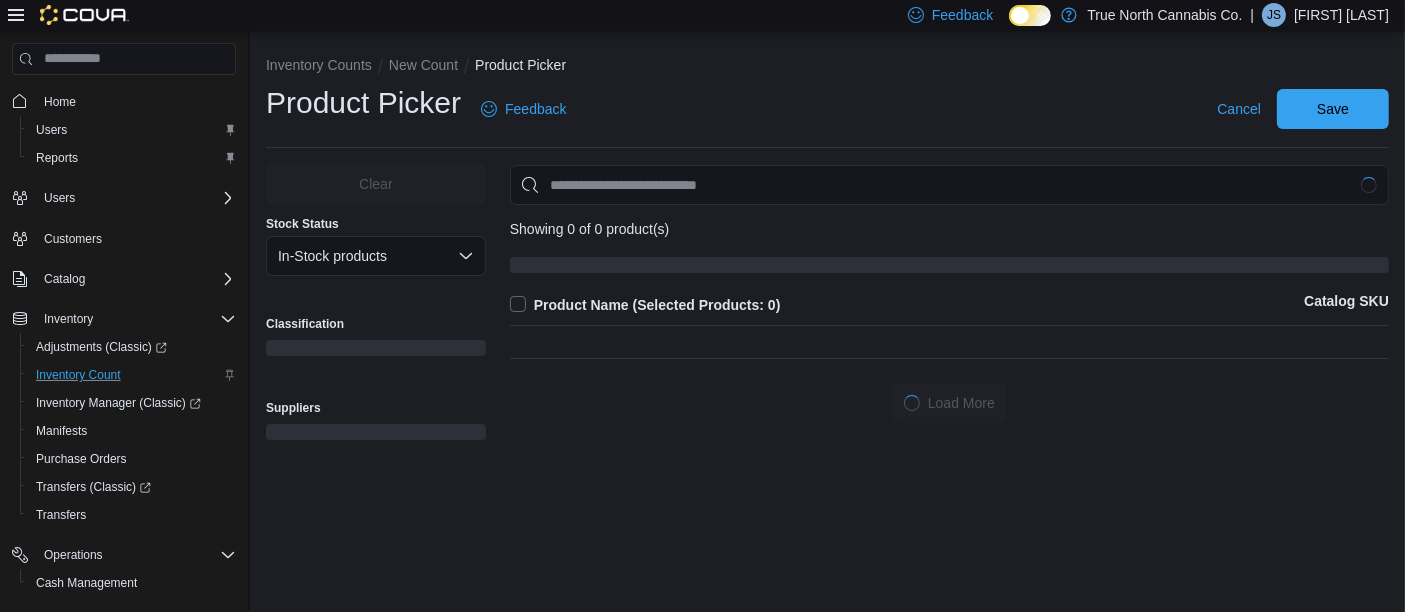 scroll, scrollTop: 0, scrollLeft: 0, axis: both 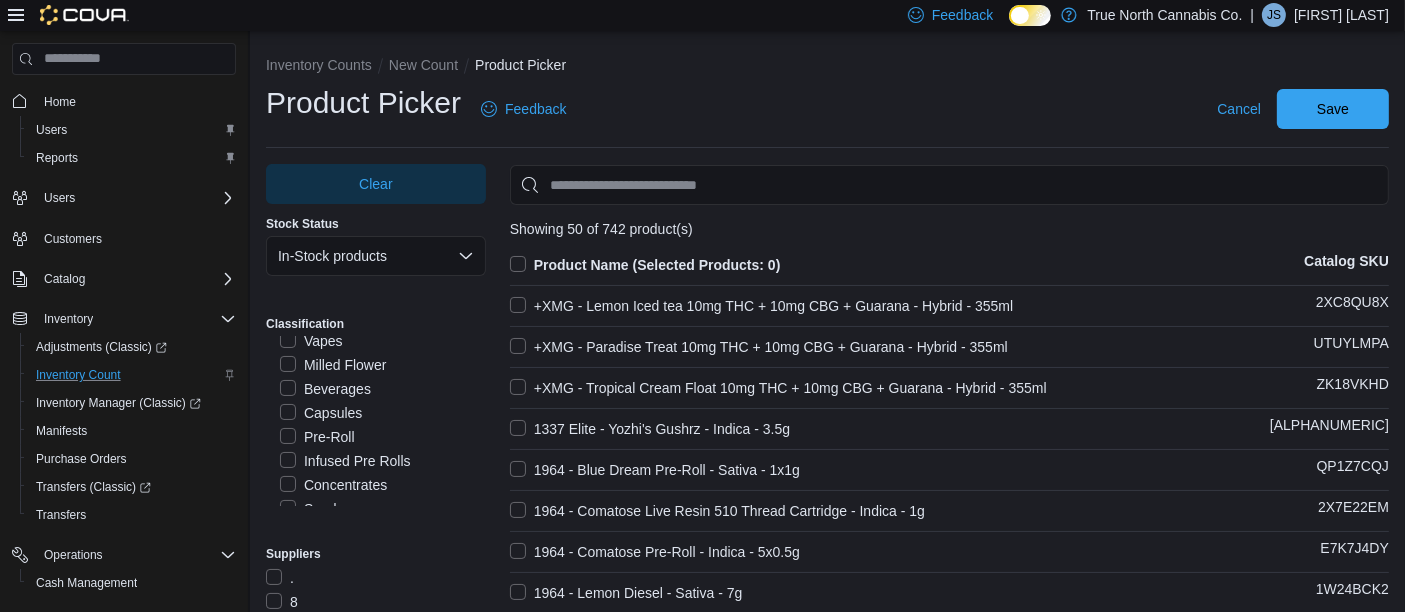 click on "Beverages" at bounding box center (325, 389) 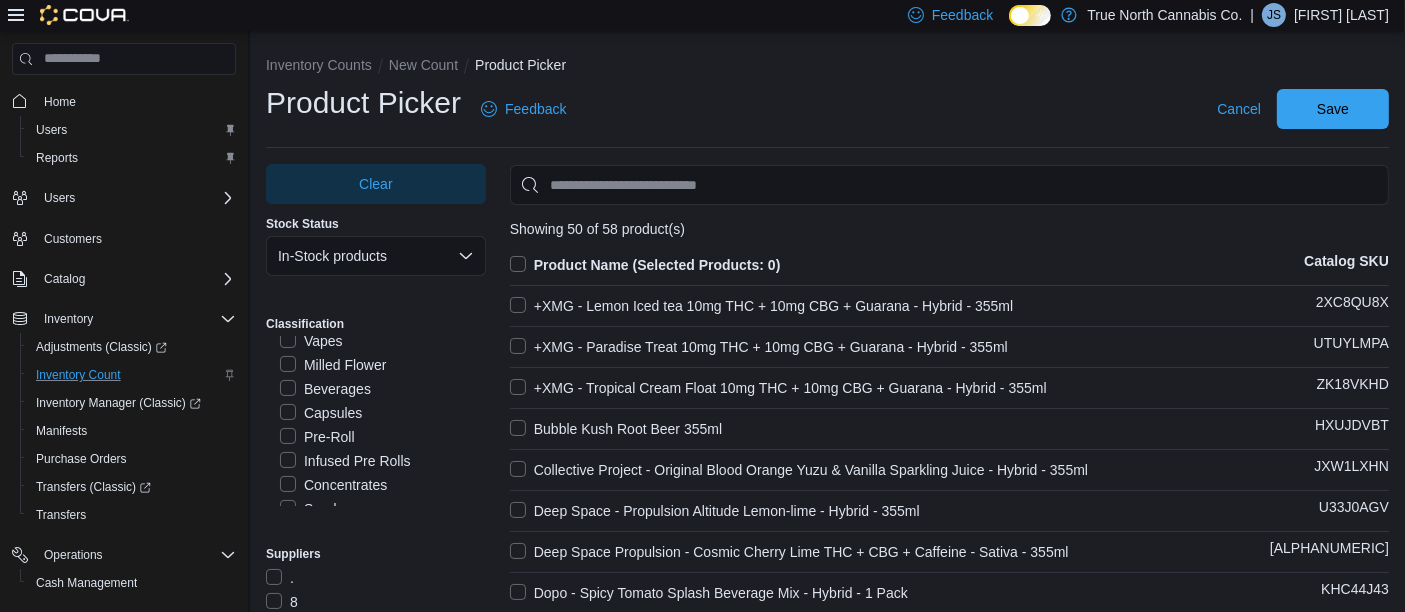 click on "Product Name (Selected Products: 0)" at bounding box center (645, 265) 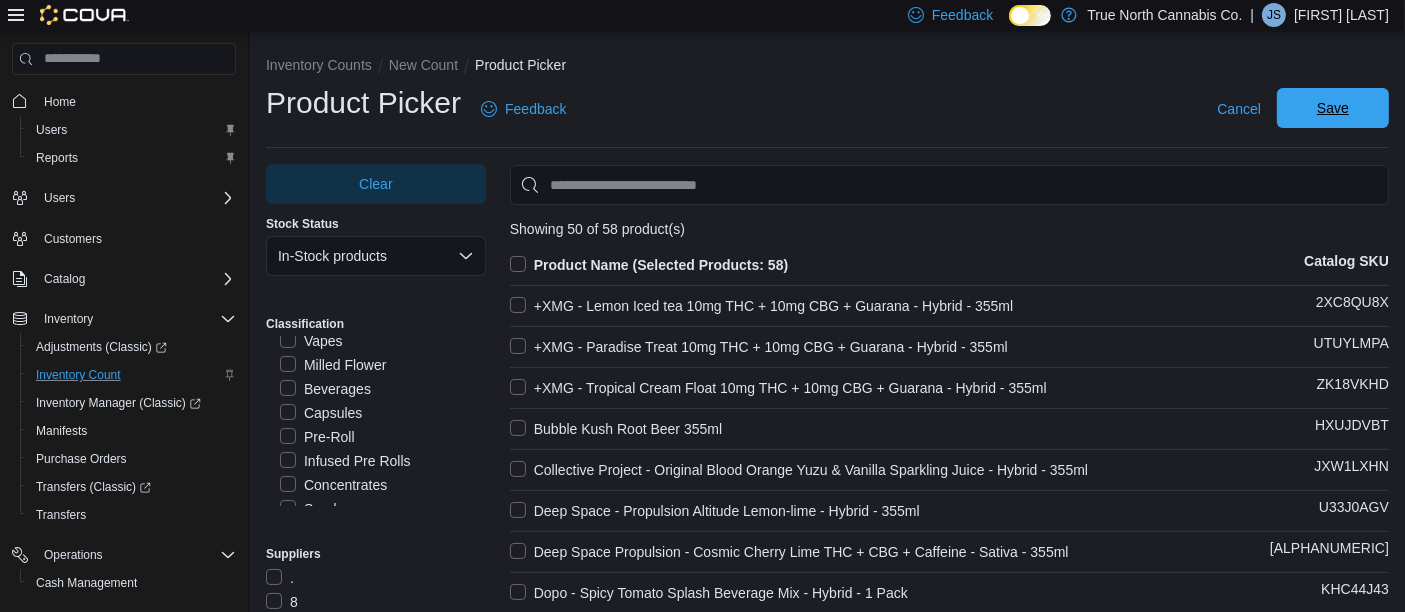 click on "Save" at bounding box center [1333, 108] 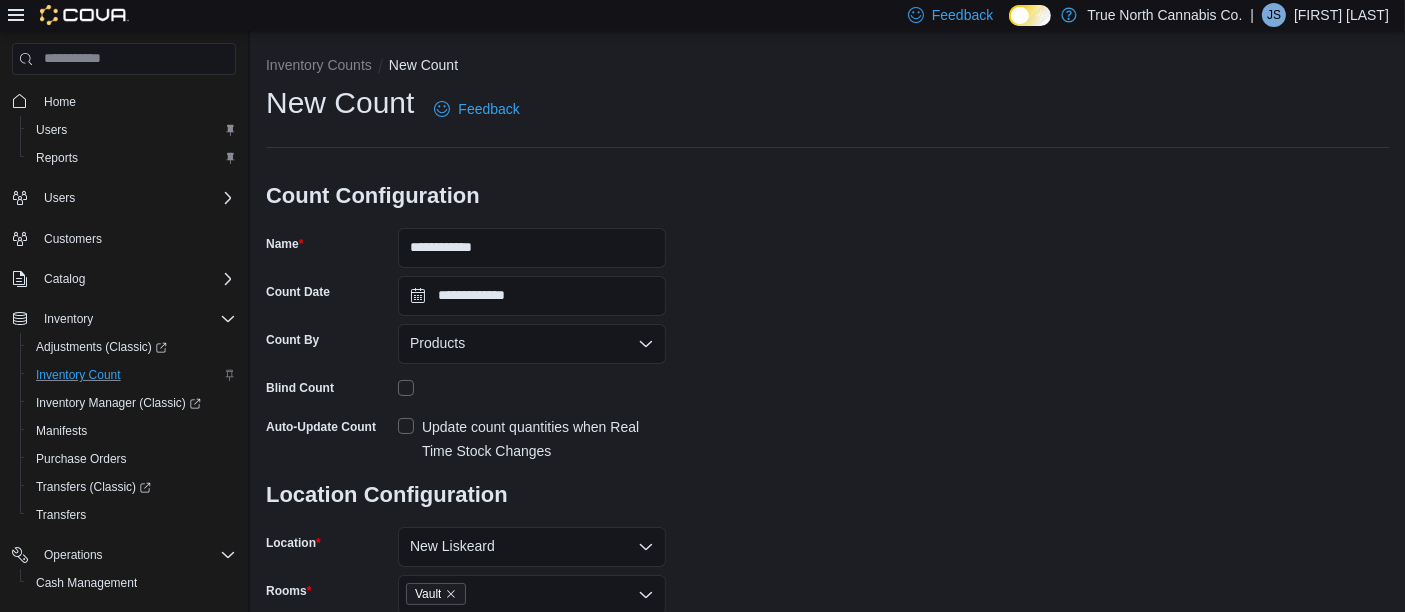 scroll, scrollTop: 240, scrollLeft: 0, axis: vertical 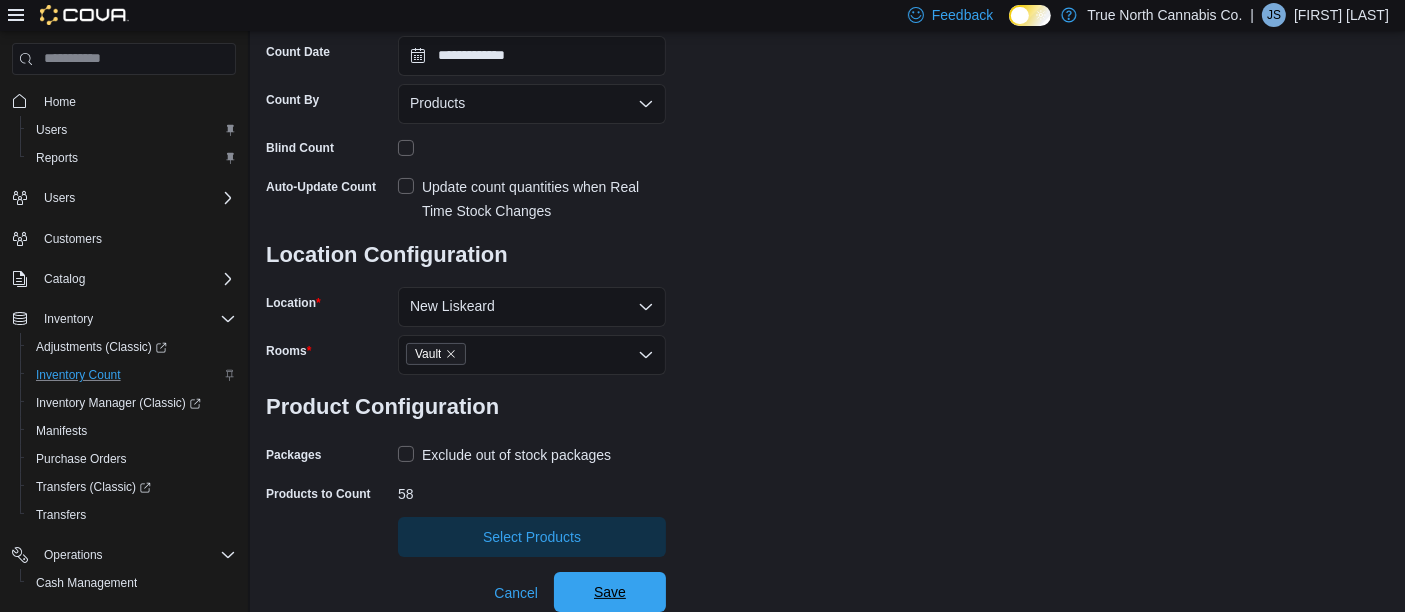 click on "Save" at bounding box center (610, 592) 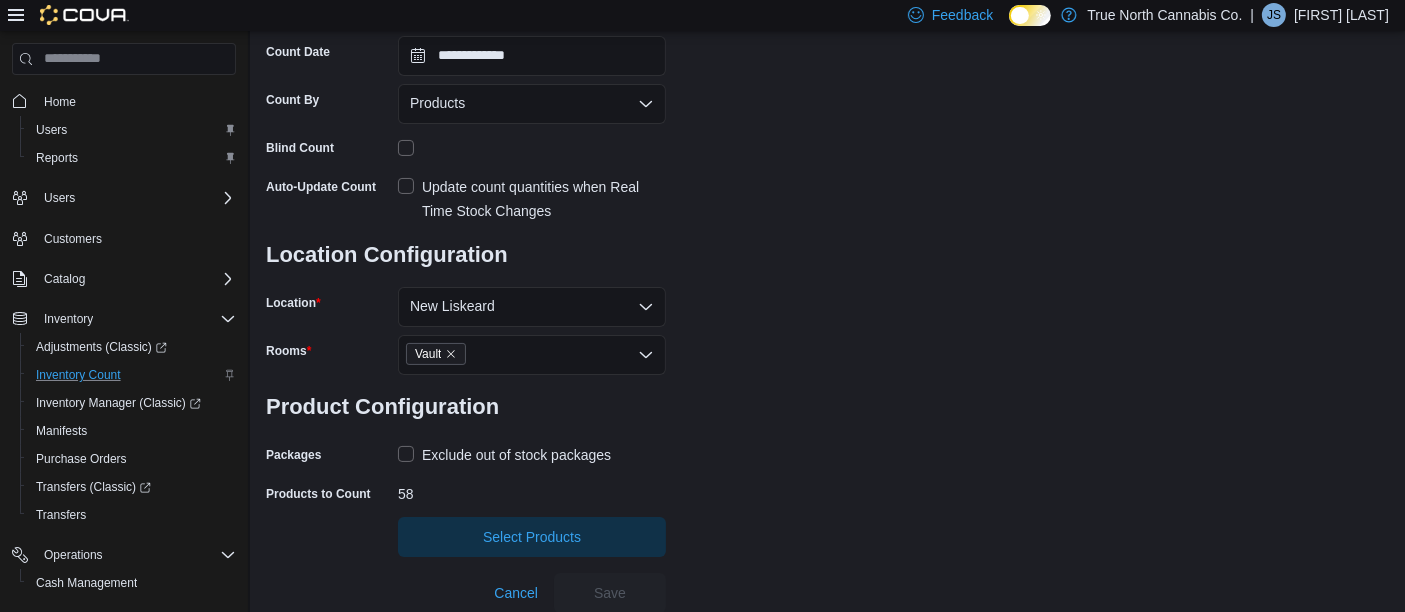 scroll, scrollTop: 0, scrollLeft: 0, axis: both 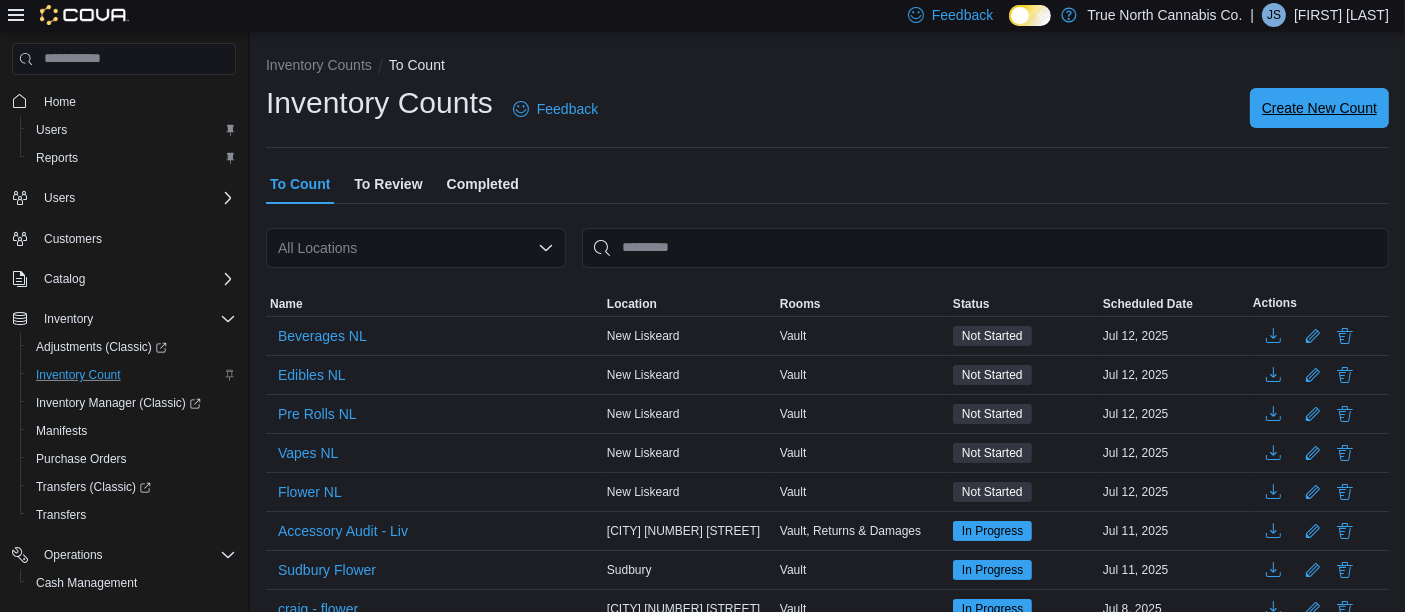 click on "Create New Count" at bounding box center [1319, 108] 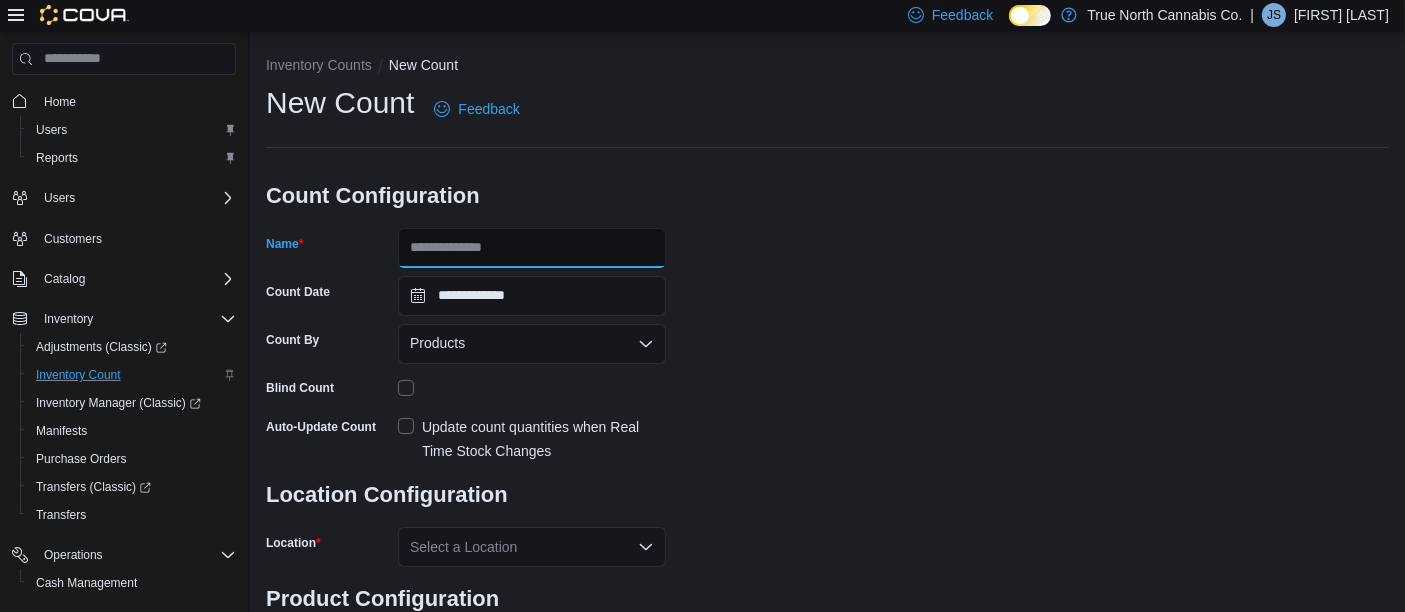click on "Name" at bounding box center [532, 248] 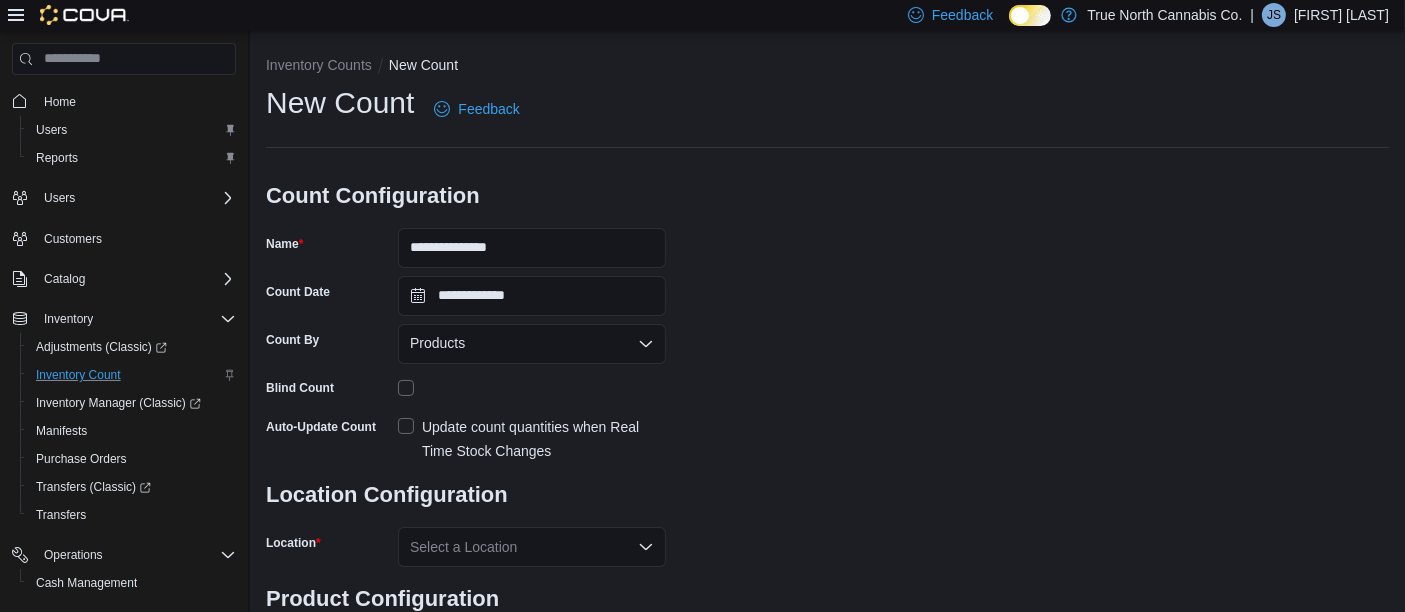 click on "Update count quantities when Real Time Stock Changes" at bounding box center (532, 439) 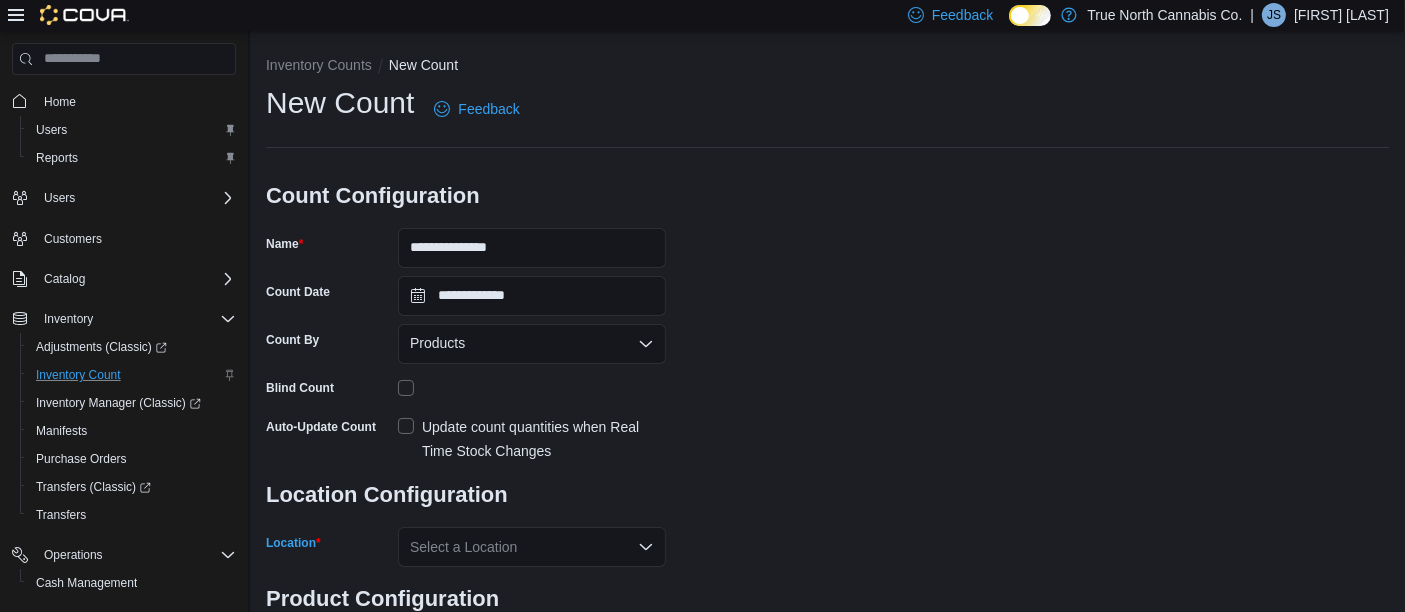 click on "Select a Location" at bounding box center (532, 547) 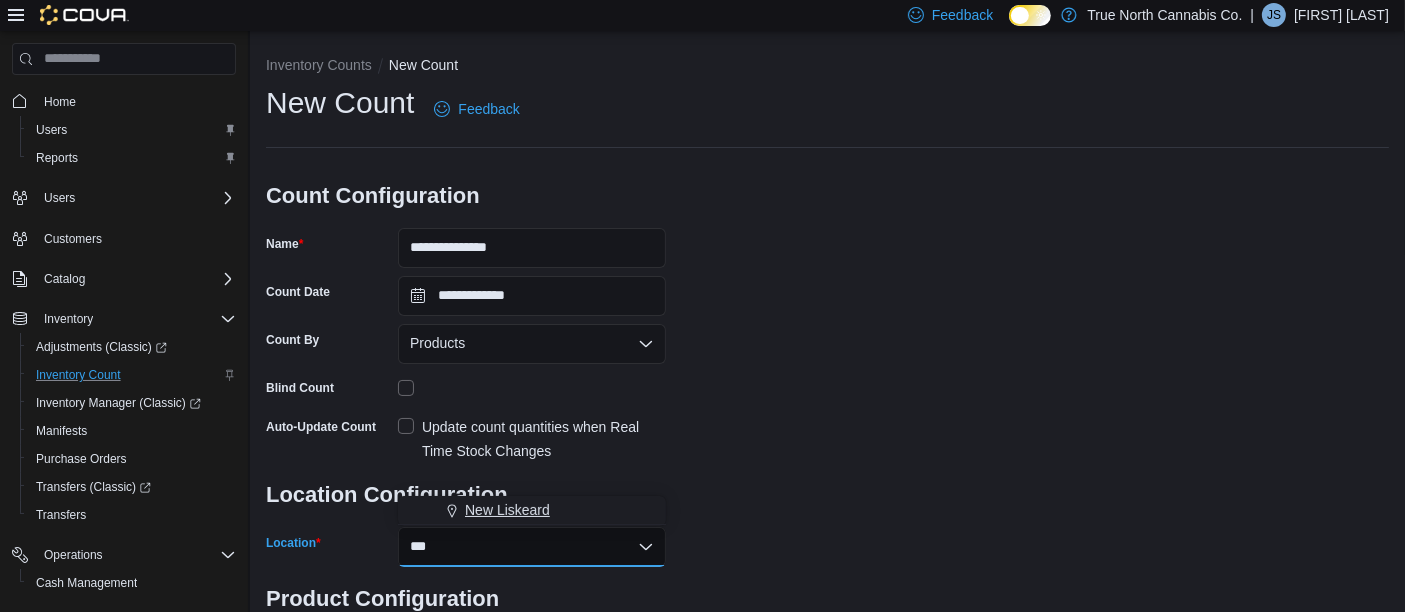 type on "***" 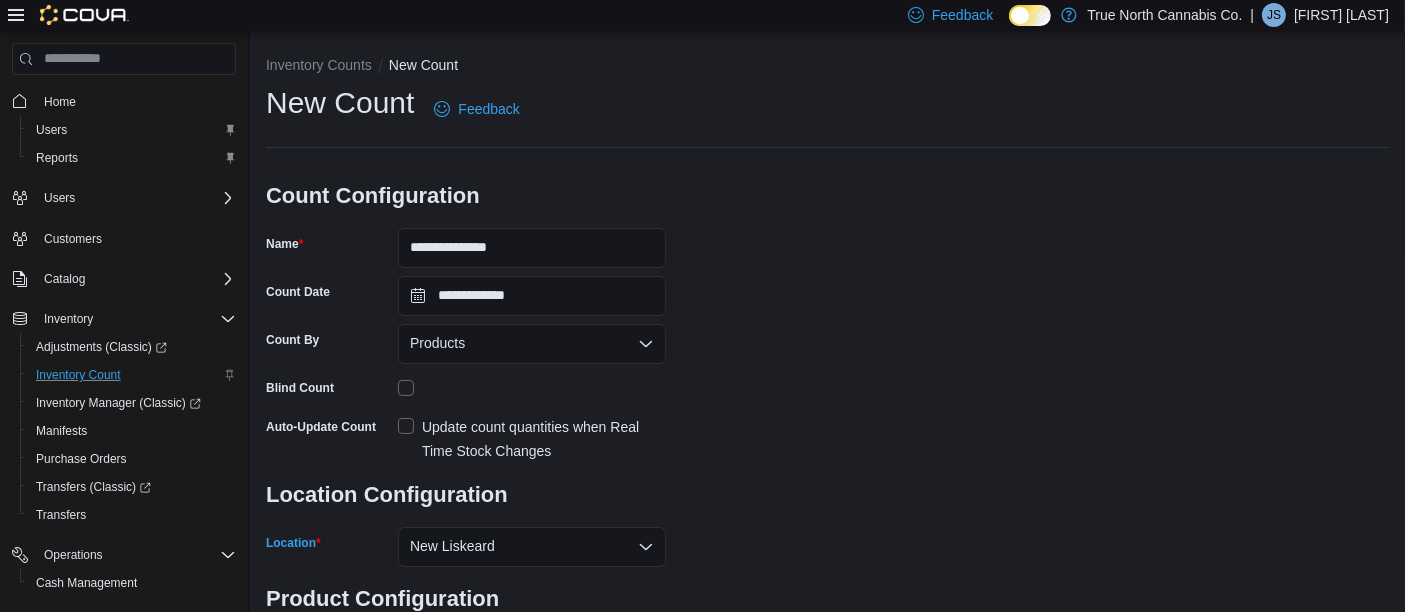 scroll, scrollTop: 152, scrollLeft: 0, axis: vertical 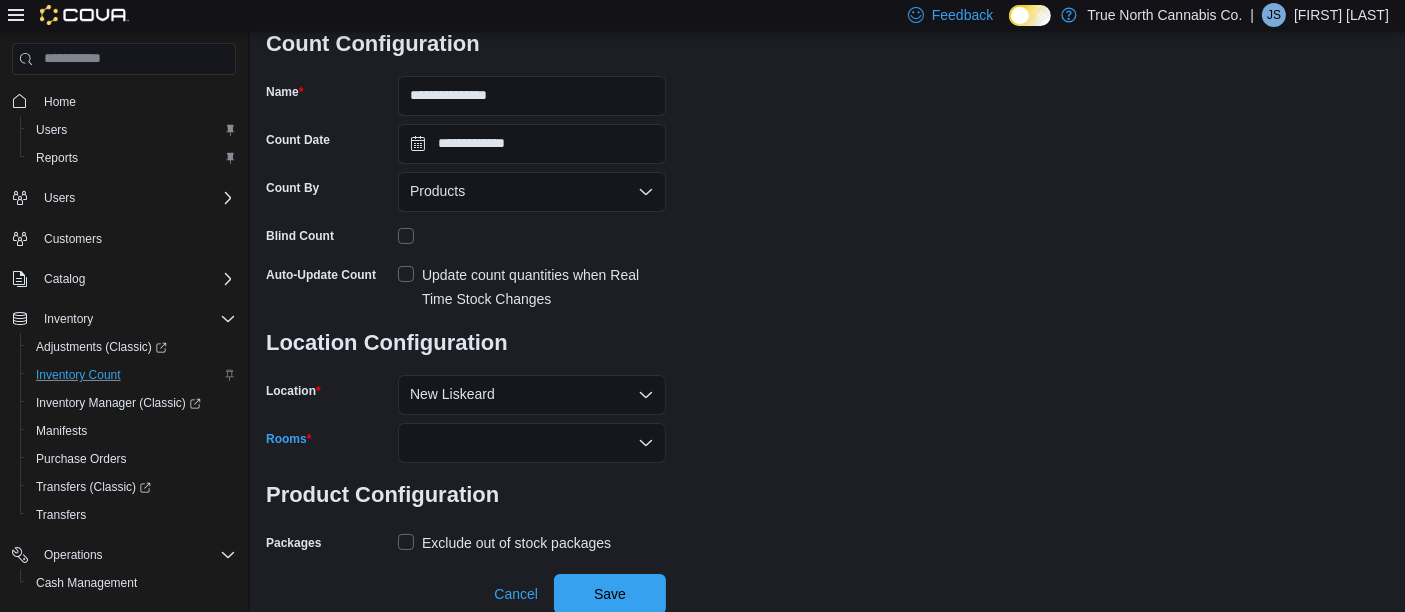 click at bounding box center (532, 443) 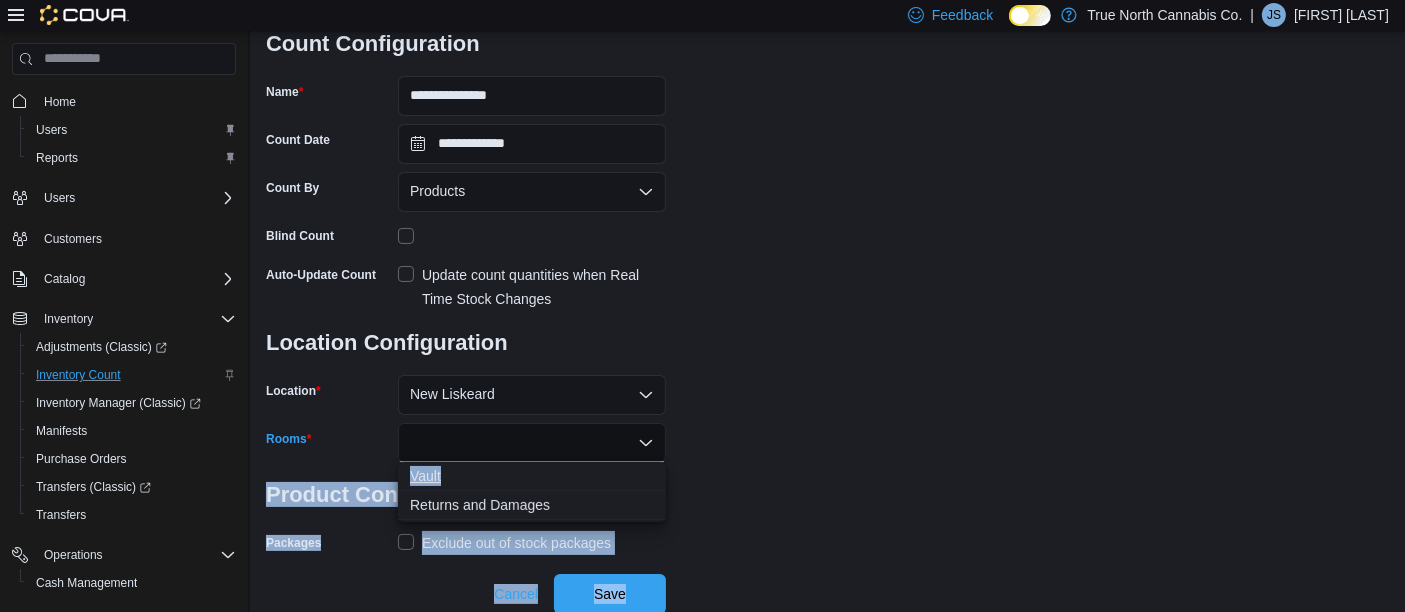 drag, startPoint x: 494, startPoint y: 432, endPoint x: 452, endPoint y: 470, distance: 56.63921 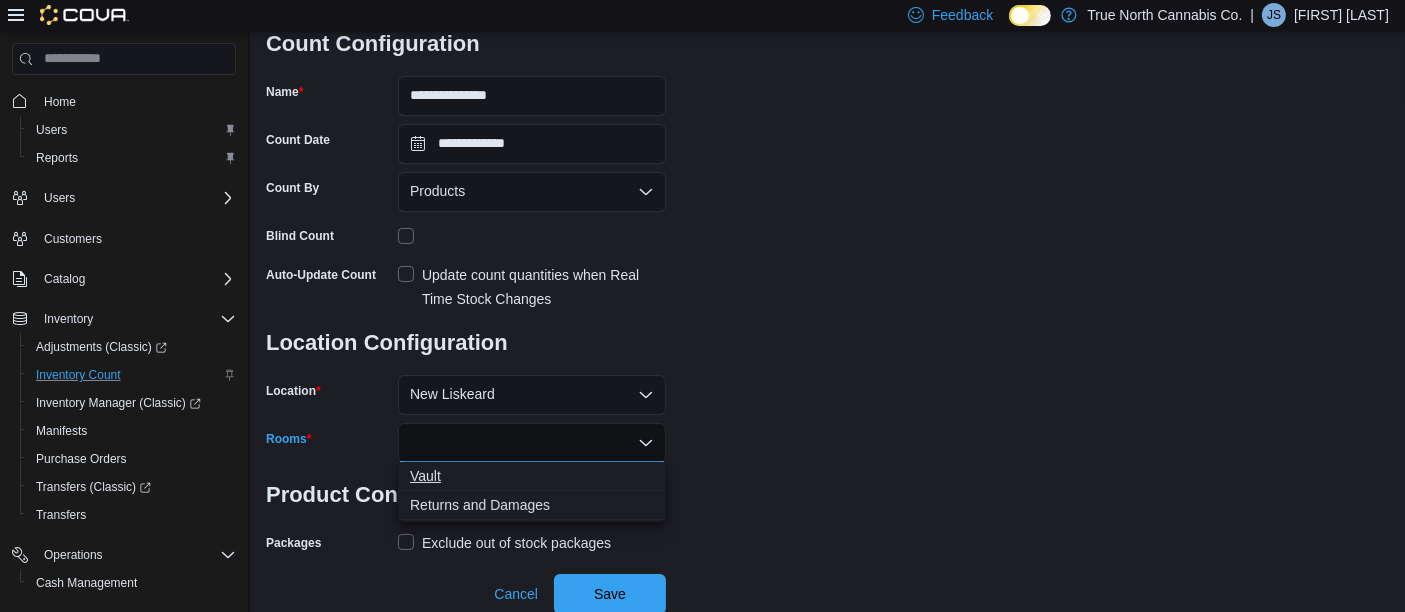 click on "Vault" at bounding box center [532, 476] 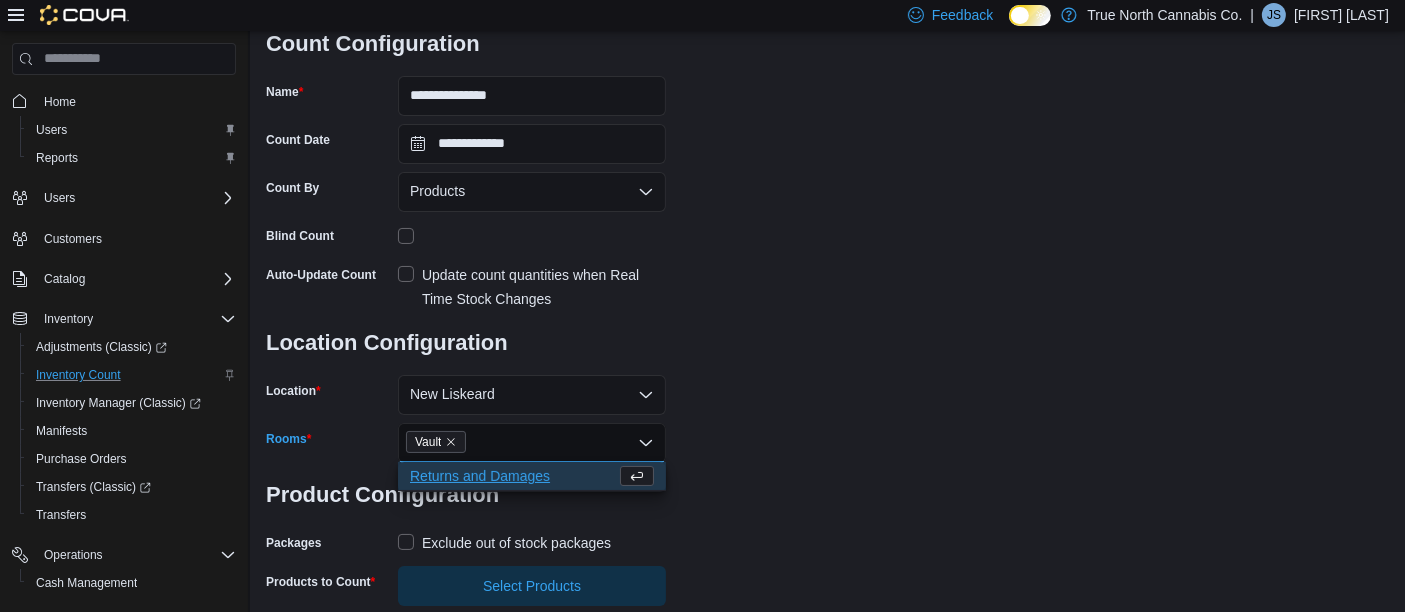 click on "Exclude out of stock packages" at bounding box center (504, 543) 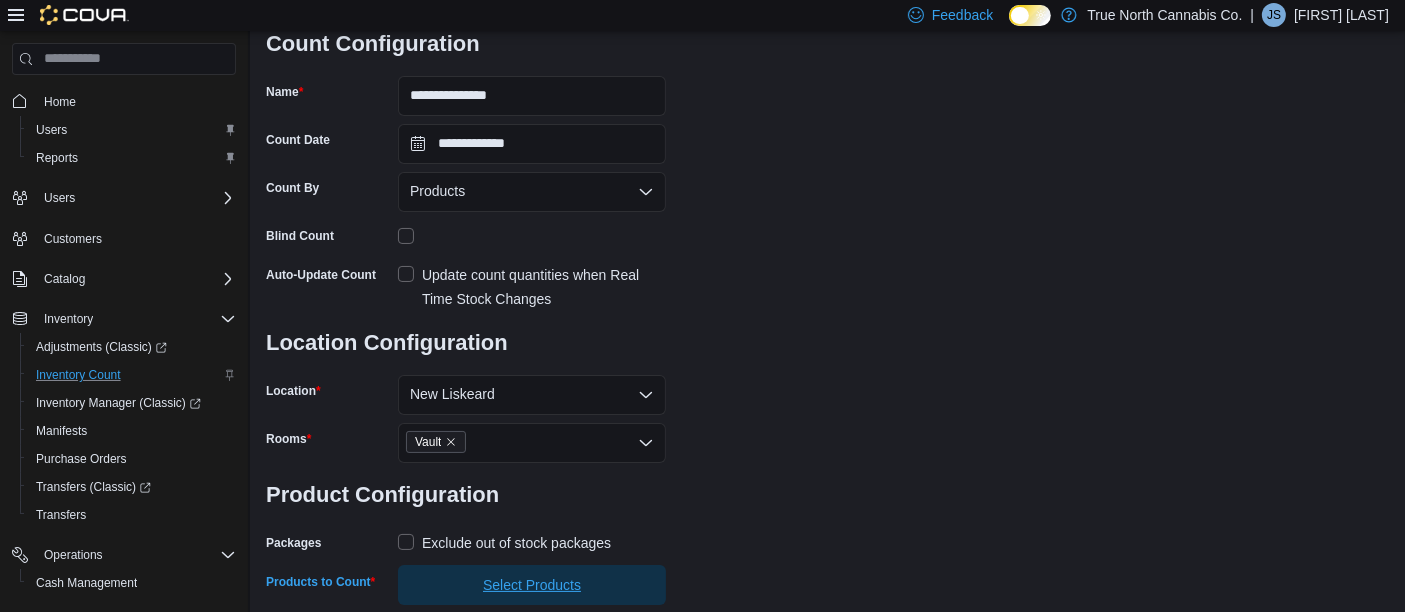 click on "Select Products" at bounding box center (532, 585) 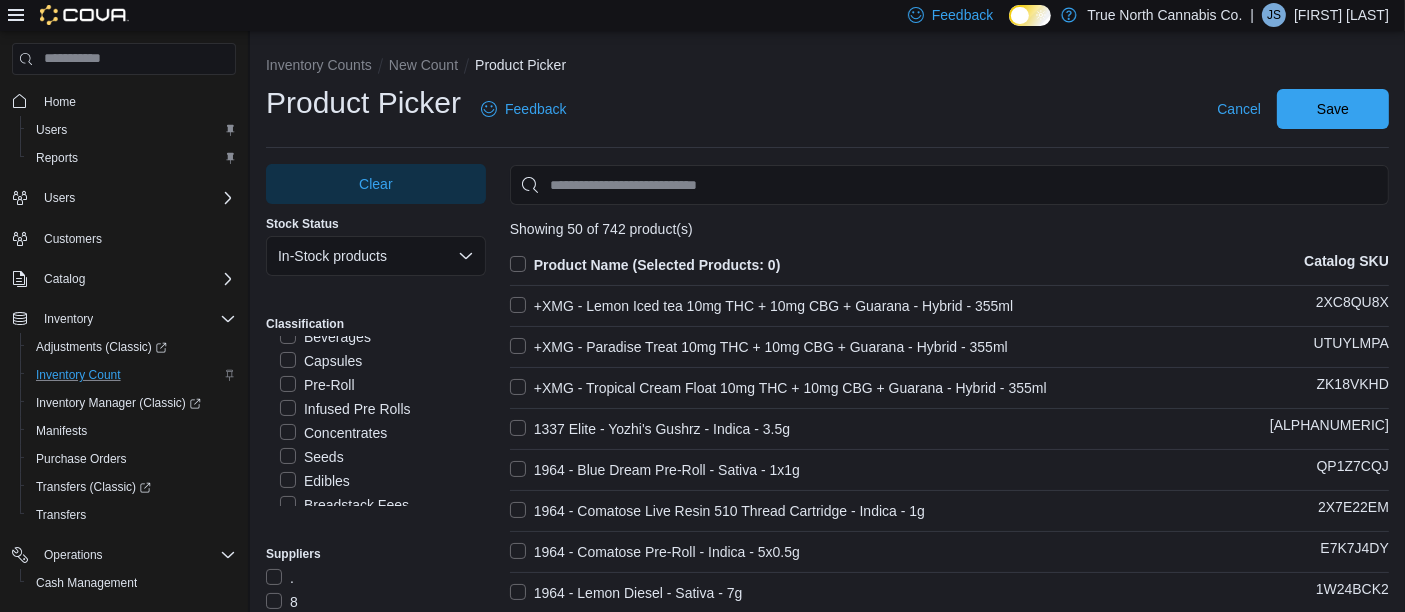 scroll, scrollTop: 755, scrollLeft: 0, axis: vertical 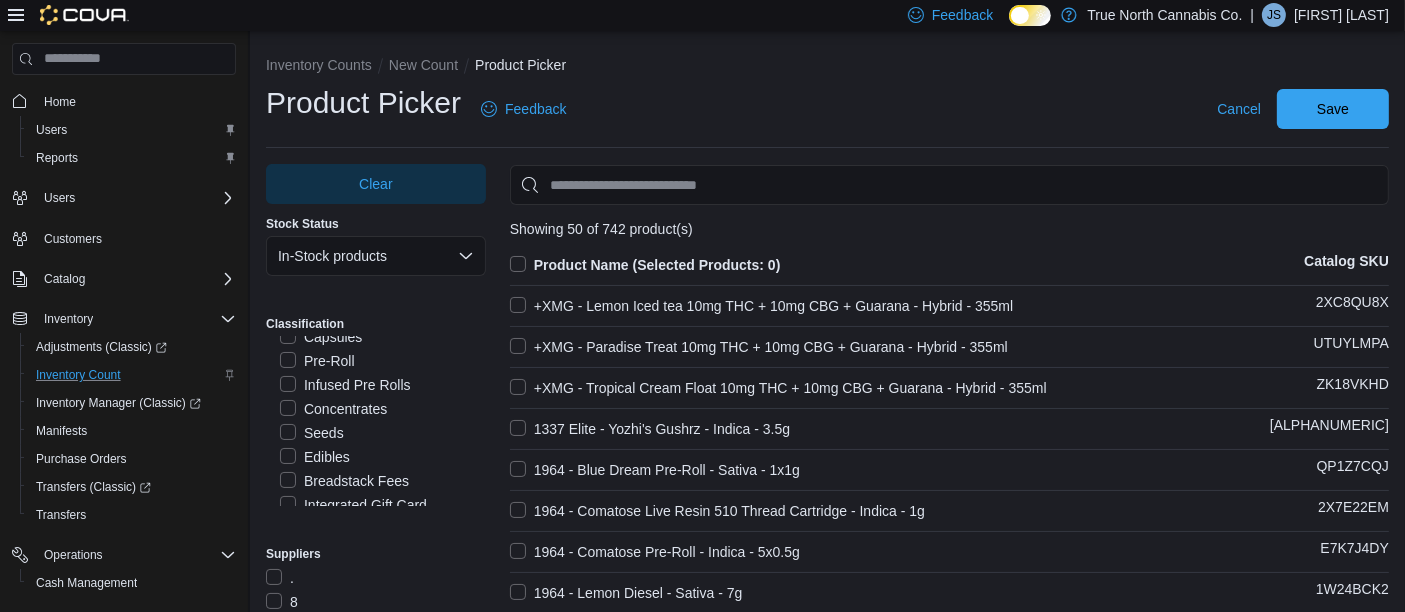 click on "Concentrates" at bounding box center [333, 409] 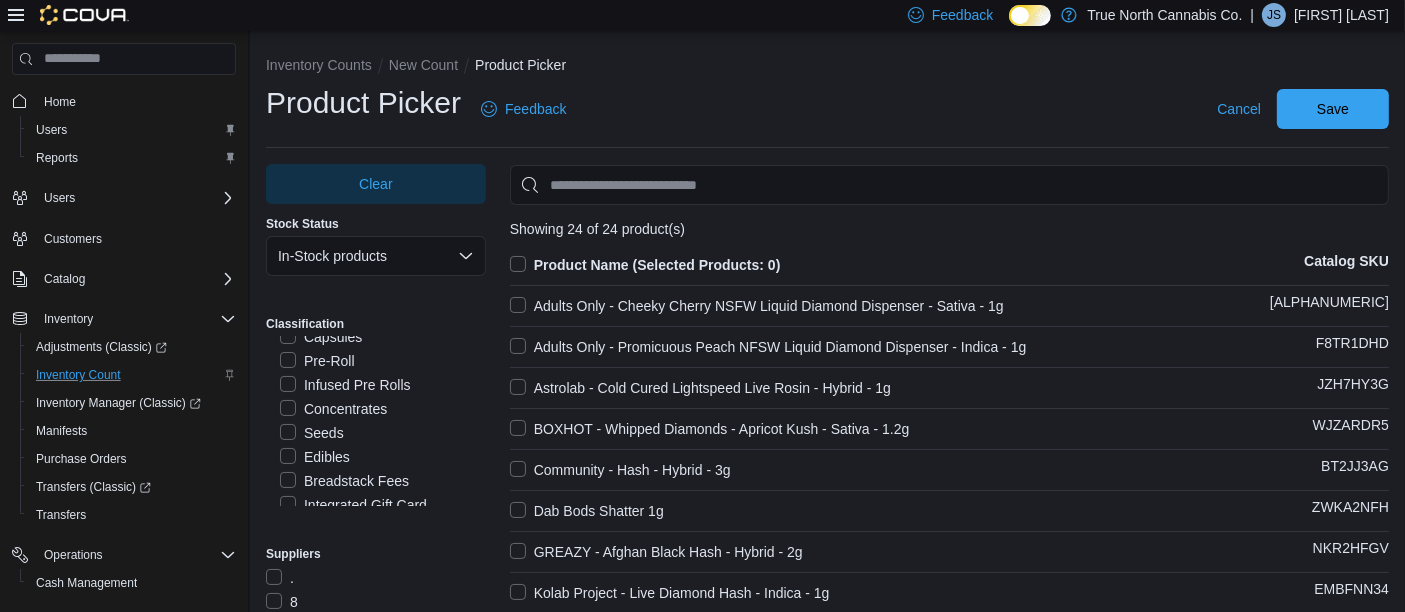 click on "Product Name (Selected Products: 0)" at bounding box center (645, 265) 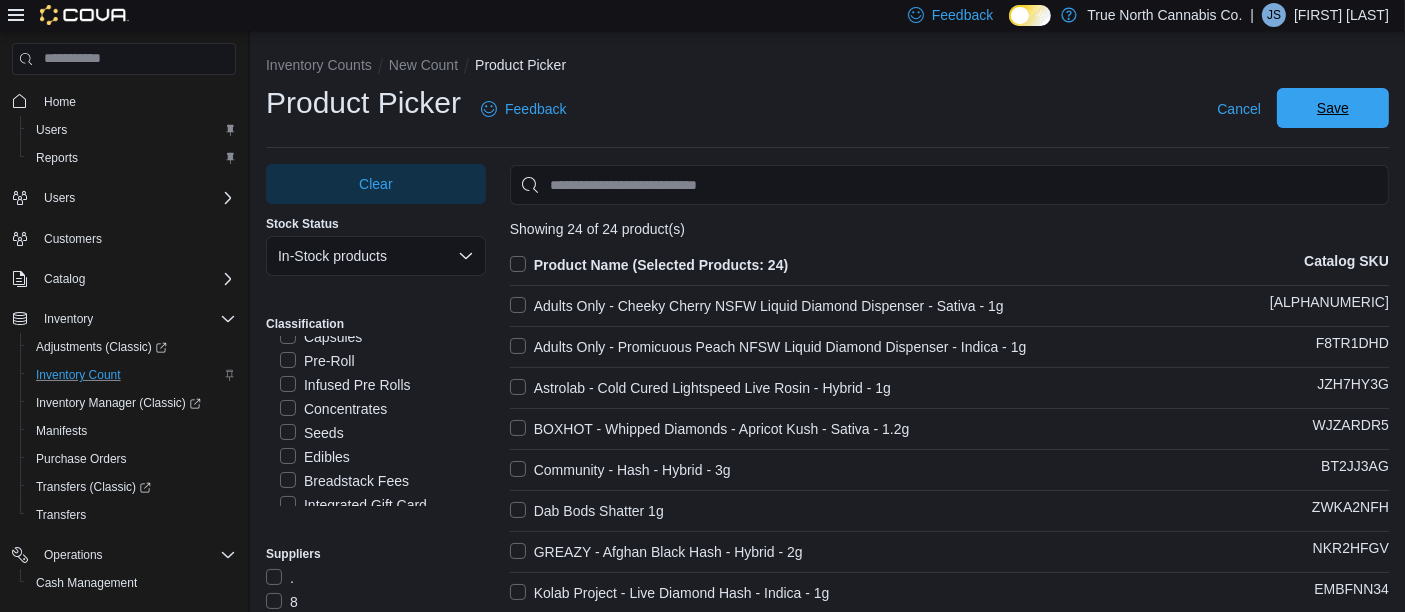click on "Save" at bounding box center [1333, 108] 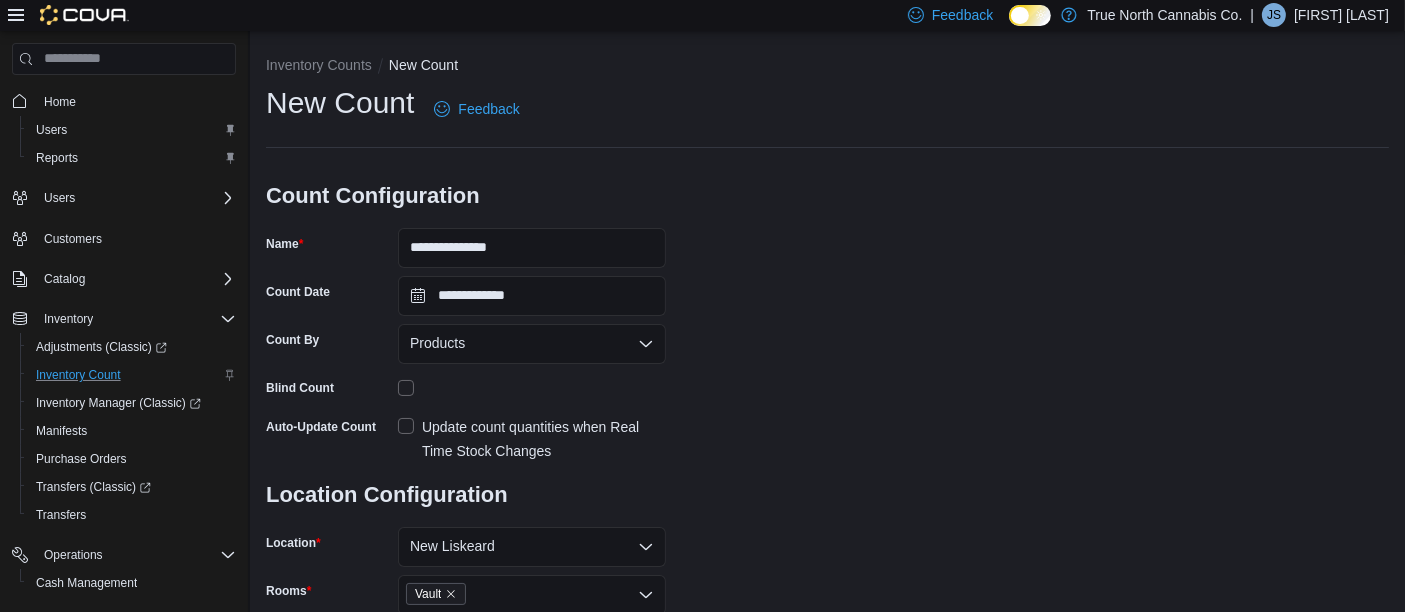 scroll, scrollTop: 240, scrollLeft: 0, axis: vertical 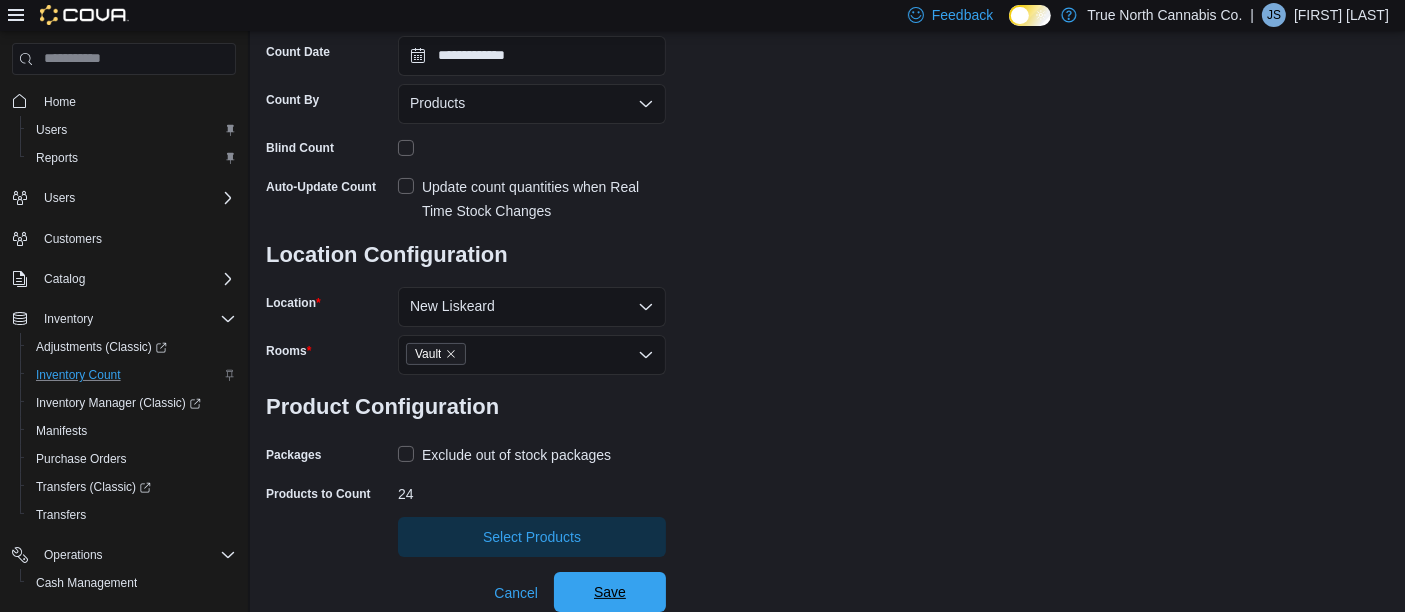 click on "Save" at bounding box center (610, 592) 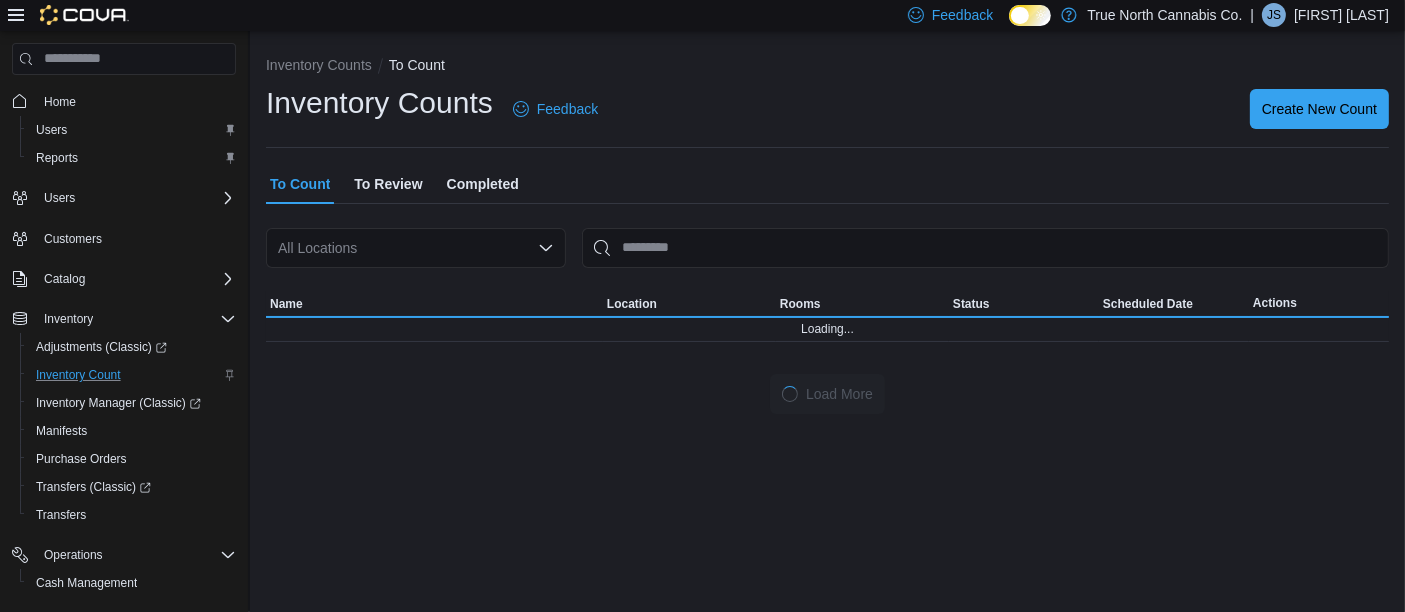 scroll, scrollTop: 0, scrollLeft: 0, axis: both 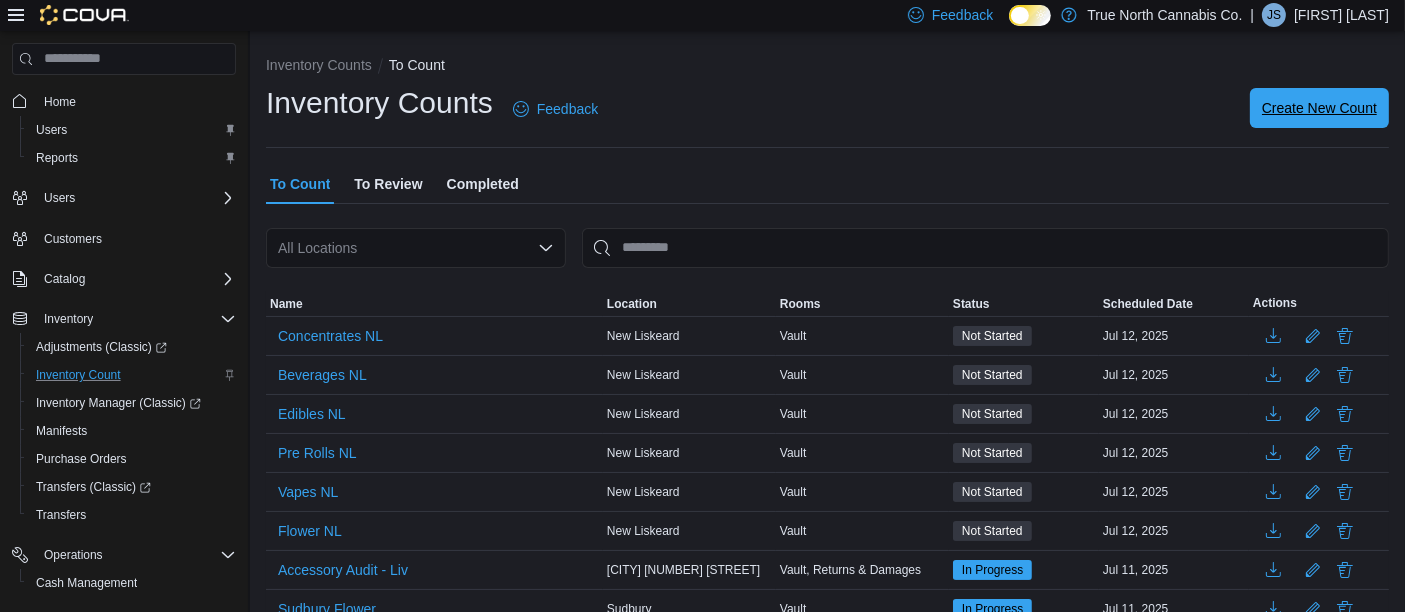 click on "Create New Count" at bounding box center [1319, 108] 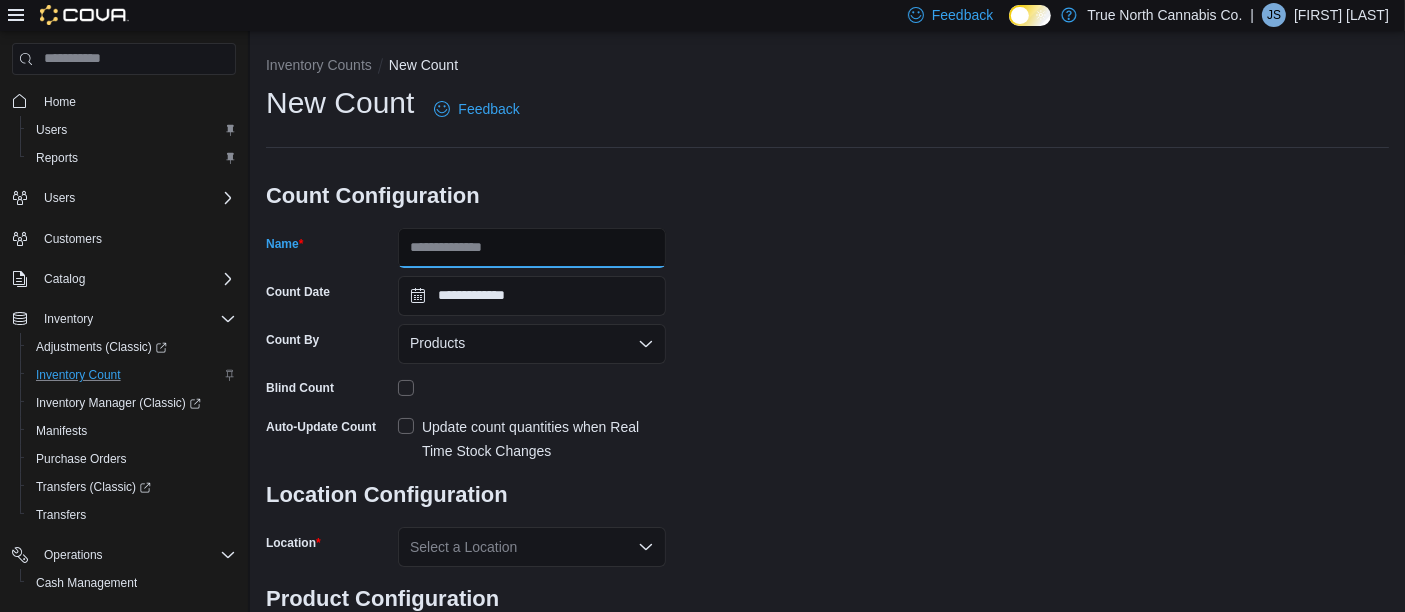 click on "Name" at bounding box center (532, 248) 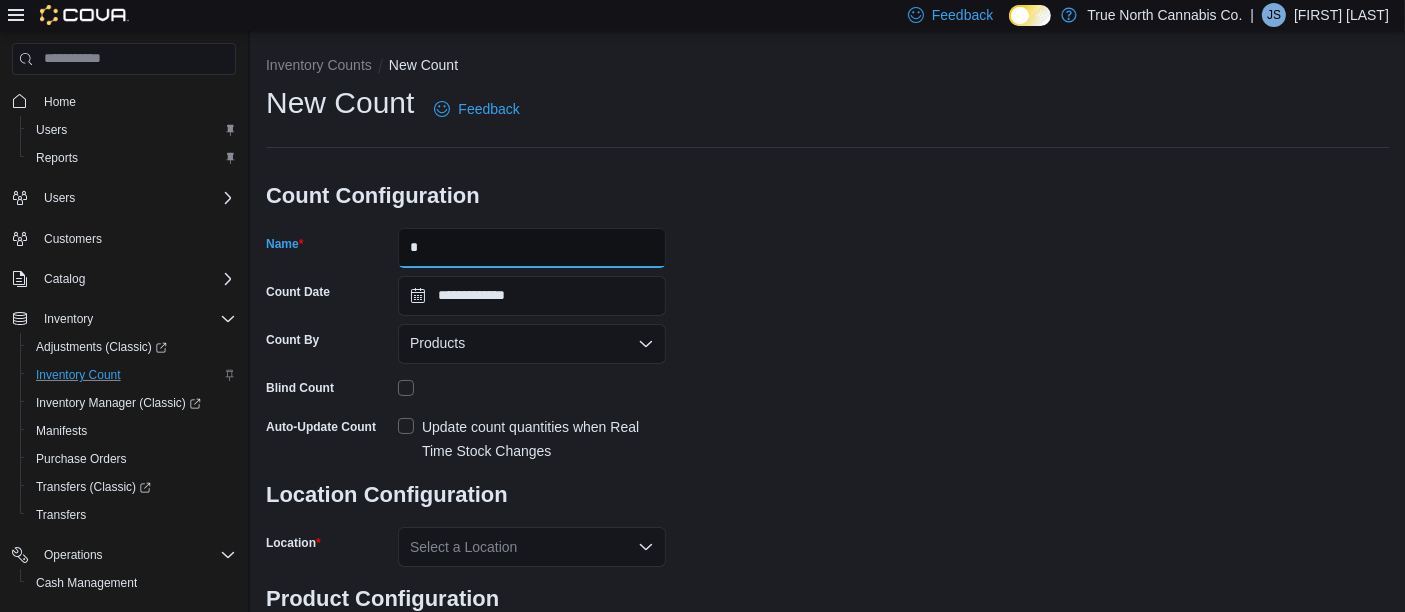 type on "**********" 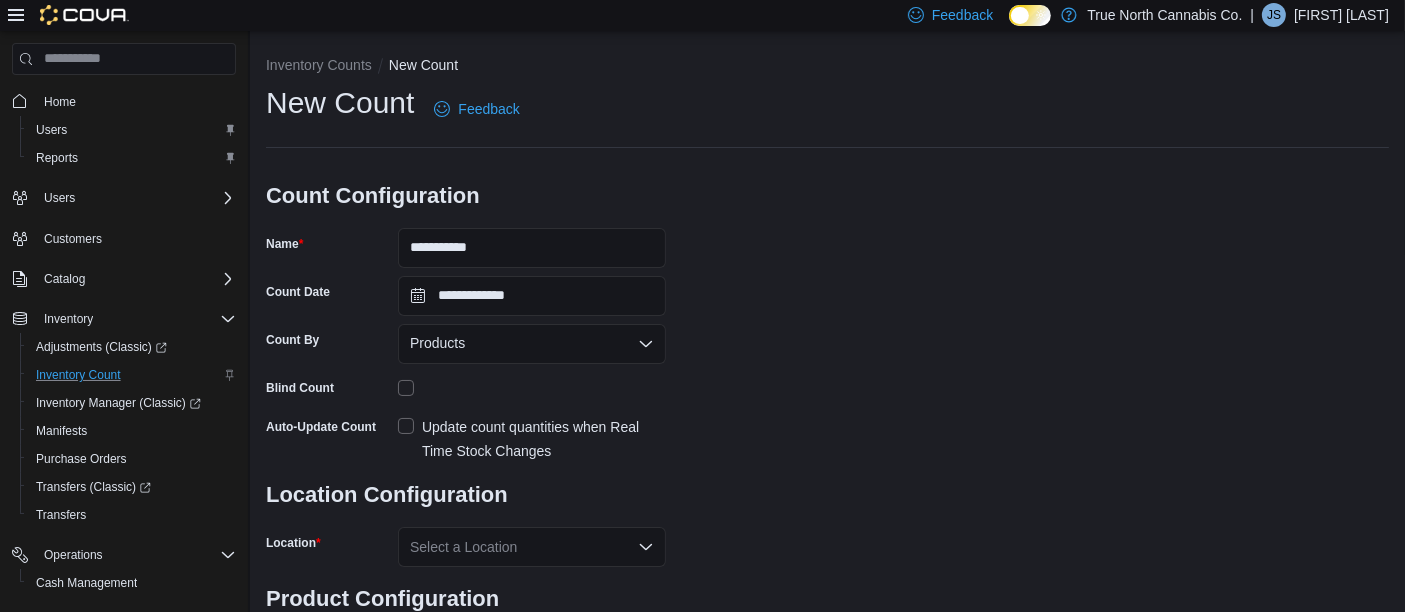 click on "Update count quantities when Real Time Stock Changes" at bounding box center [532, 439] 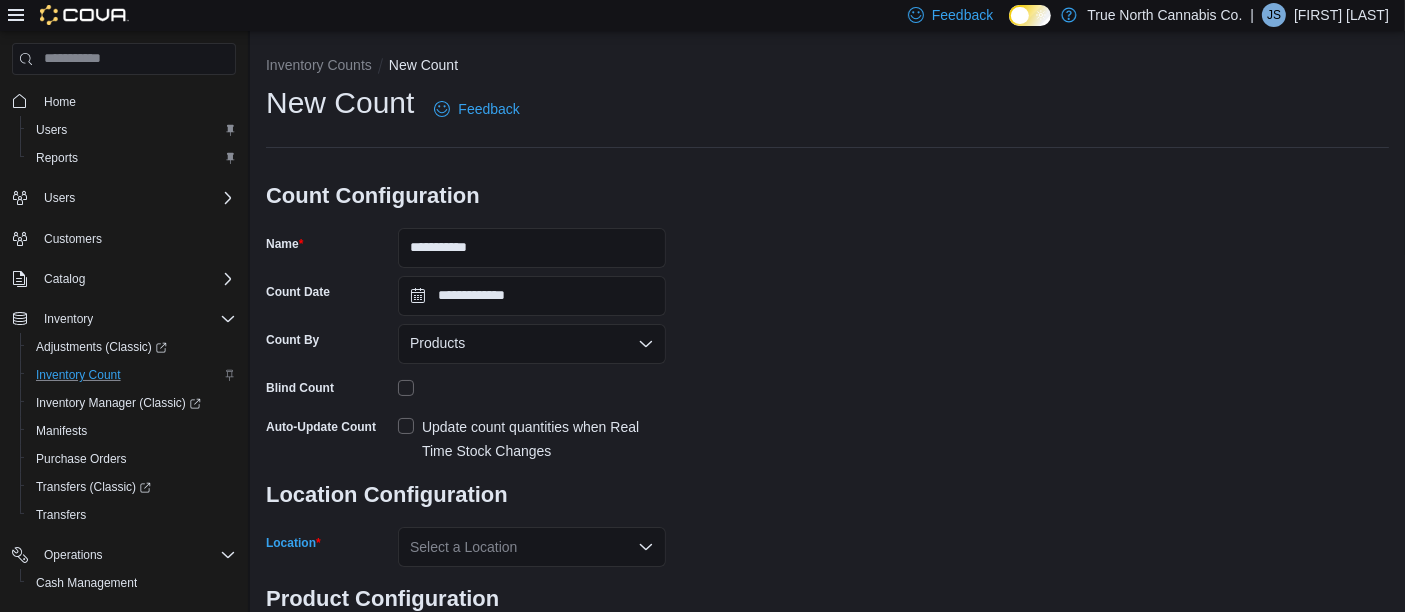 click on "Select a Location" at bounding box center [532, 547] 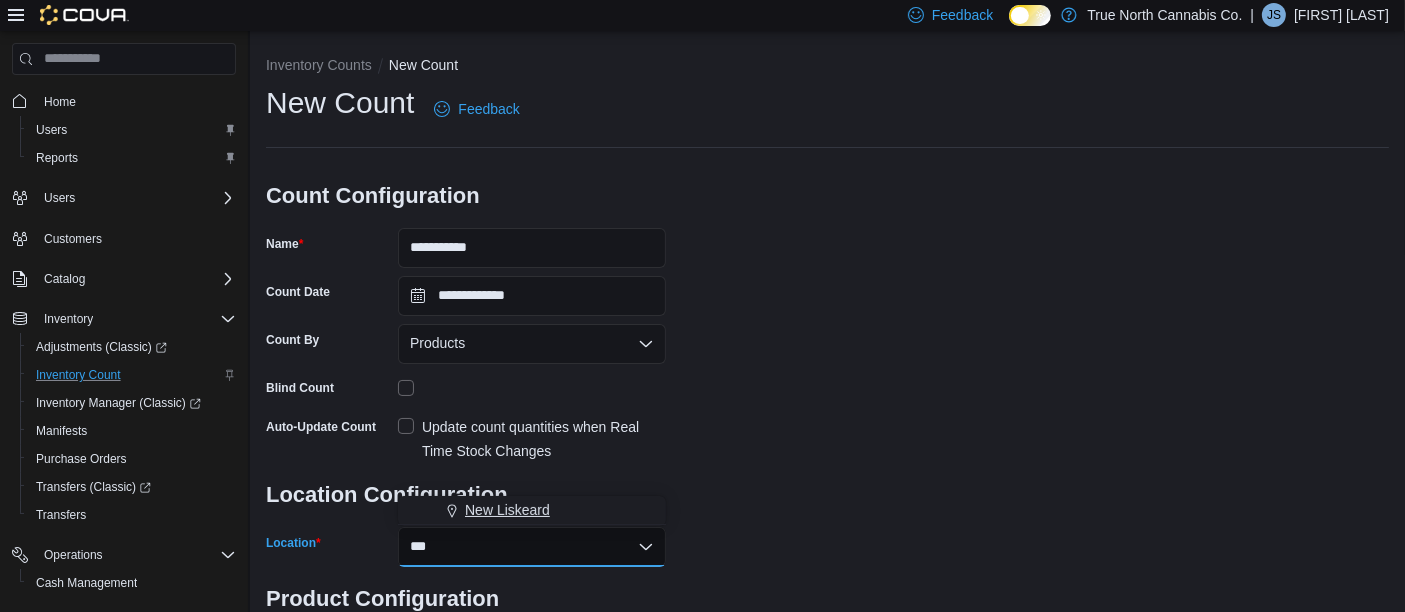 type on "***" 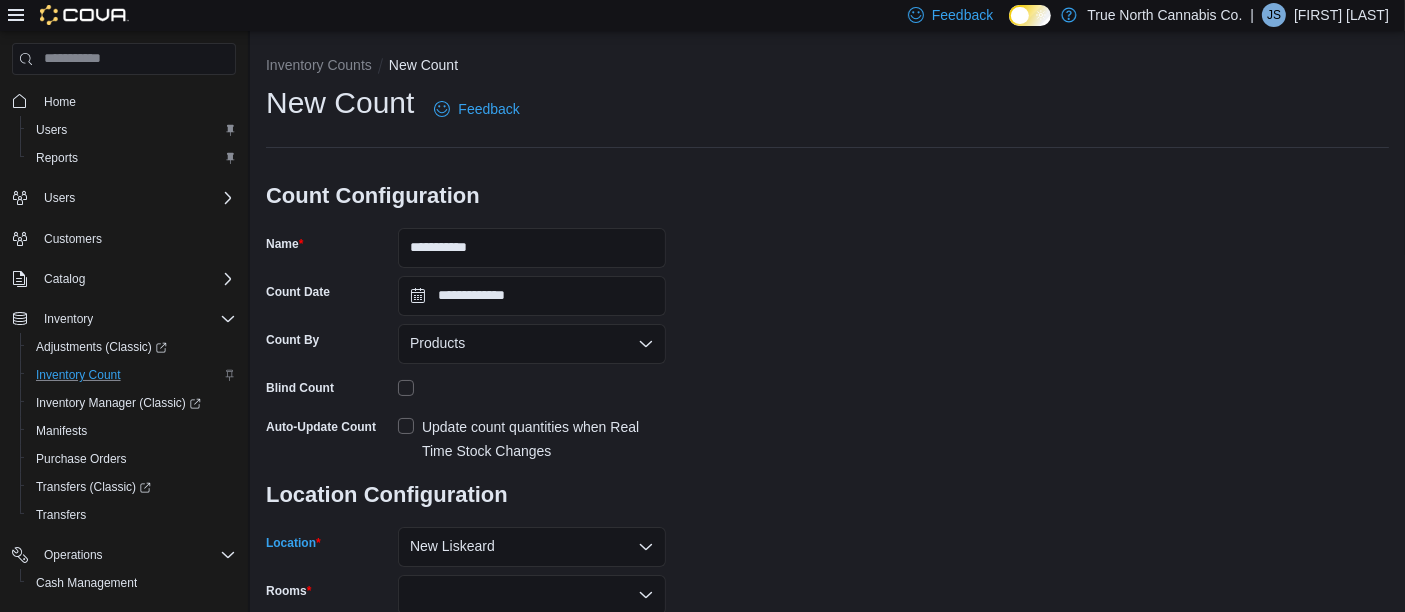 scroll, scrollTop: 152, scrollLeft: 0, axis: vertical 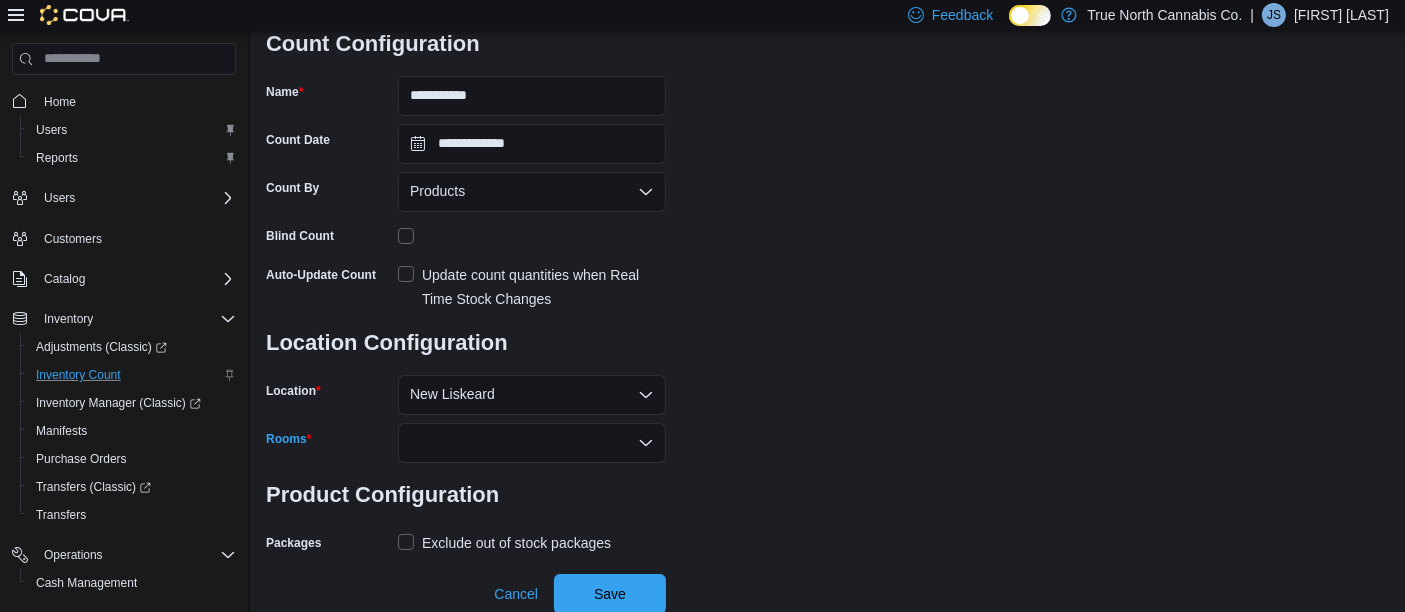 click at bounding box center (532, 443) 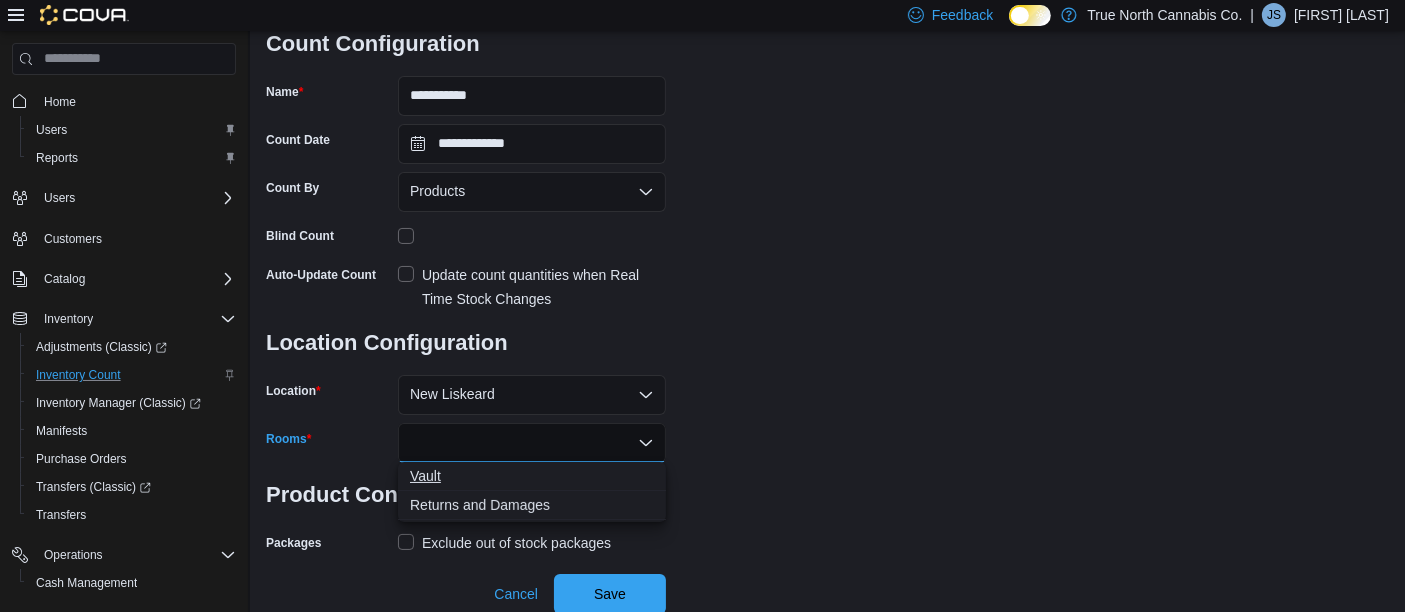 click on "Vault" at bounding box center [532, 476] 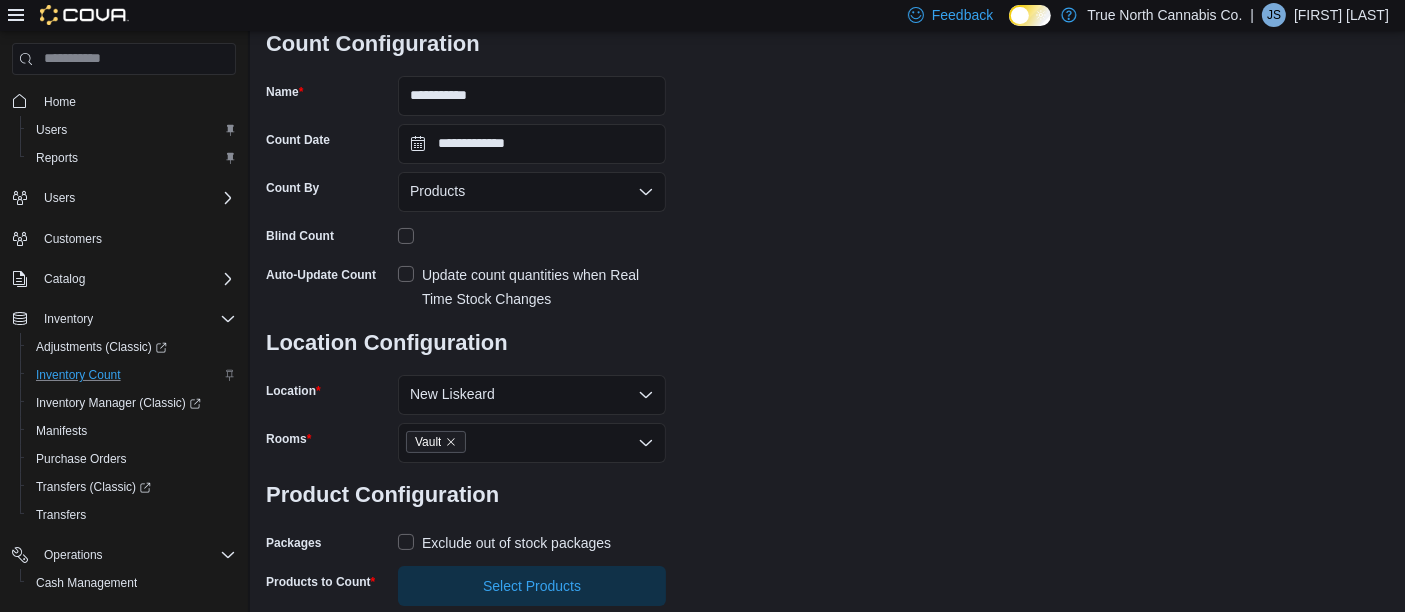 click on "Exclude out of stock packages" at bounding box center [504, 543] 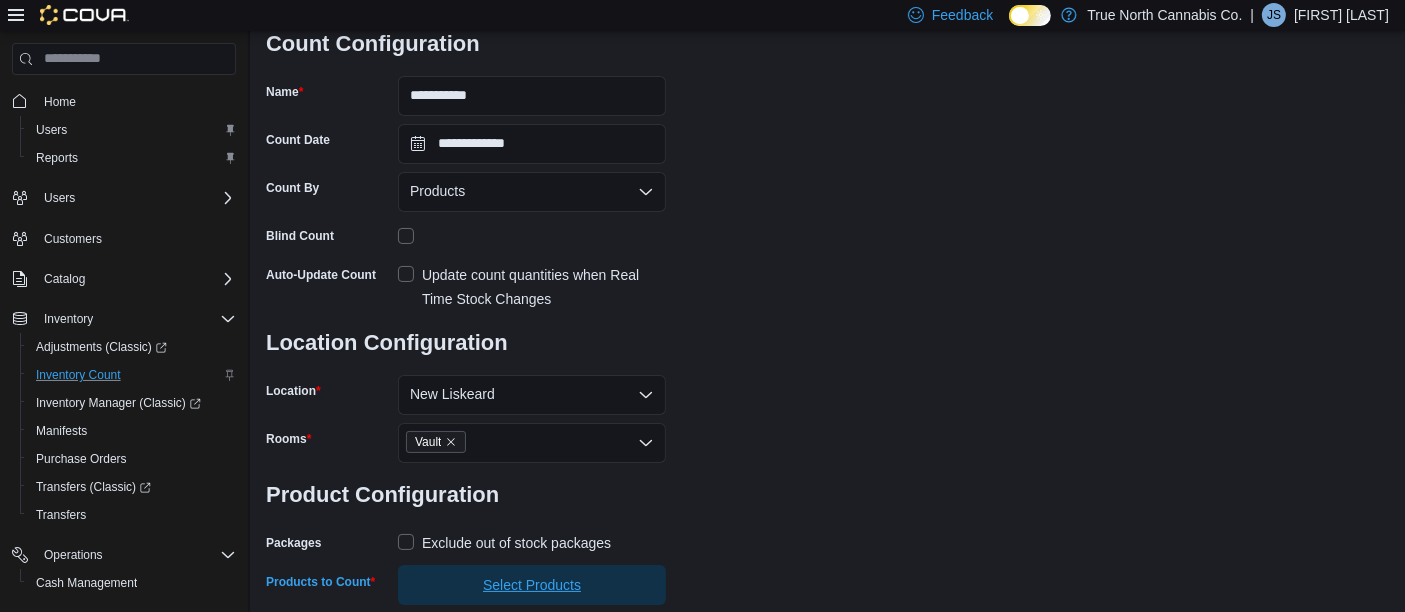 click on "Select Products" at bounding box center [532, 585] 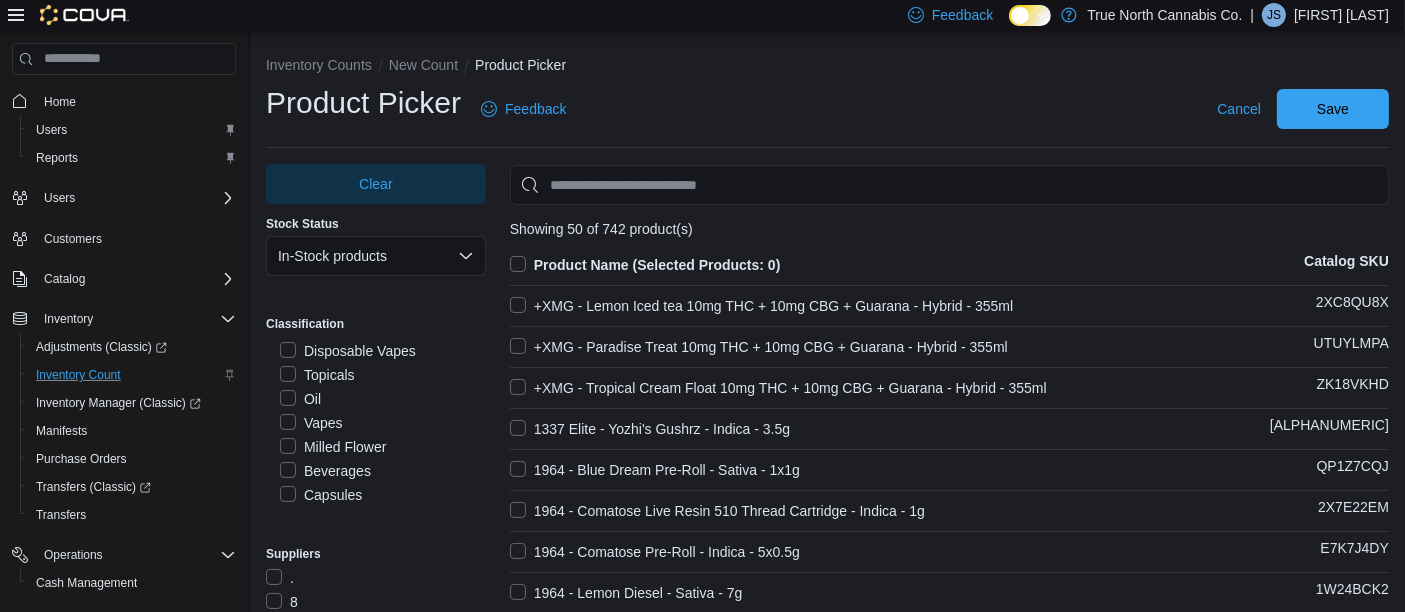 scroll, scrollTop: 599, scrollLeft: 0, axis: vertical 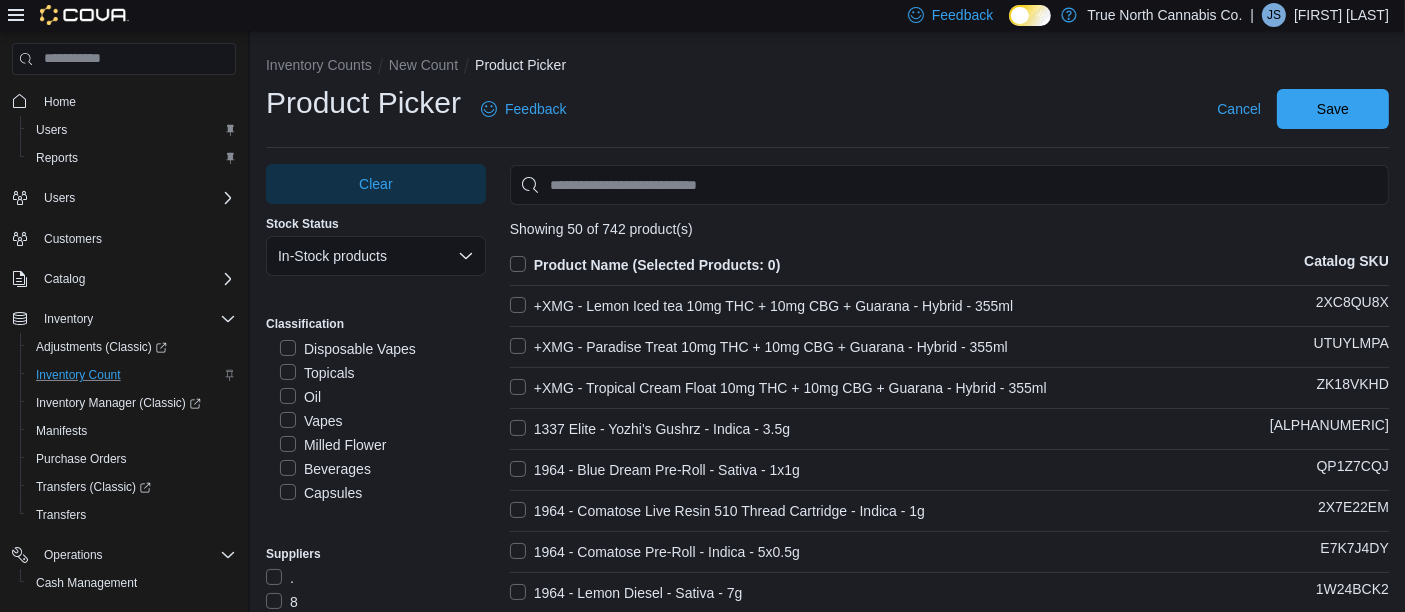click on "Topicals" at bounding box center [317, 373] 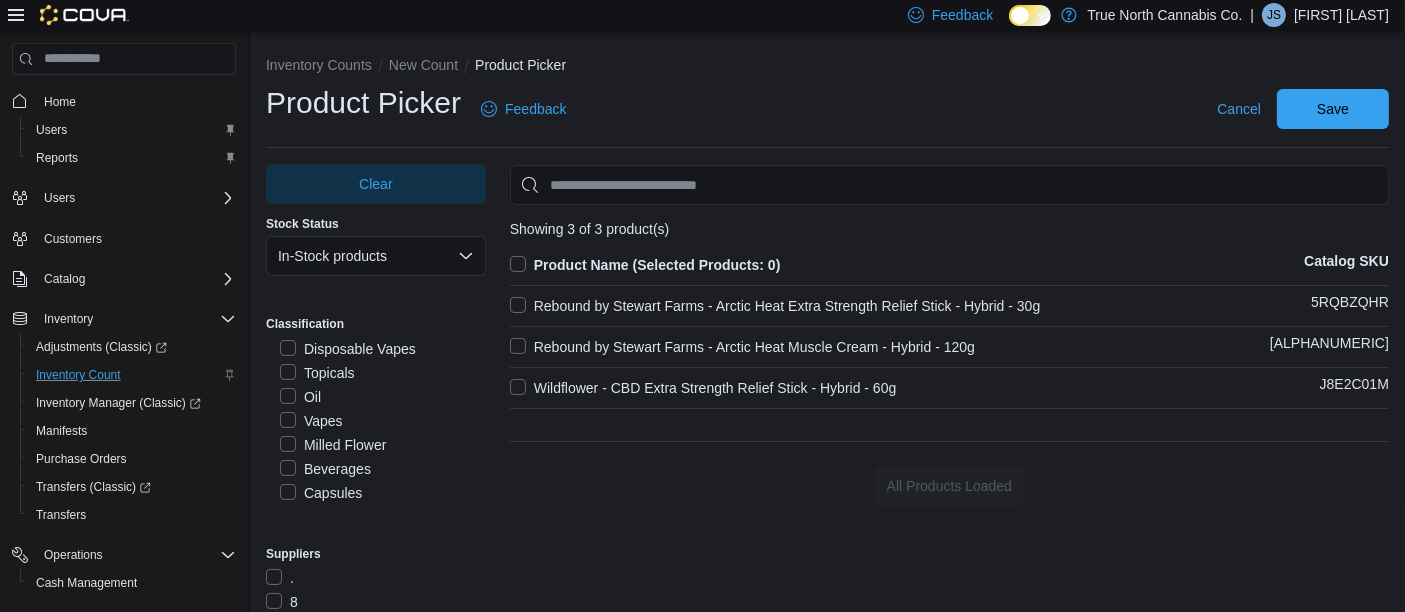 click on "Oil" at bounding box center (300, 397) 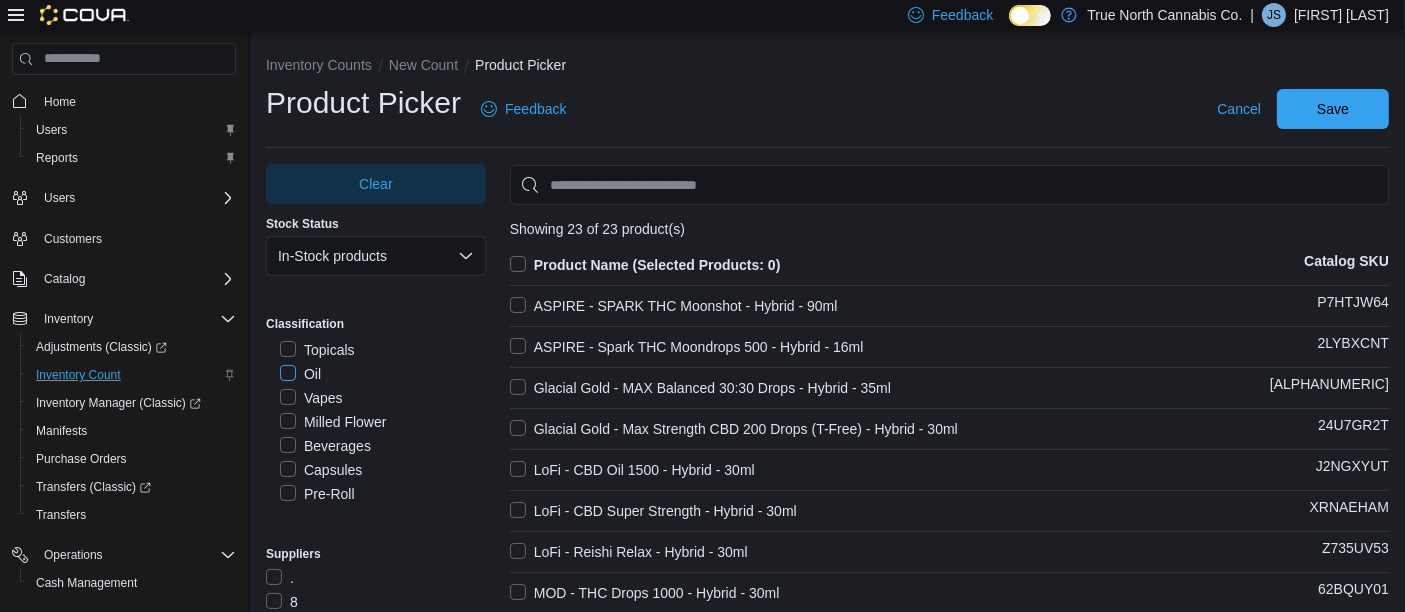 scroll, scrollTop: 623, scrollLeft: 0, axis: vertical 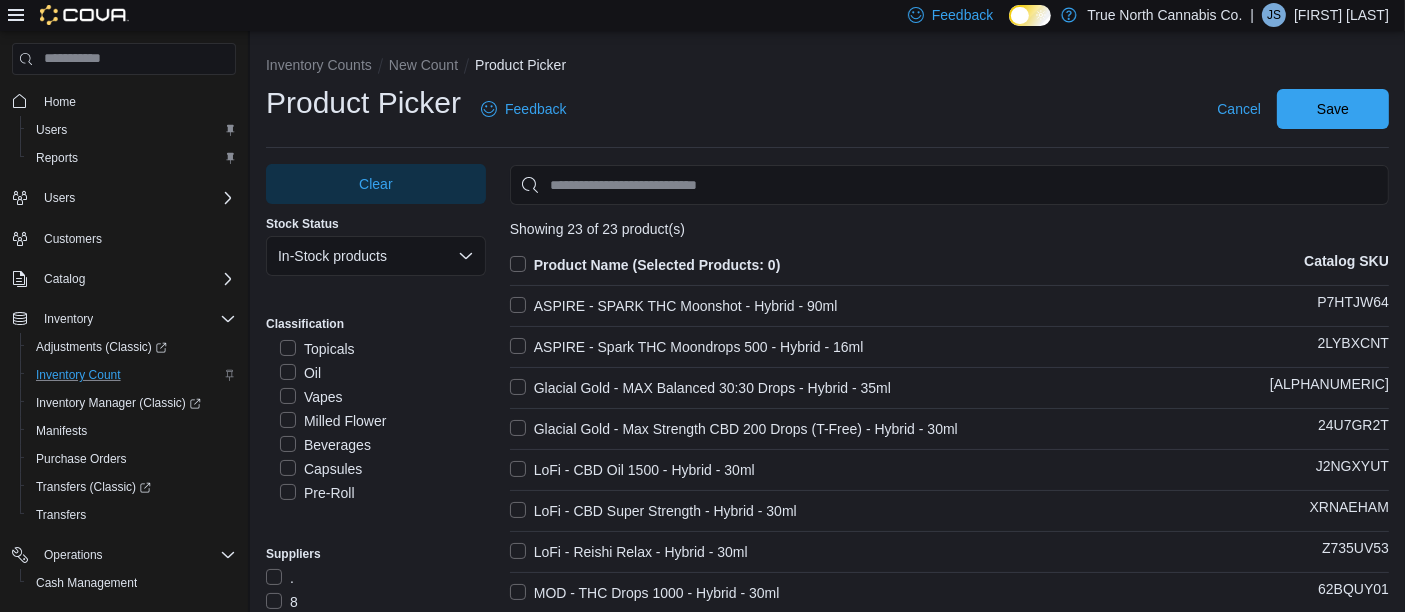 click on "Capsules" at bounding box center (321, 469) 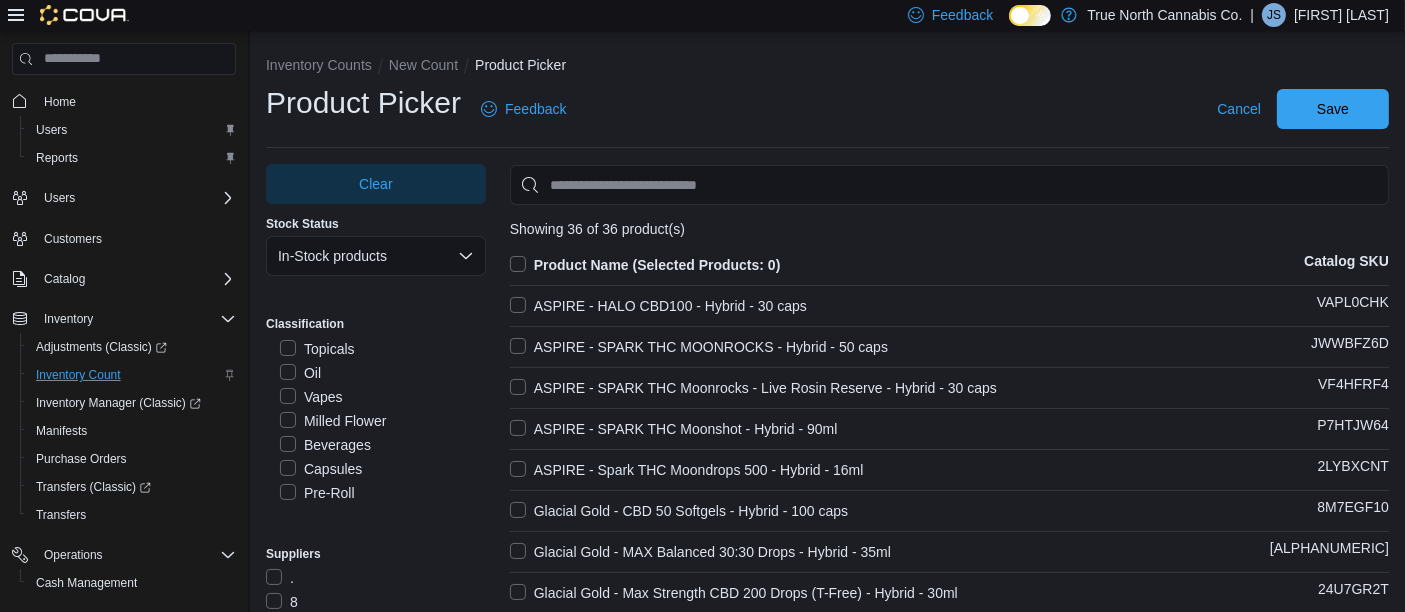 click on "Product Name (Selected Products: 0)" at bounding box center (645, 265) 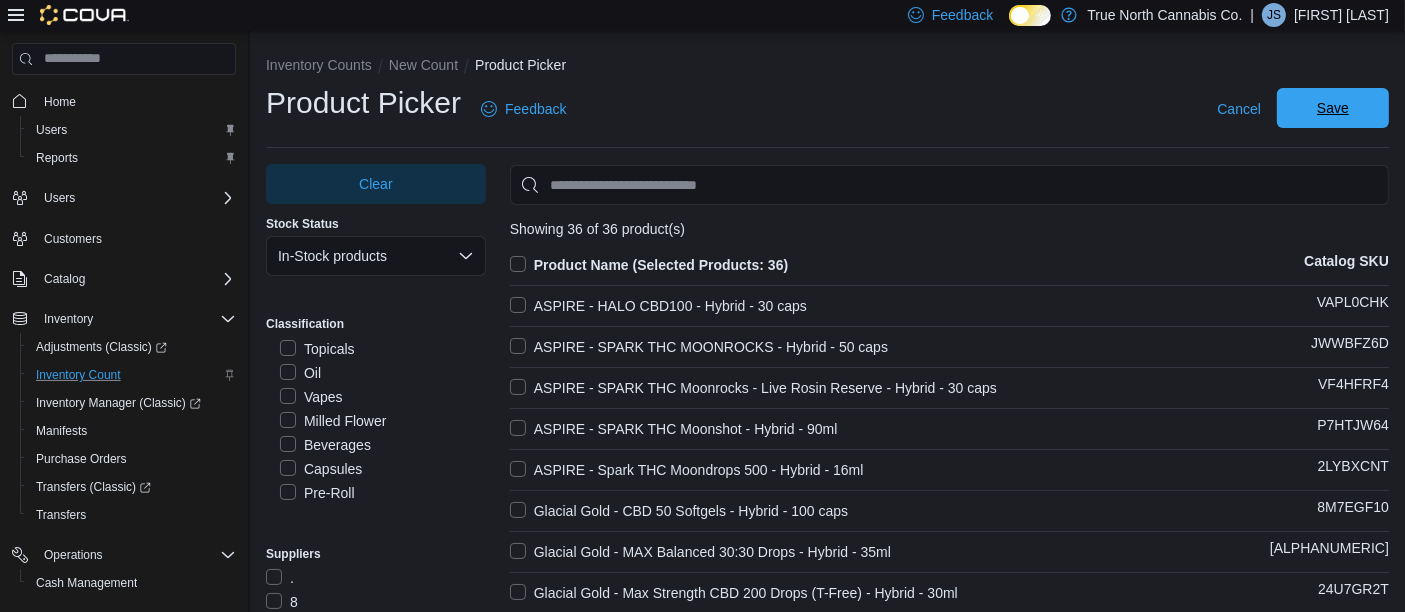 click on "Save" at bounding box center (1333, 108) 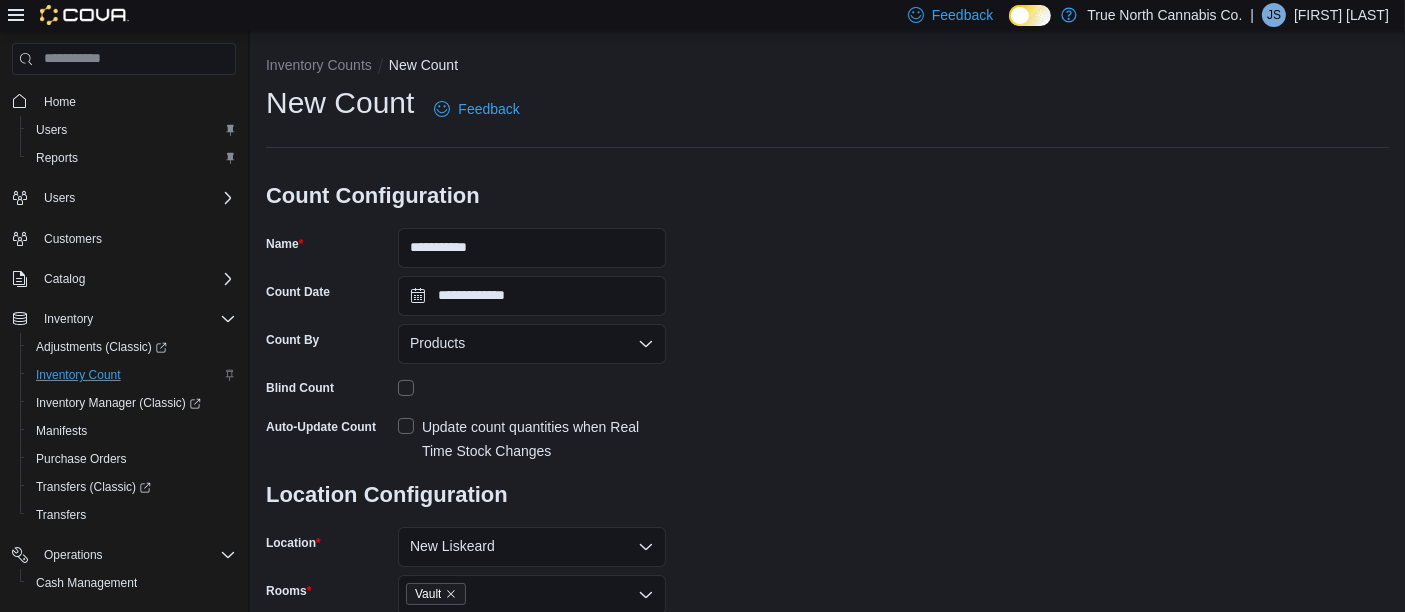 scroll, scrollTop: 240, scrollLeft: 0, axis: vertical 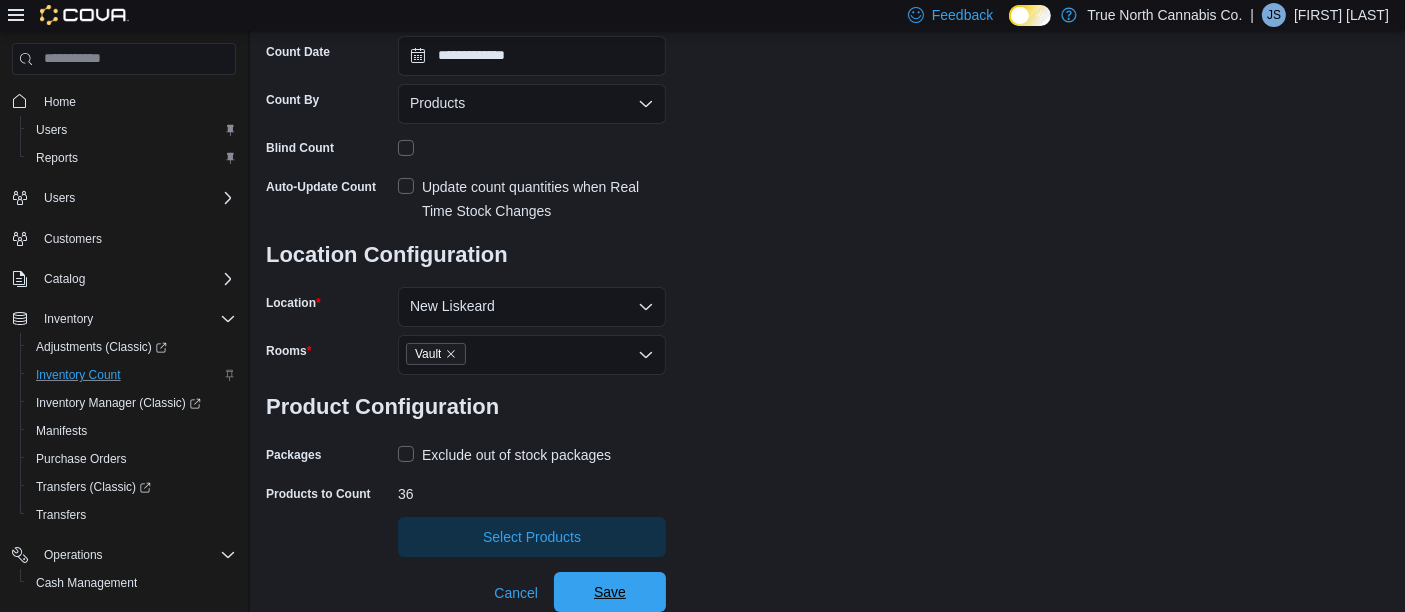 click on "Save" at bounding box center (610, 592) 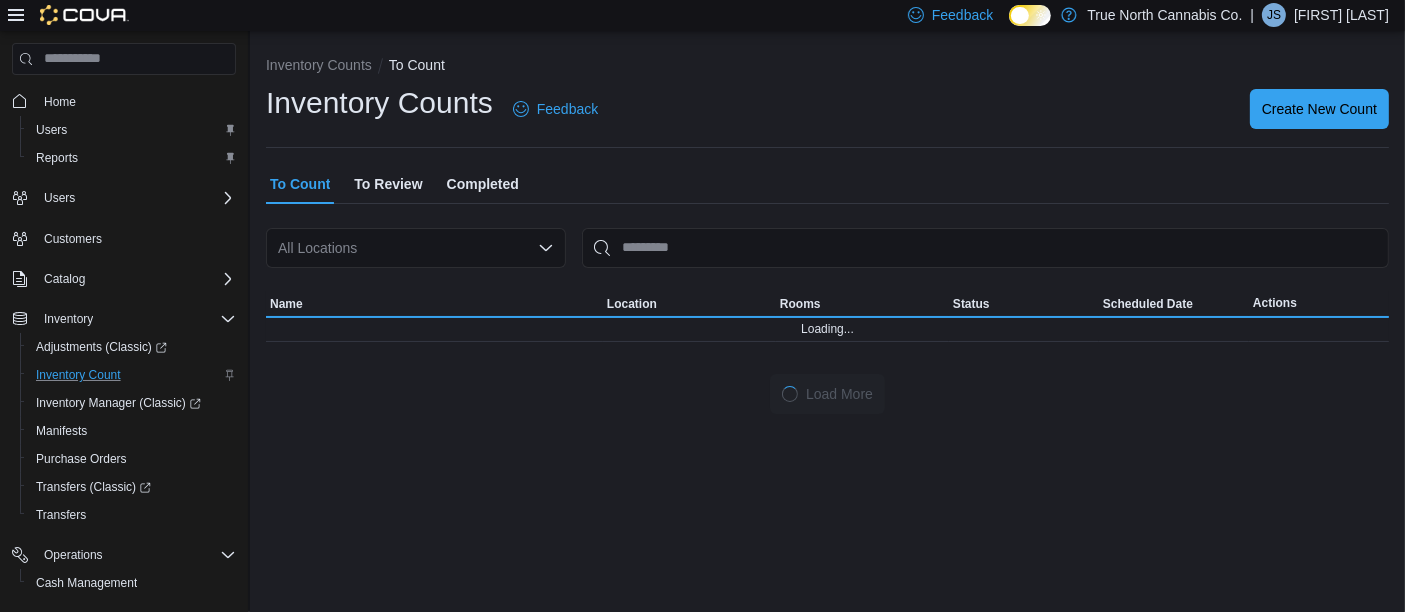 scroll, scrollTop: 0, scrollLeft: 0, axis: both 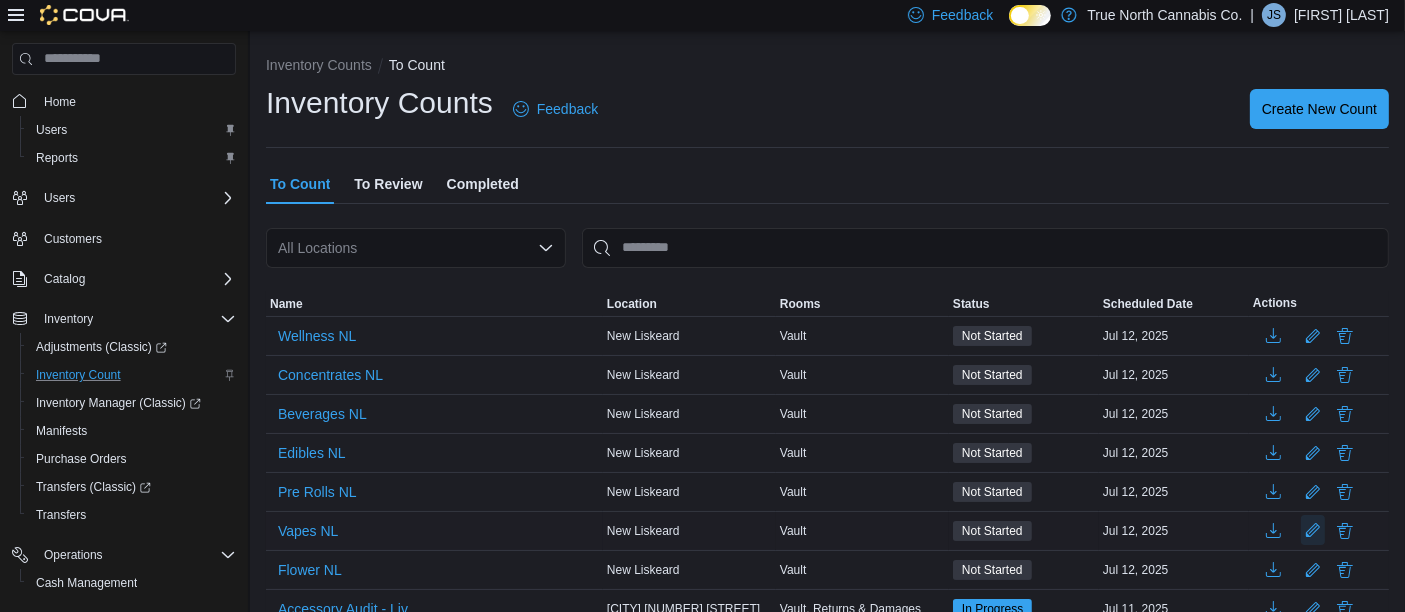 click at bounding box center [1313, 530] 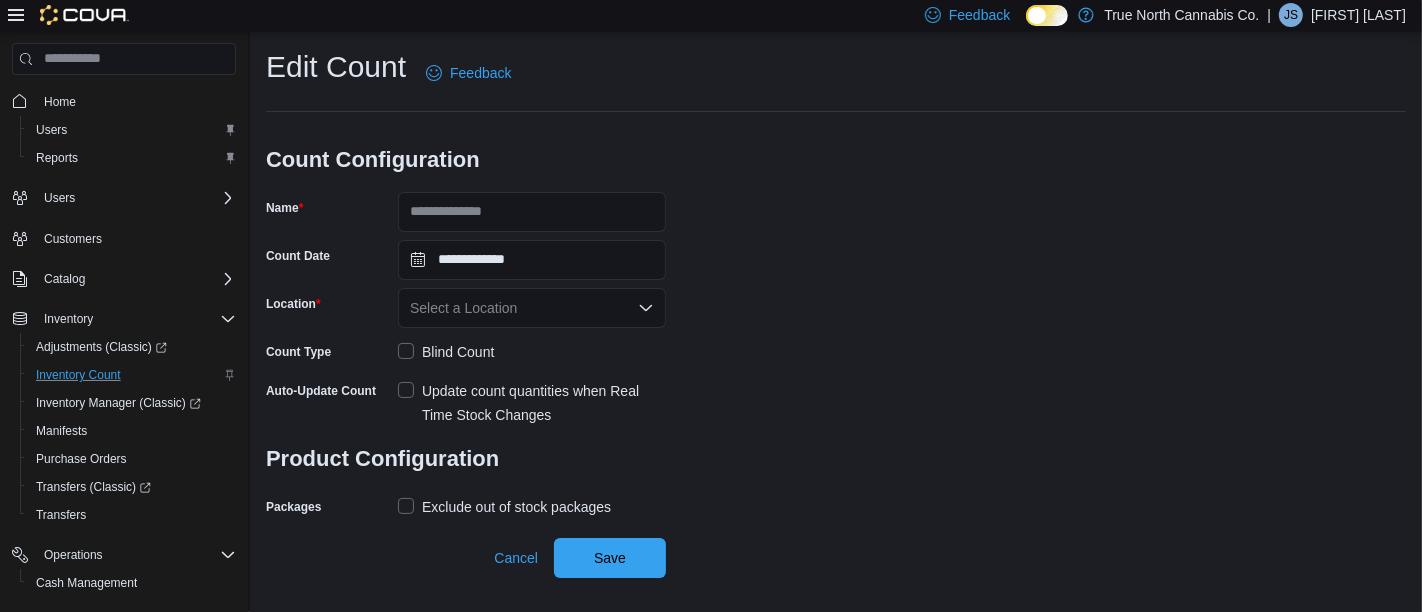 type on "********" 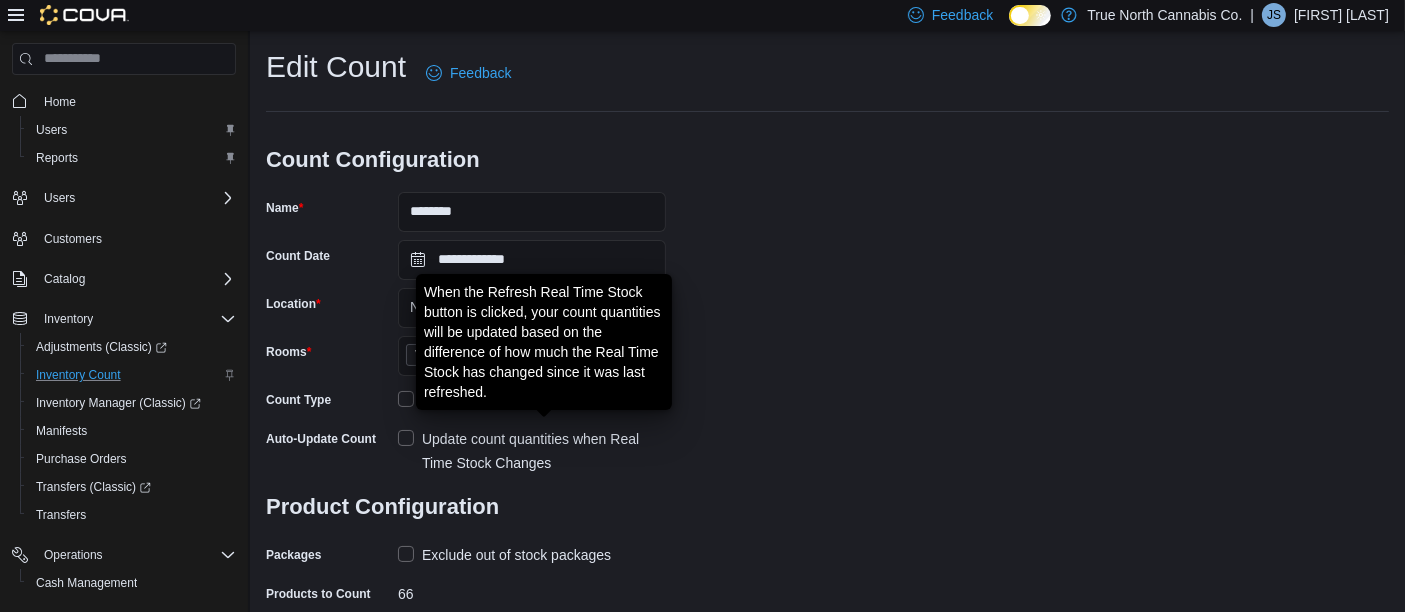 scroll, scrollTop: 100, scrollLeft: 0, axis: vertical 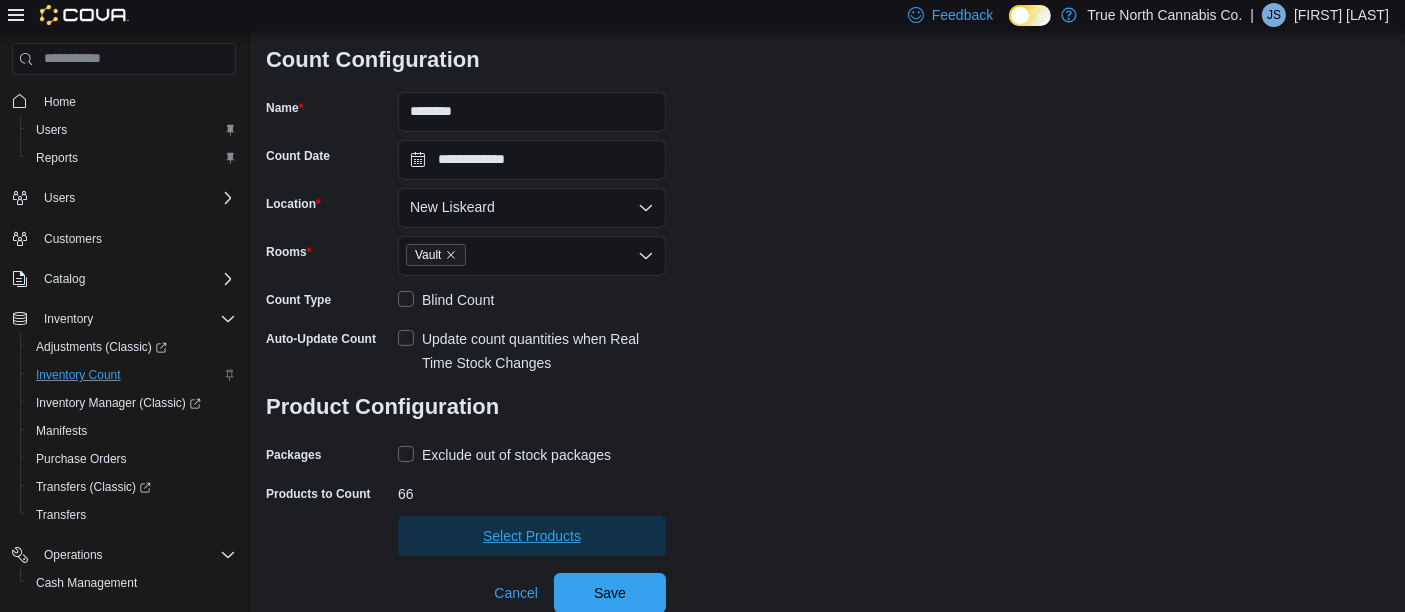 click on "Select Products" at bounding box center (532, 536) 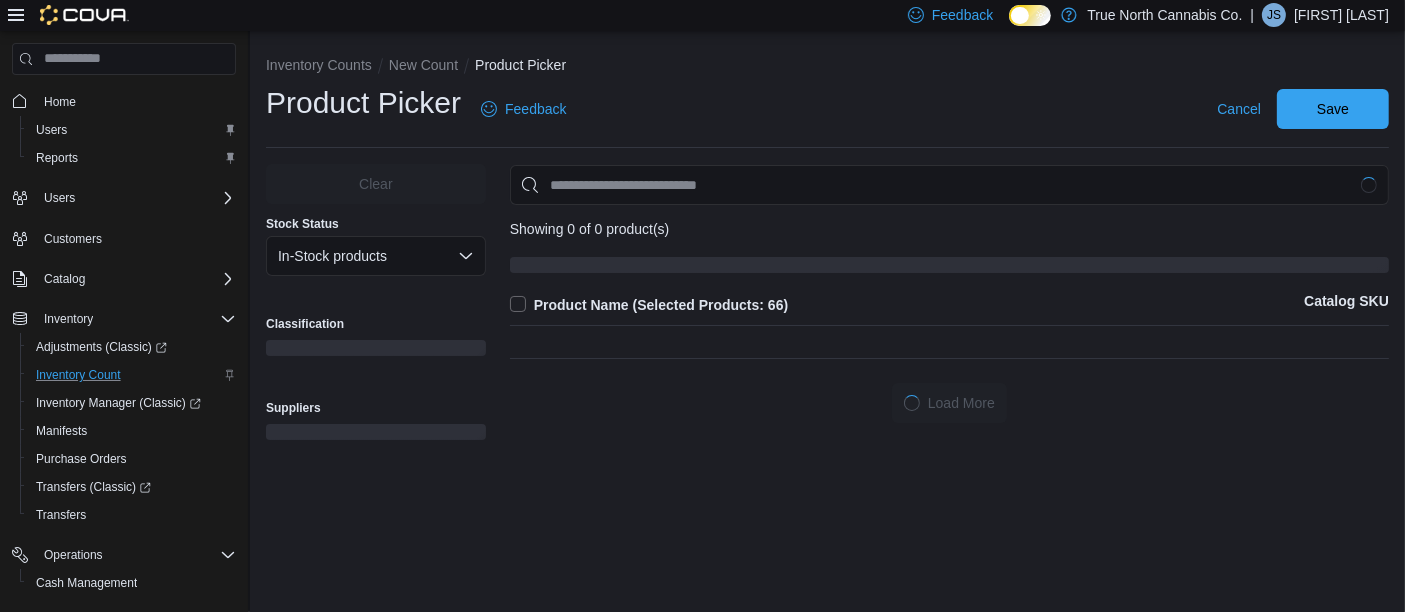 scroll, scrollTop: 0, scrollLeft: 0, axis: both 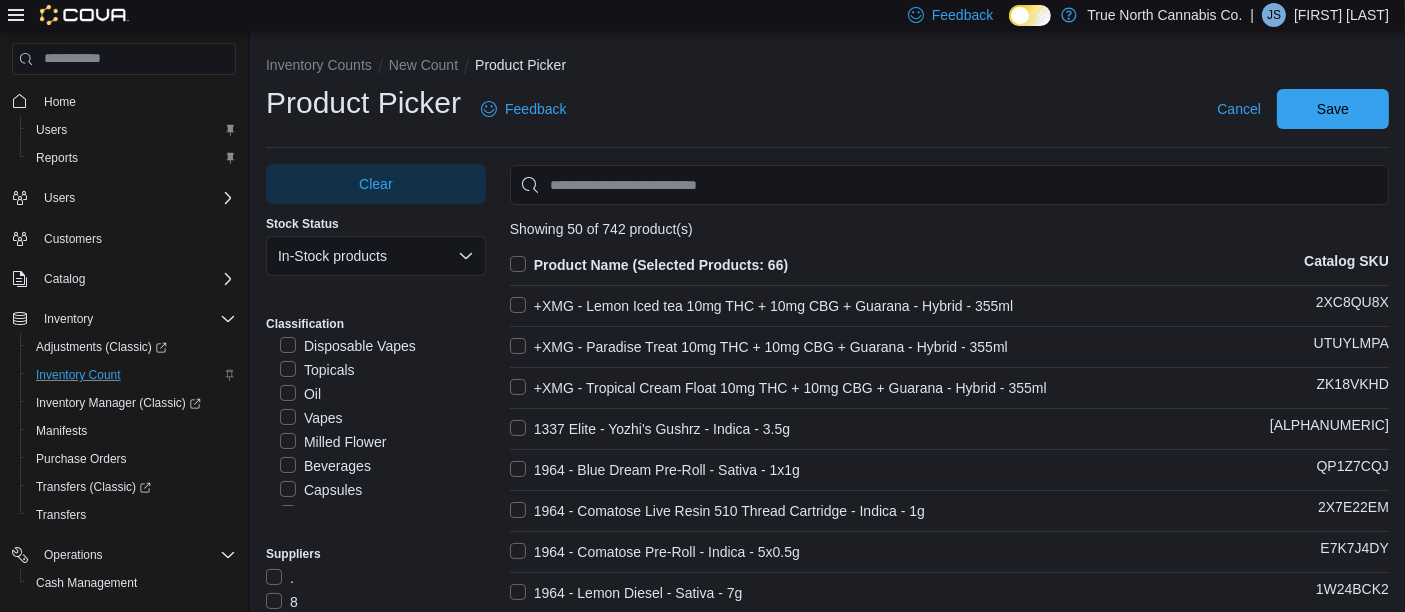 click on "Disposable Vapes" at bounding box center (348, 346) 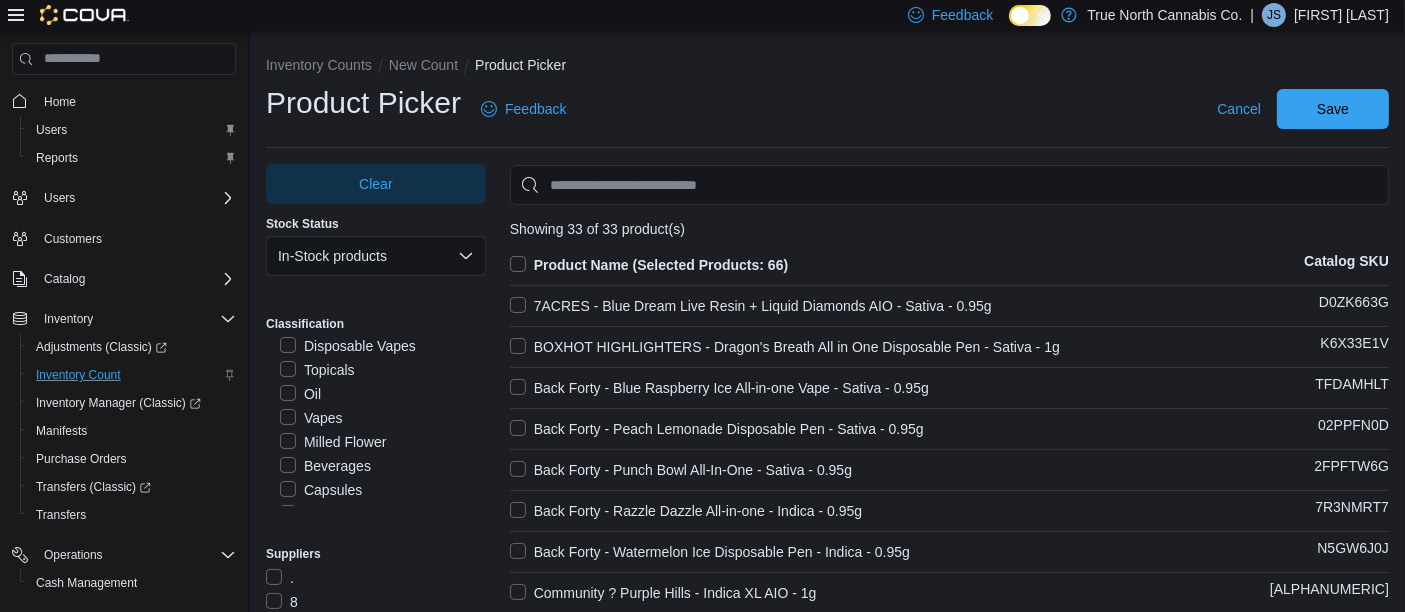 click on "Vapes" at bounding box center [311, 418] 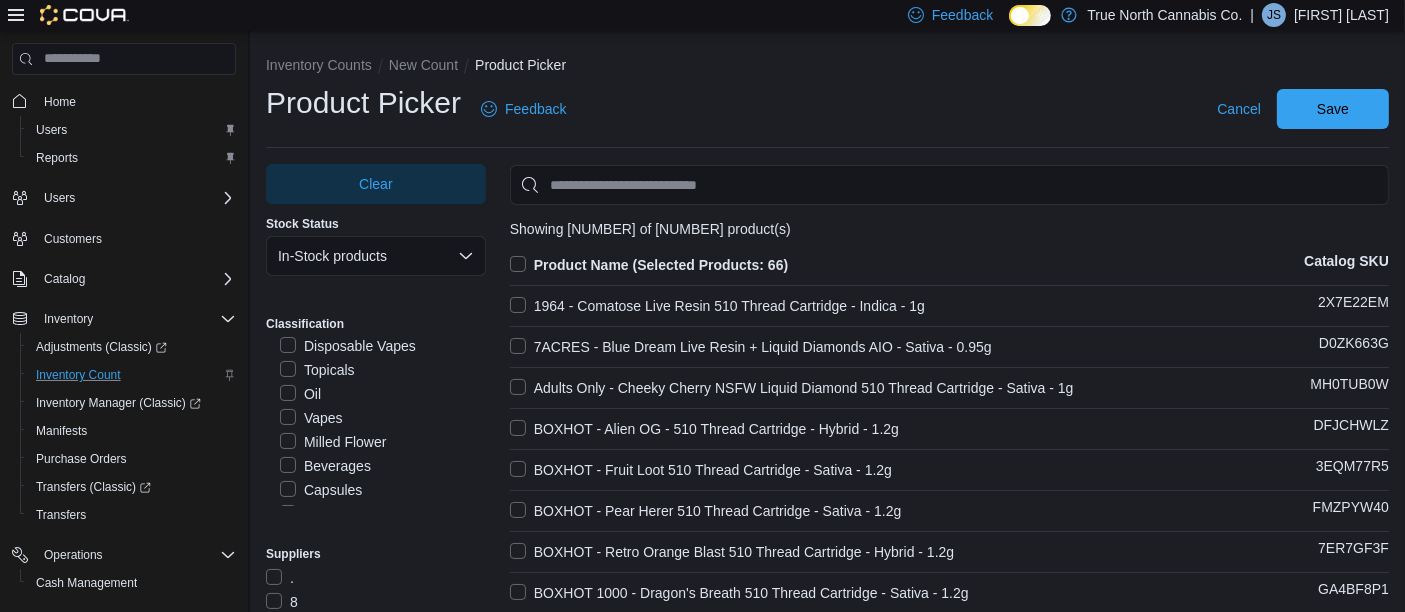 click on "Product Name (Selected Products: 66)" at bounding box center (649, 265) 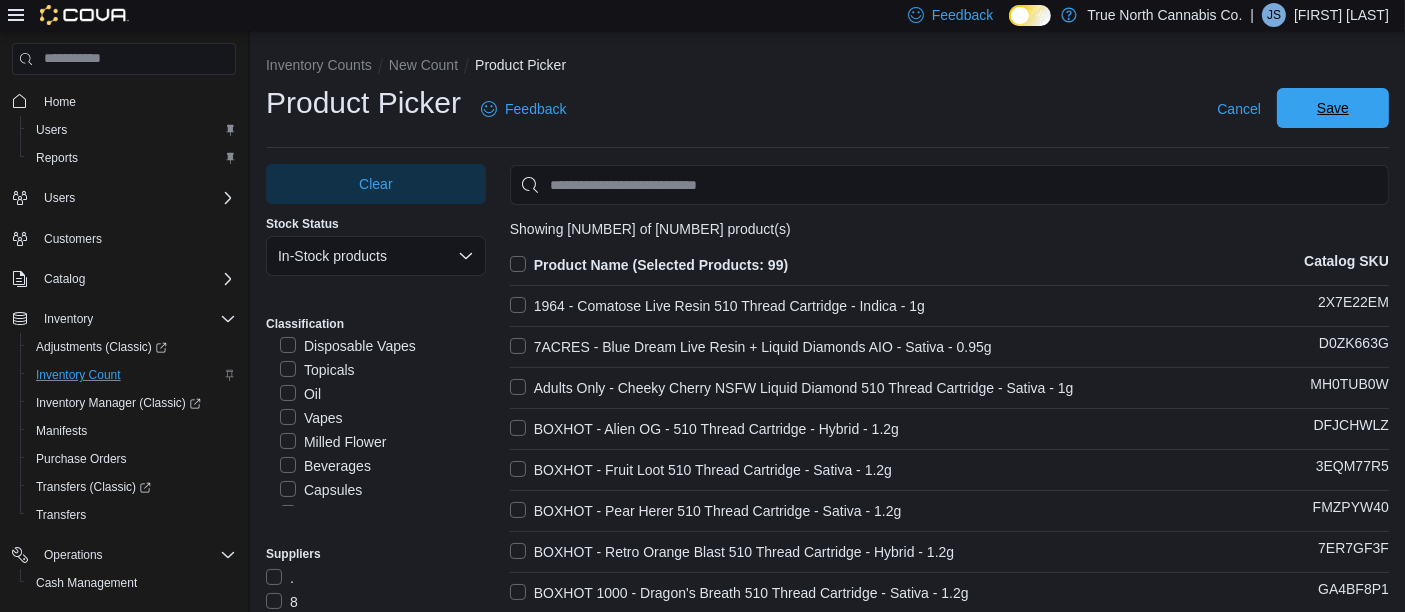 click on "Save" at bounding box center (1333, 108) 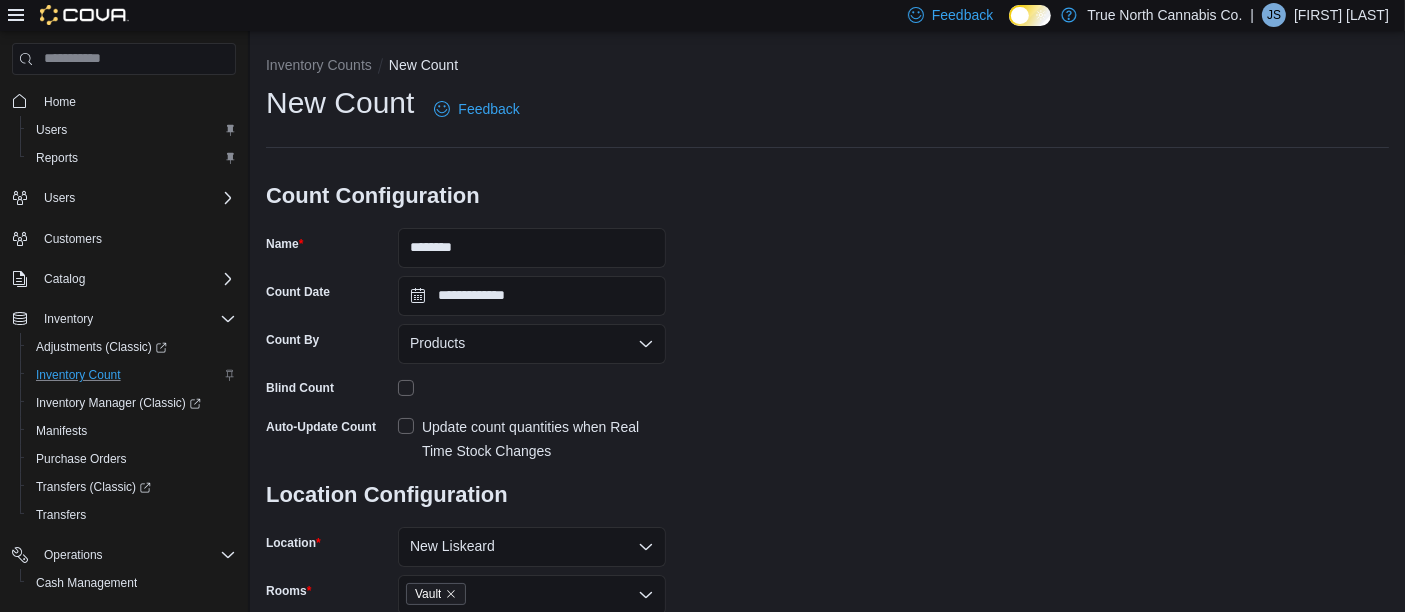 scroll, scrollTop: 240, scrollLeft: 0, axis: vertical 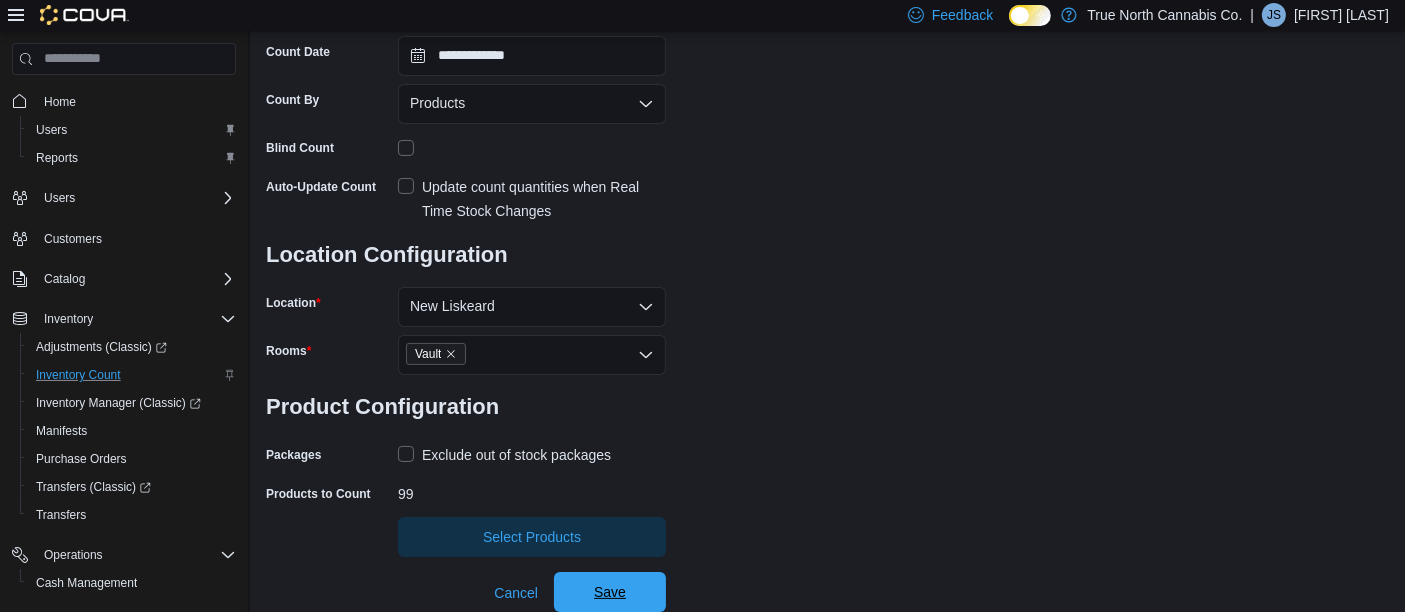click on "Save" at bounding box center (610, 592) 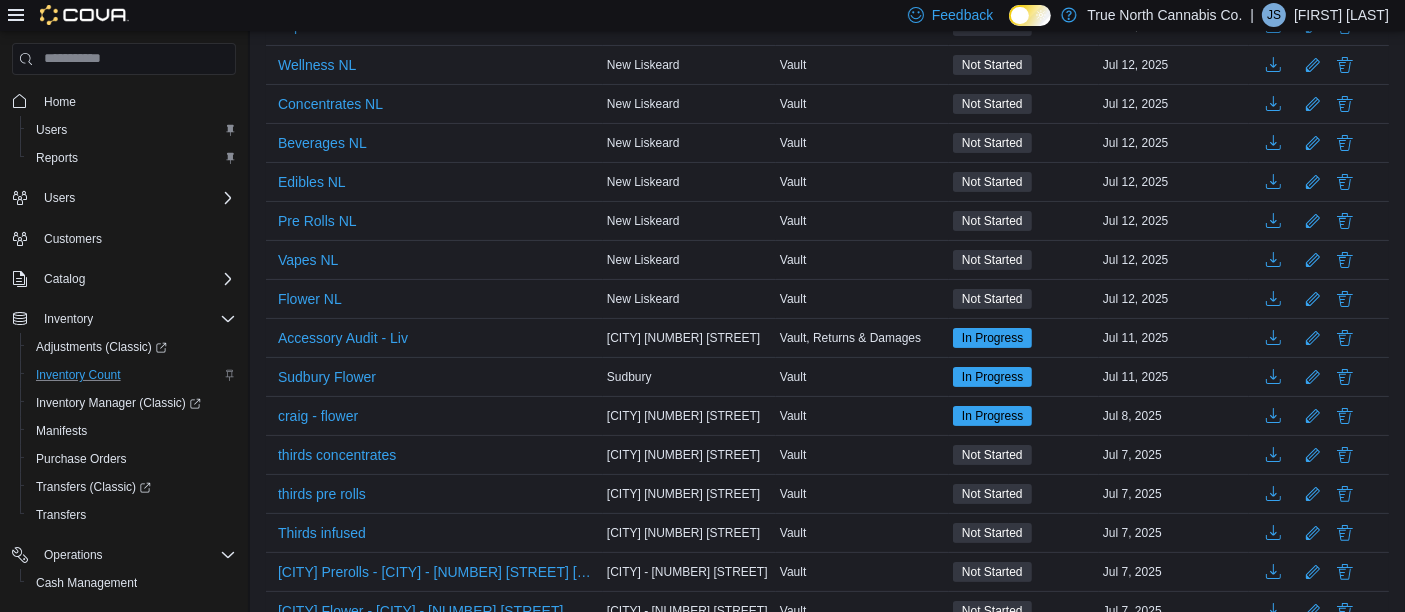 scroll, scrollTop: 415, scrollLeft: 0, axis: vertical 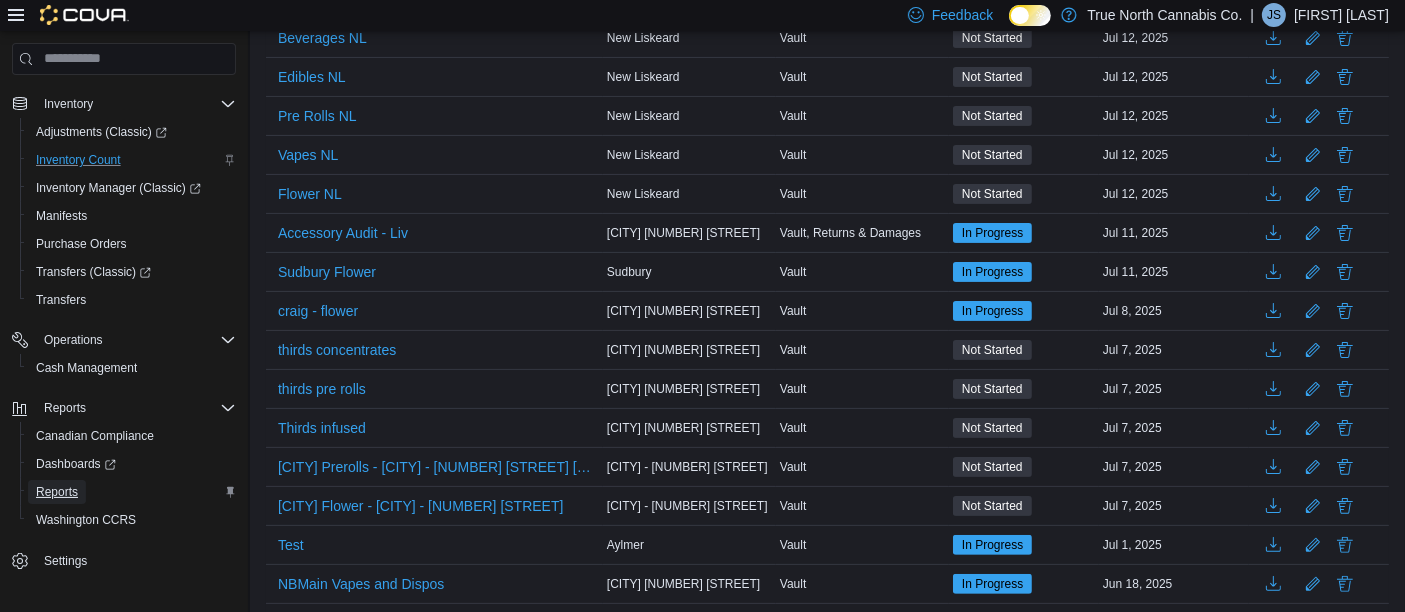 click on "Reports" at bounding box center (57, 492) 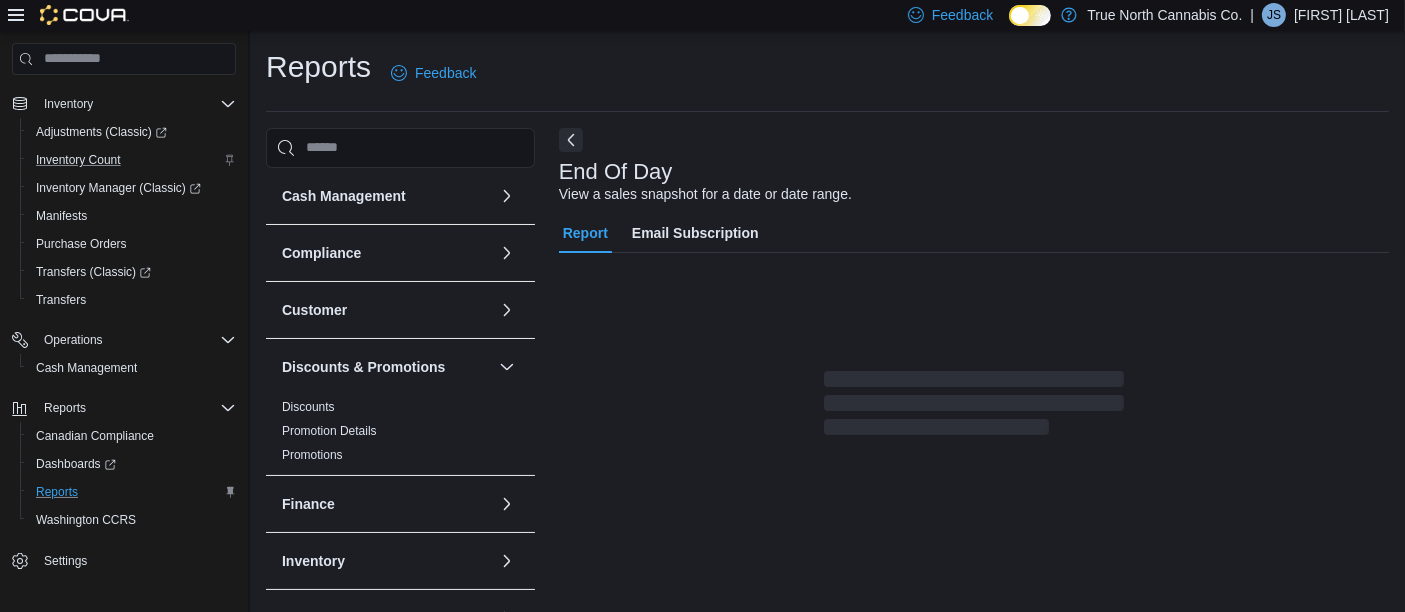 scroll, scrollTop: 30, scrollLeft: 0, axis: vertical 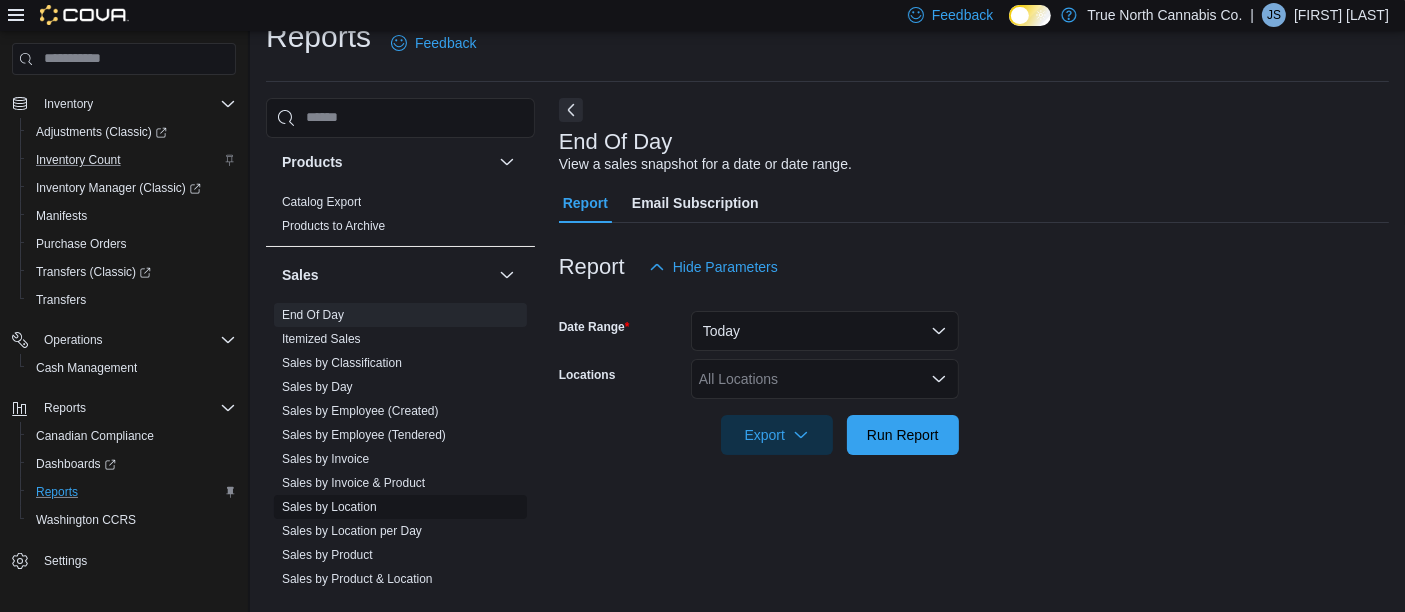click on "Sales by Location" at bounding box center (329, 507) 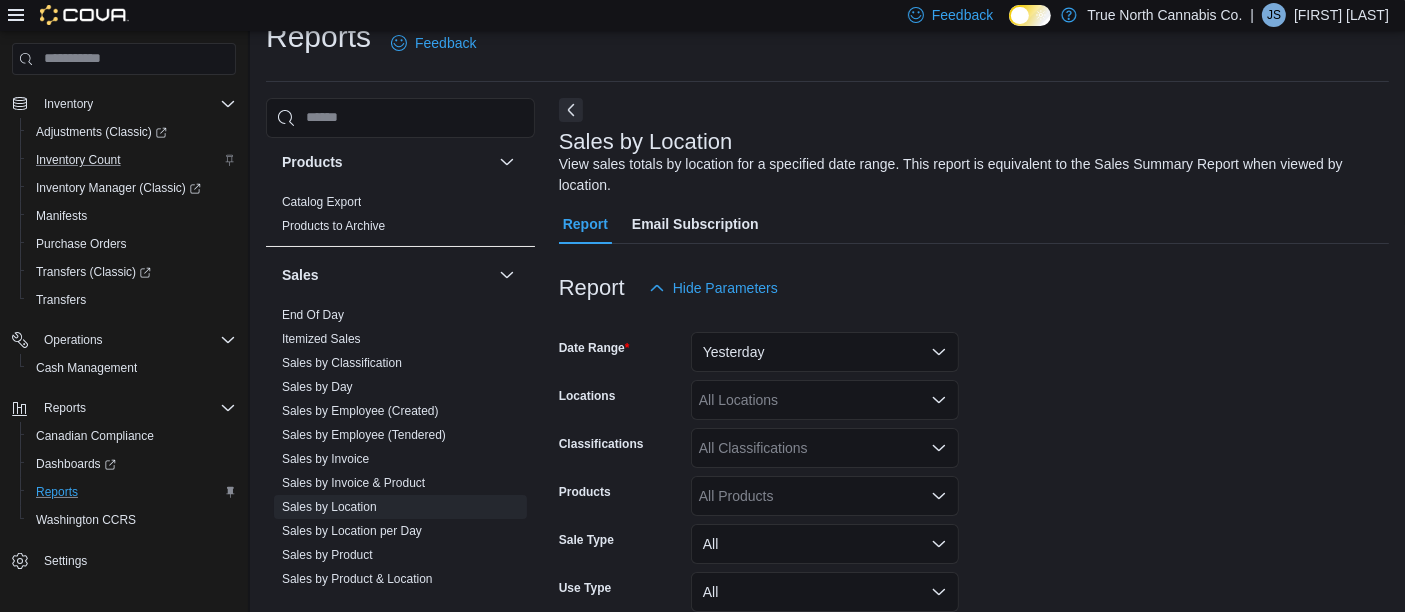 scroll, scrollTop: 66, scrollLeft: 0, axis: vertical 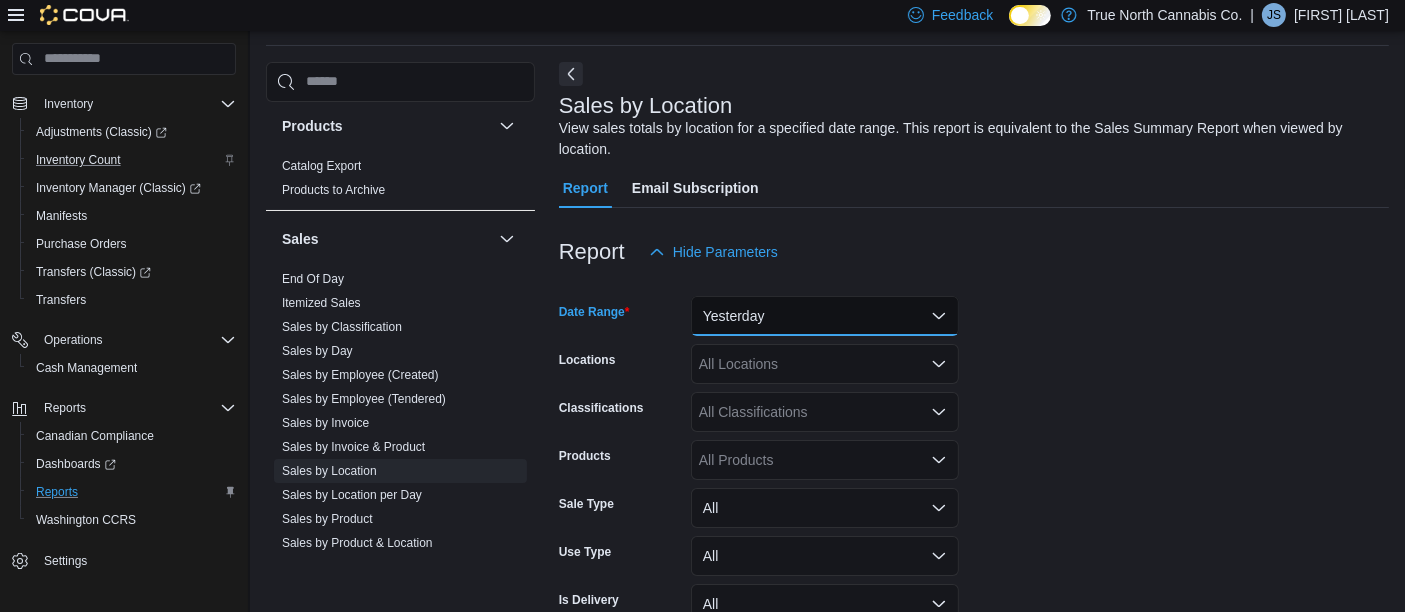 click on "Yesterday" at bounding box center [825, 316] 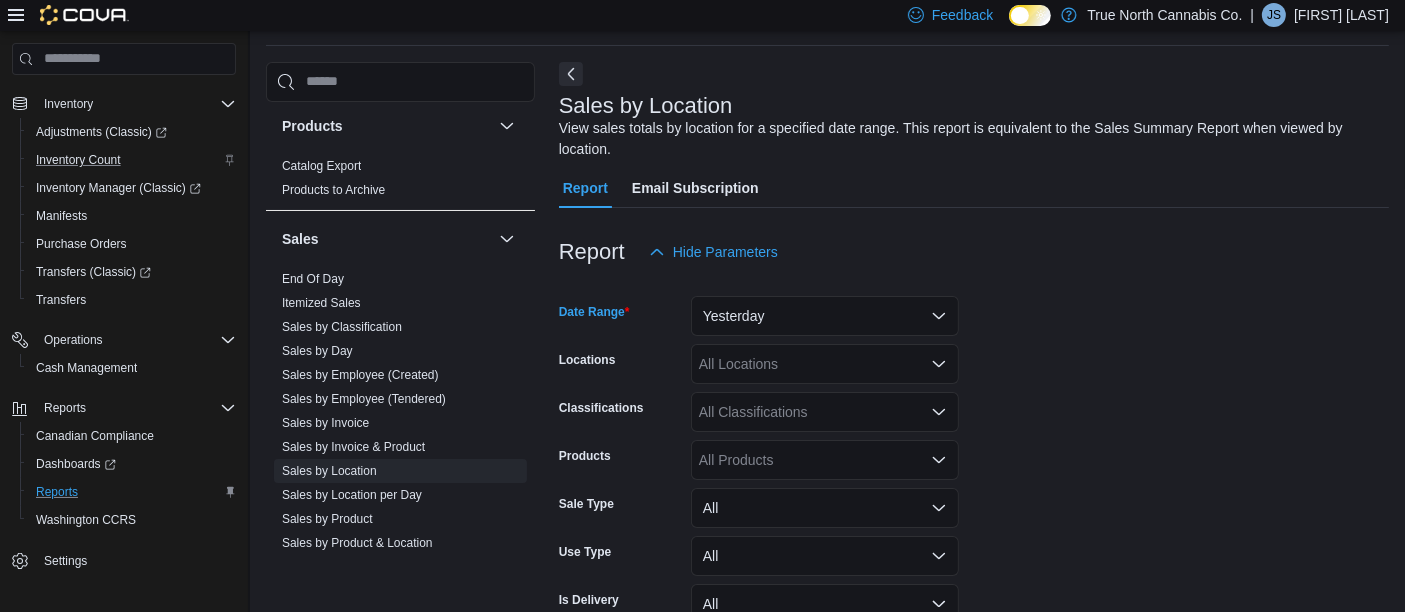 scroll, scrollTop: 61, scrollLeft: 0, axis: vertical 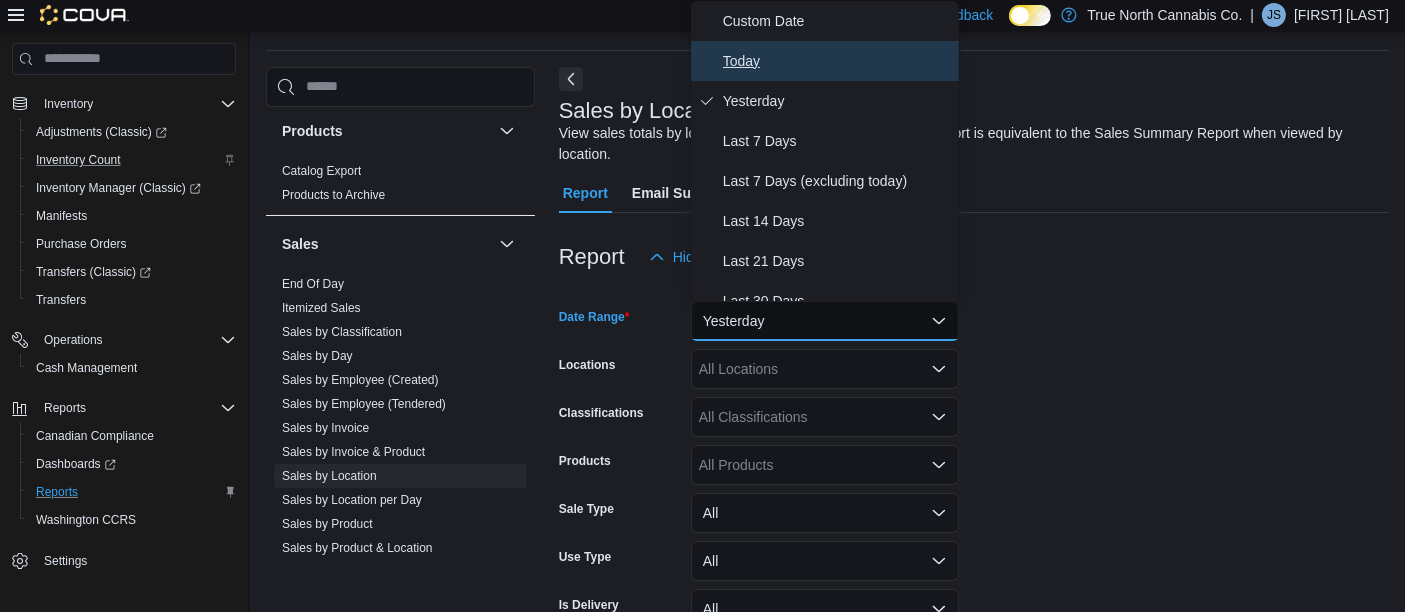 click on "Today" at bounding box center [837, 61] 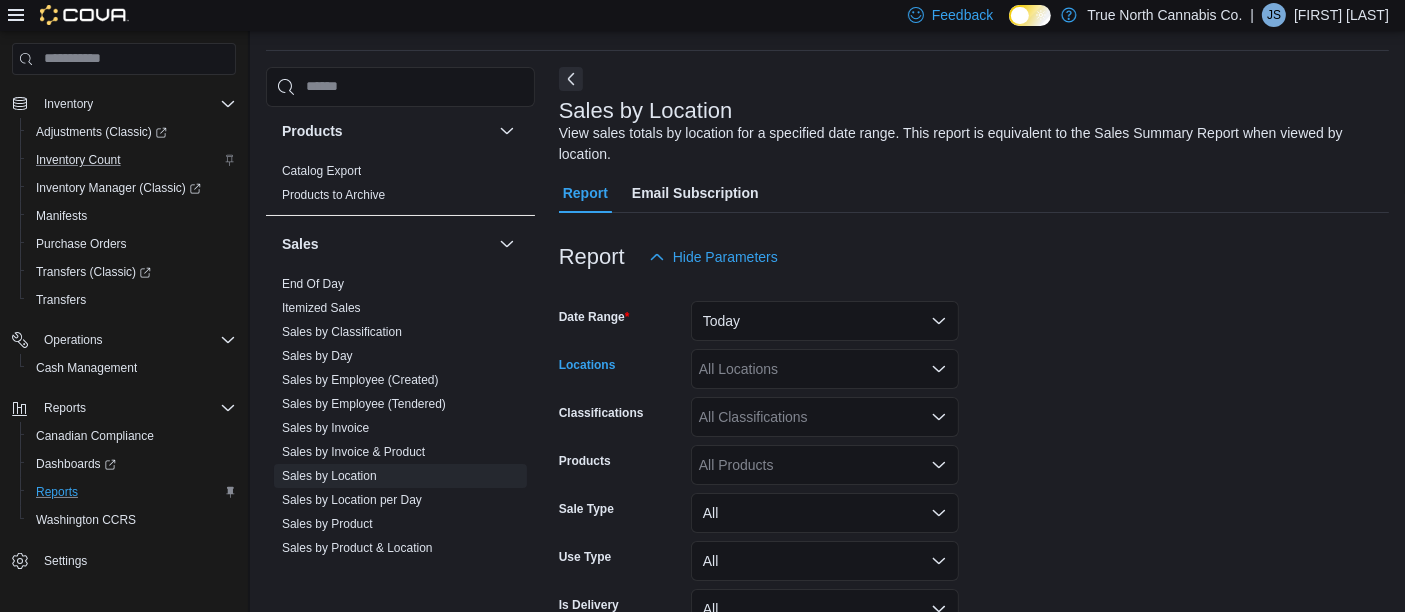 click on "All Locations" at bounding box center (825, 369) 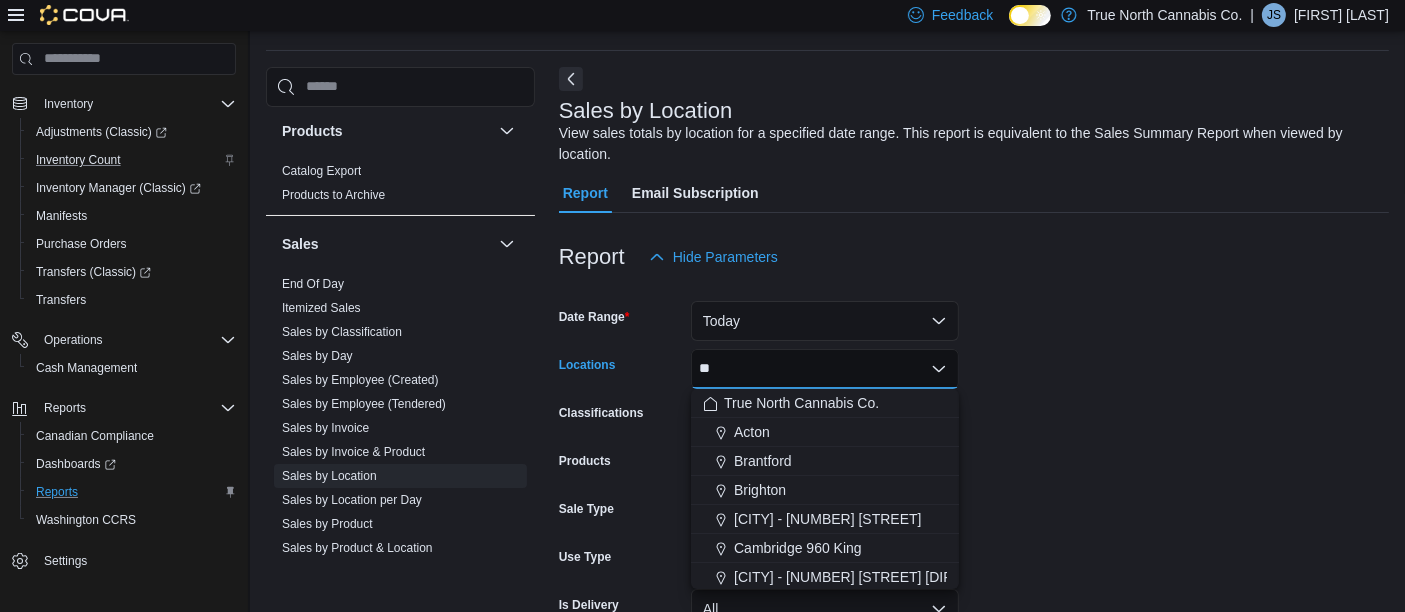 type on "***" 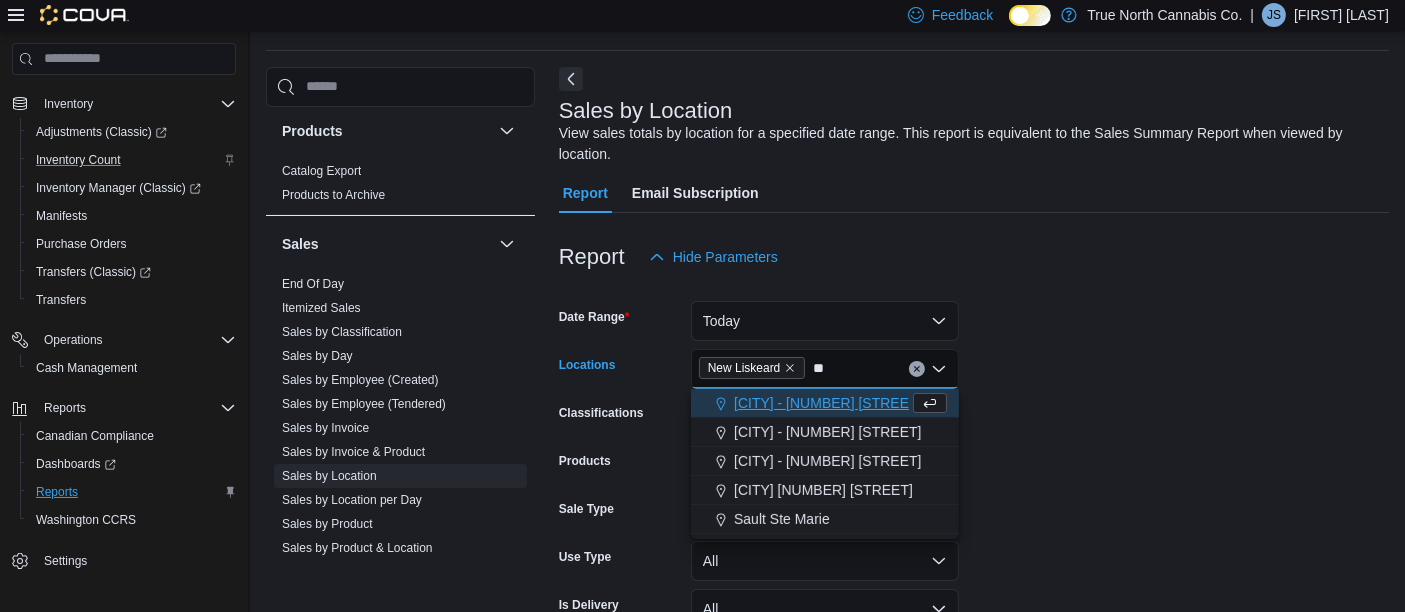 type on "***" 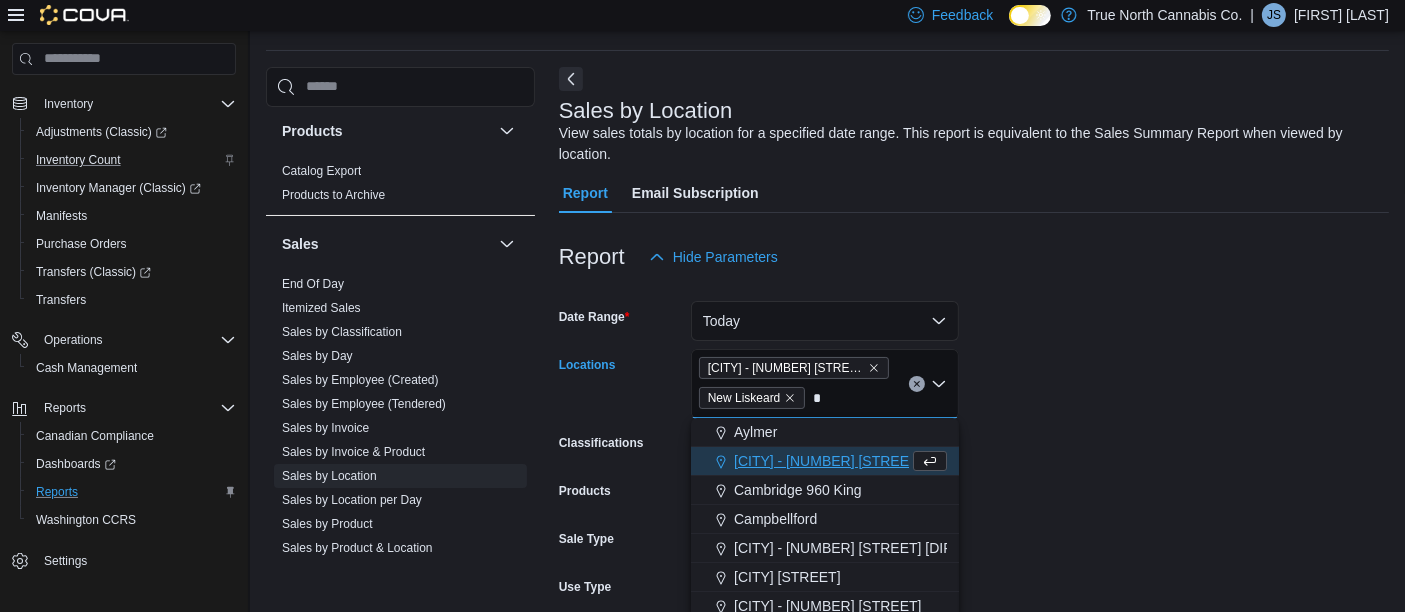 type on "**" 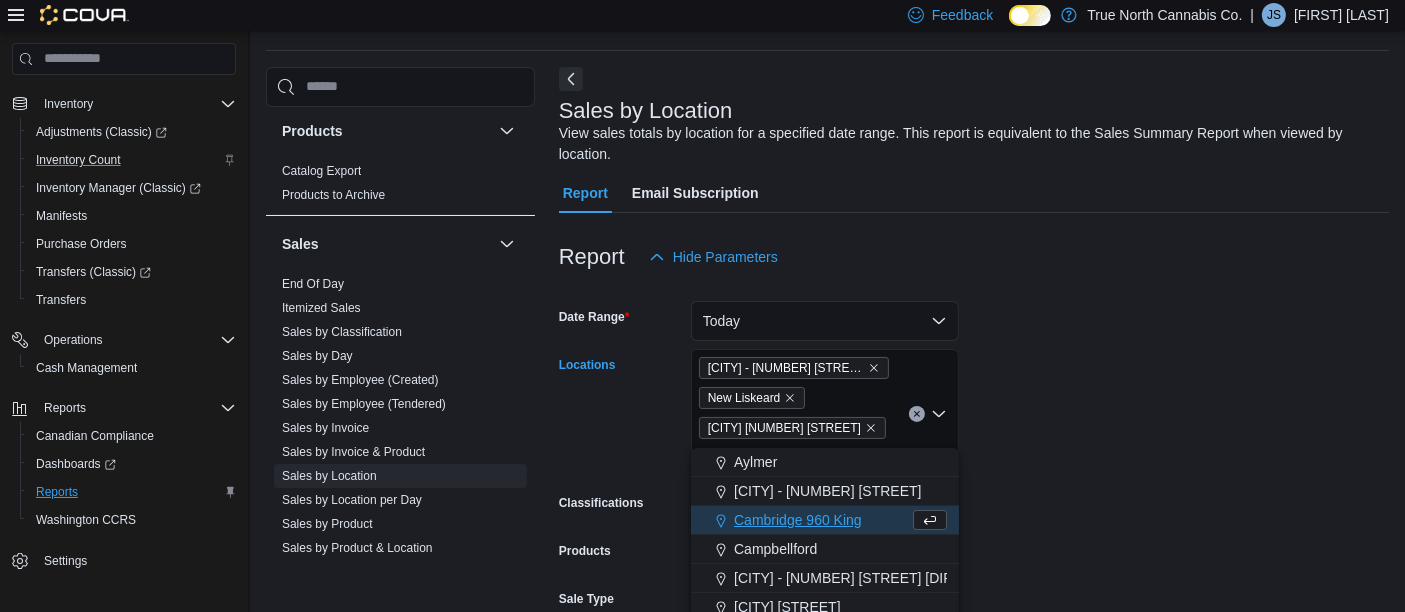 type on "**" 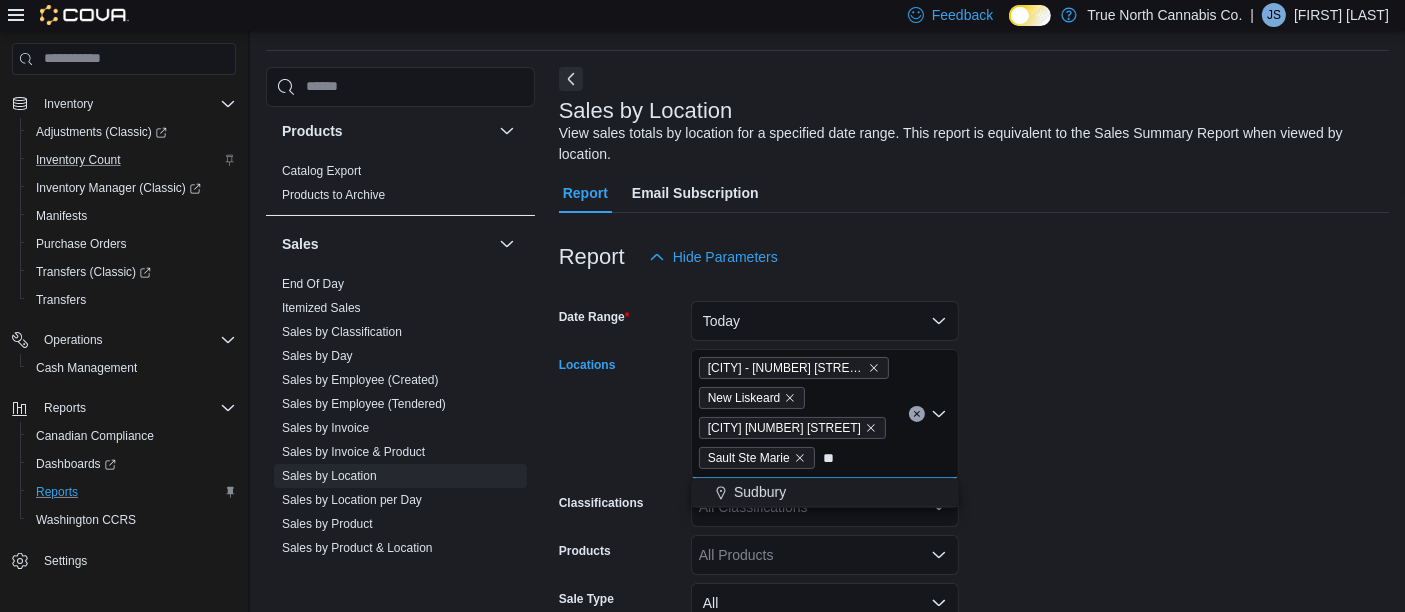 type on "***" 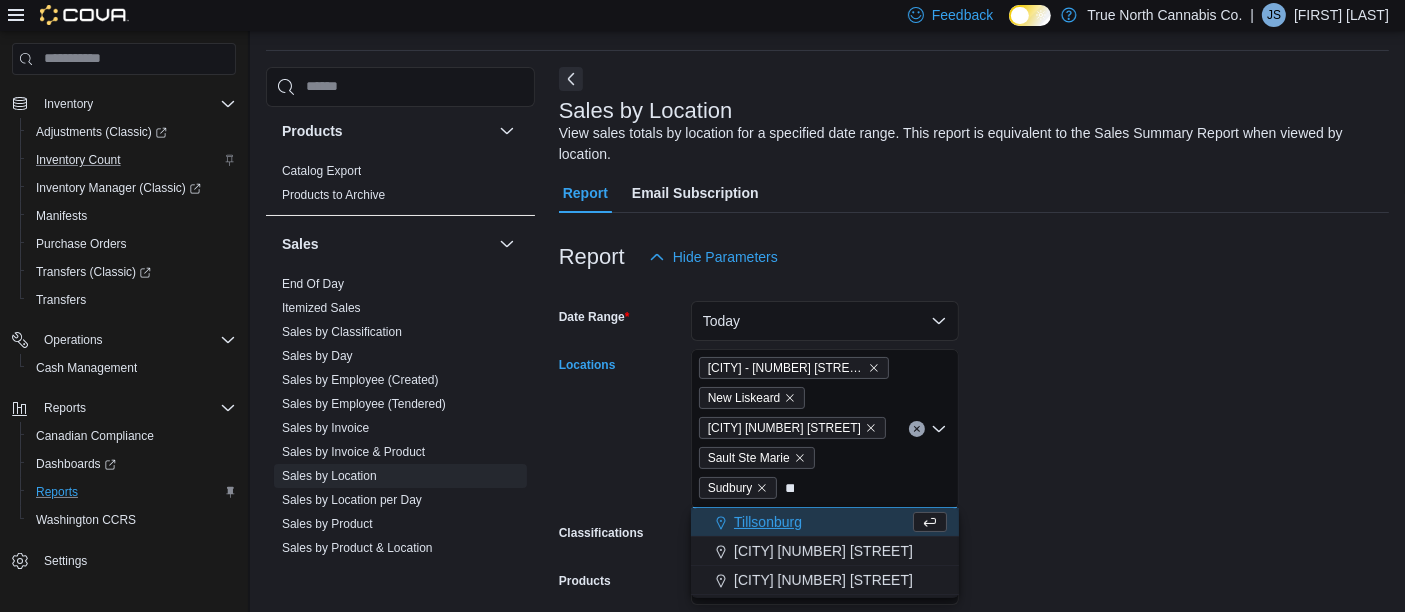 type on "***" 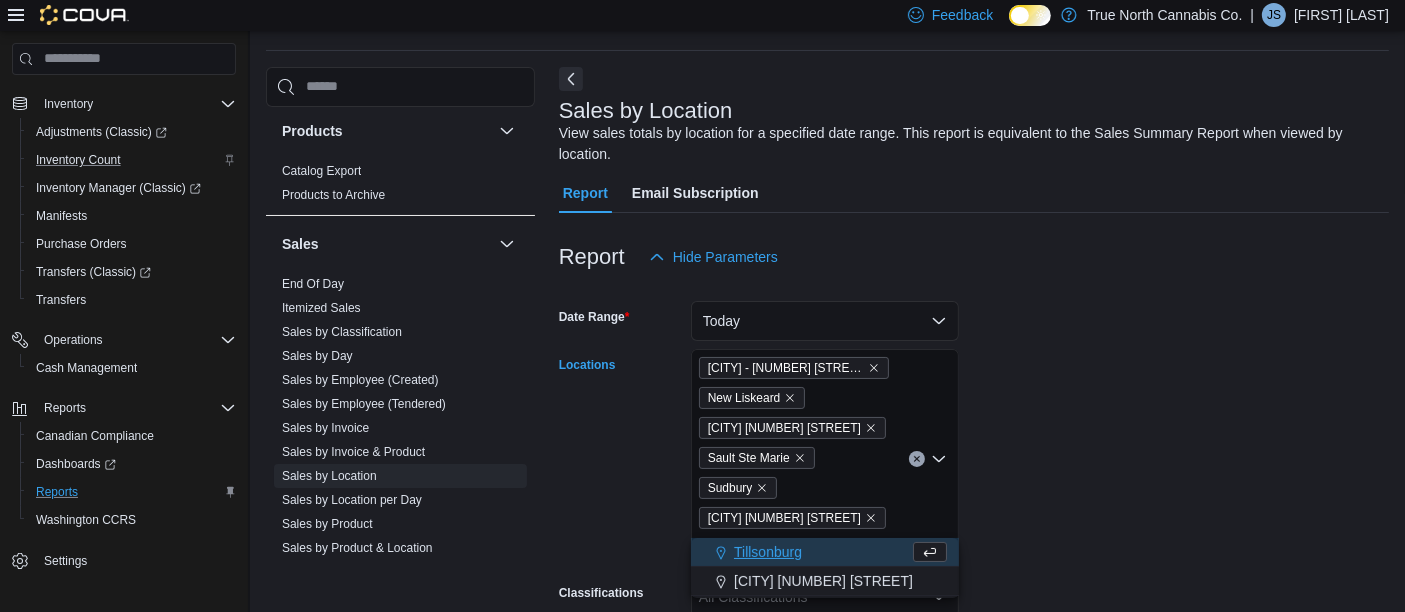 type on "***" 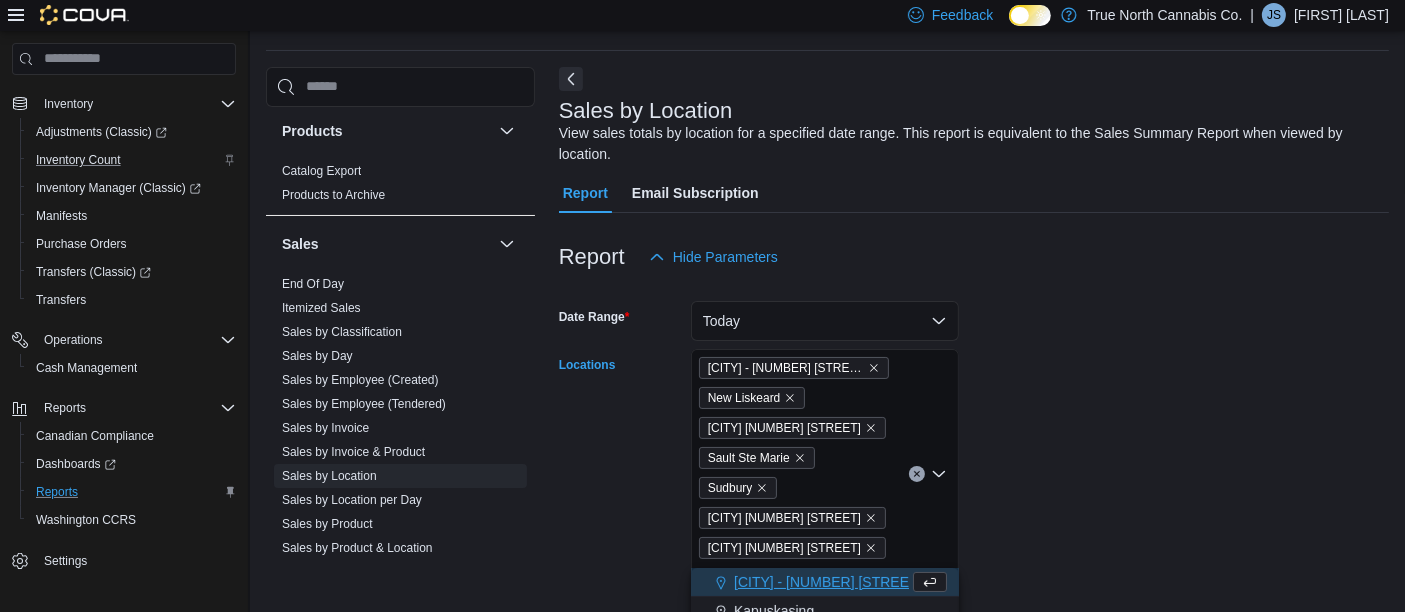 type on "***" 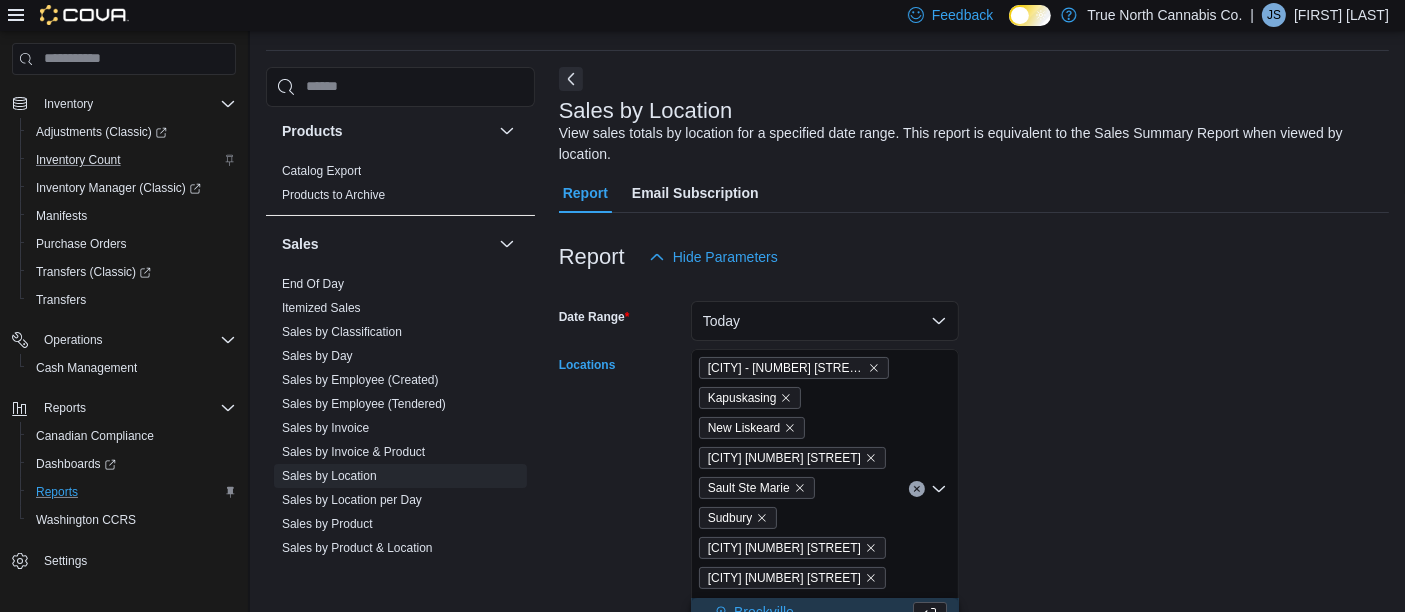 type on "**" 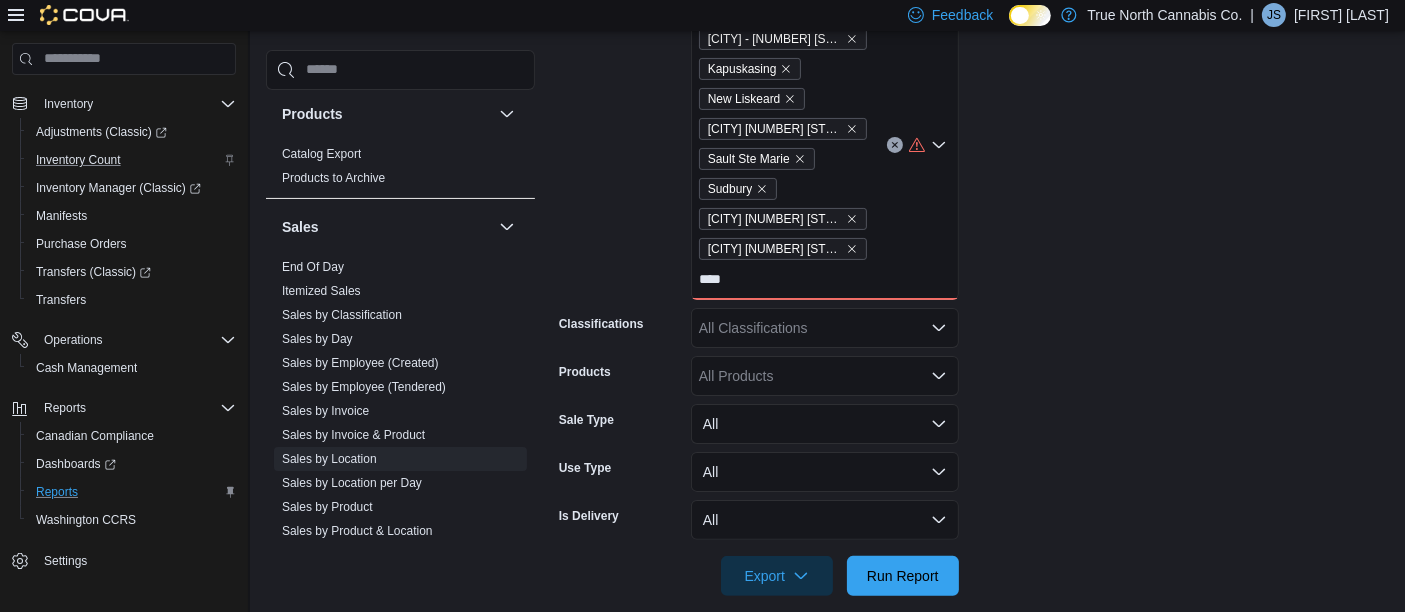 scroll, scrollTop: 442, scrollLeft: 0, axis: vertical 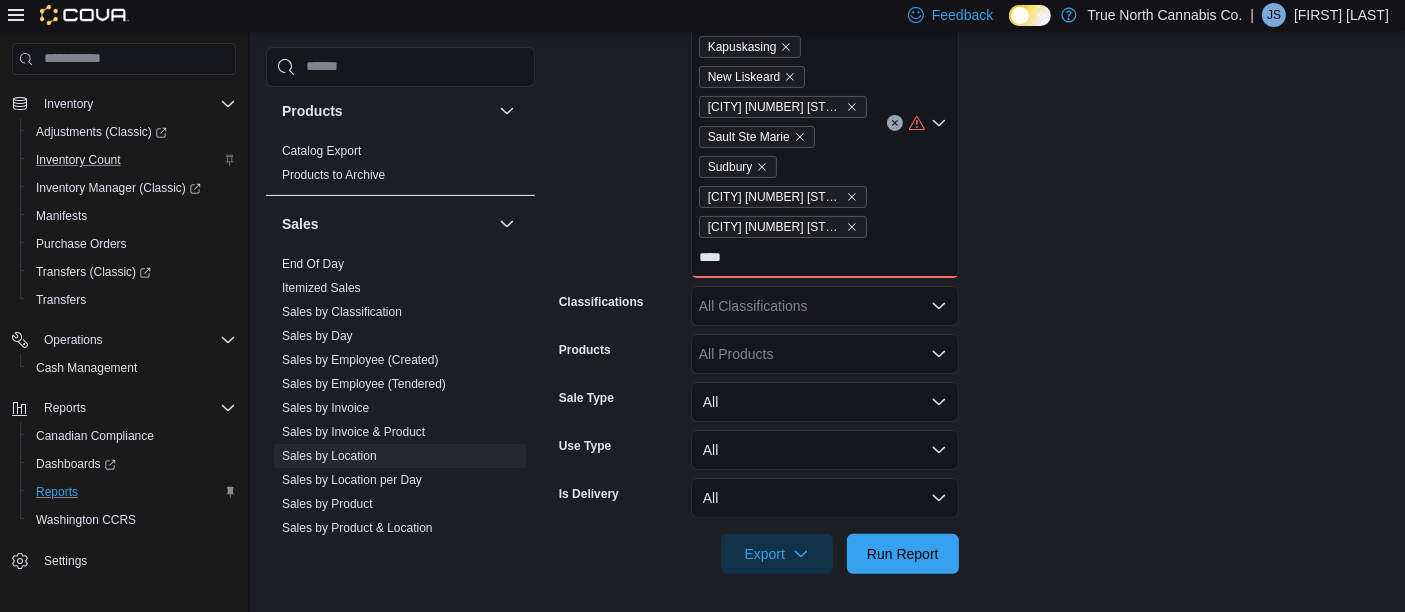 type on "***" 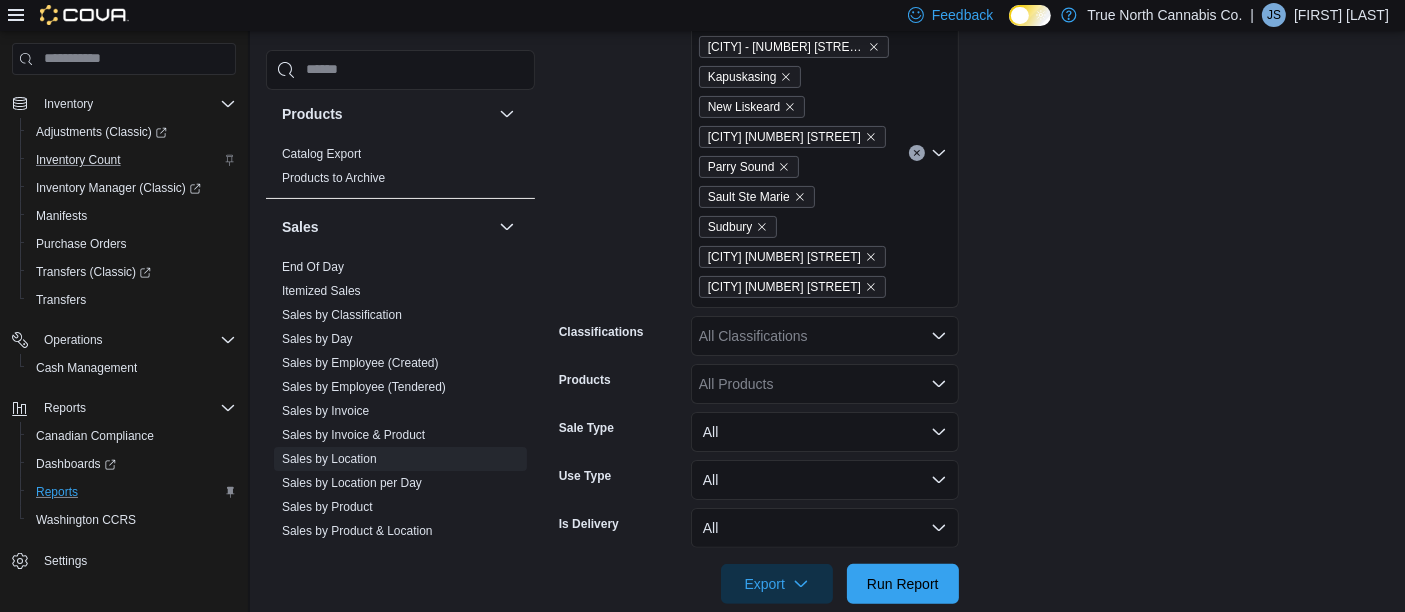 scroll, scrollTop: 442, scrollLeft: 0, axis: vertical 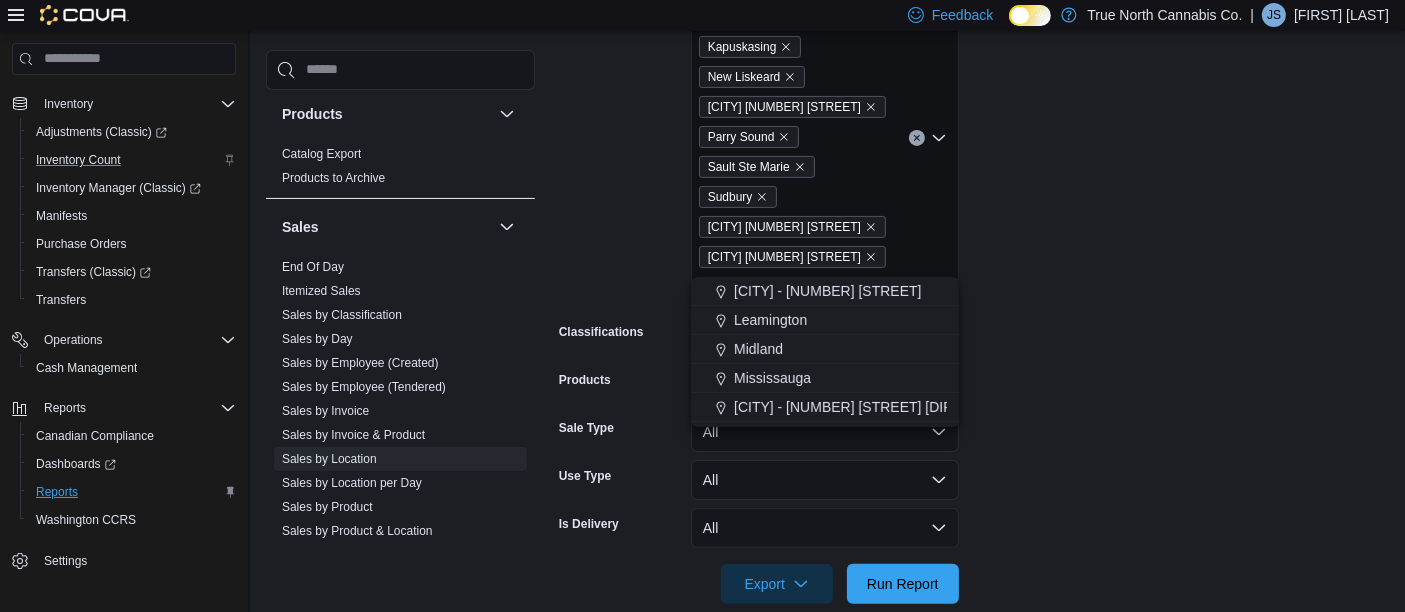type on "***" 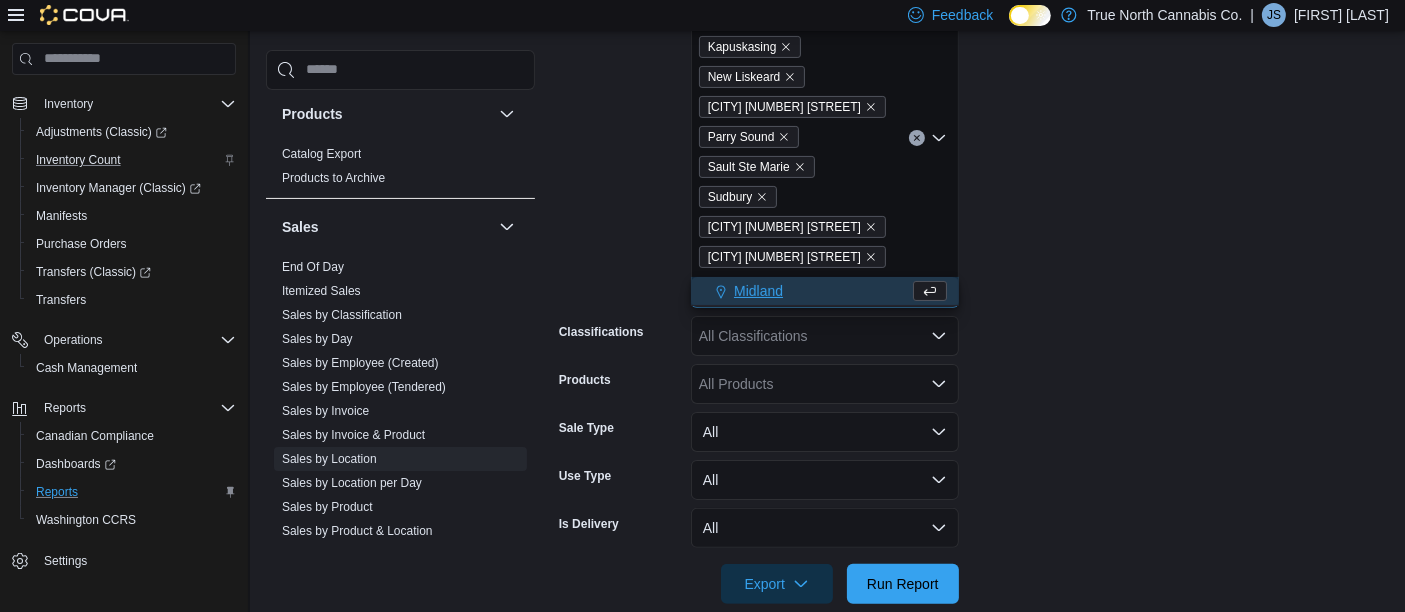 type 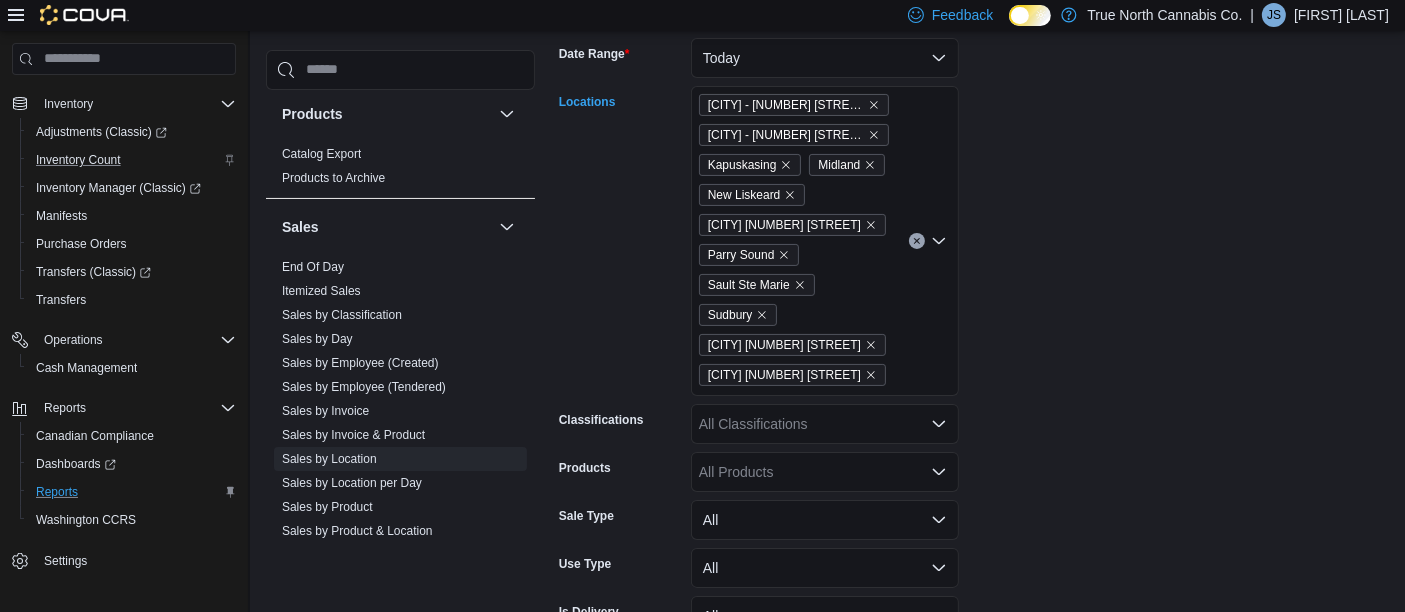 scroll, scrollTop: 442, scrollLeft: 0, axis: vertical 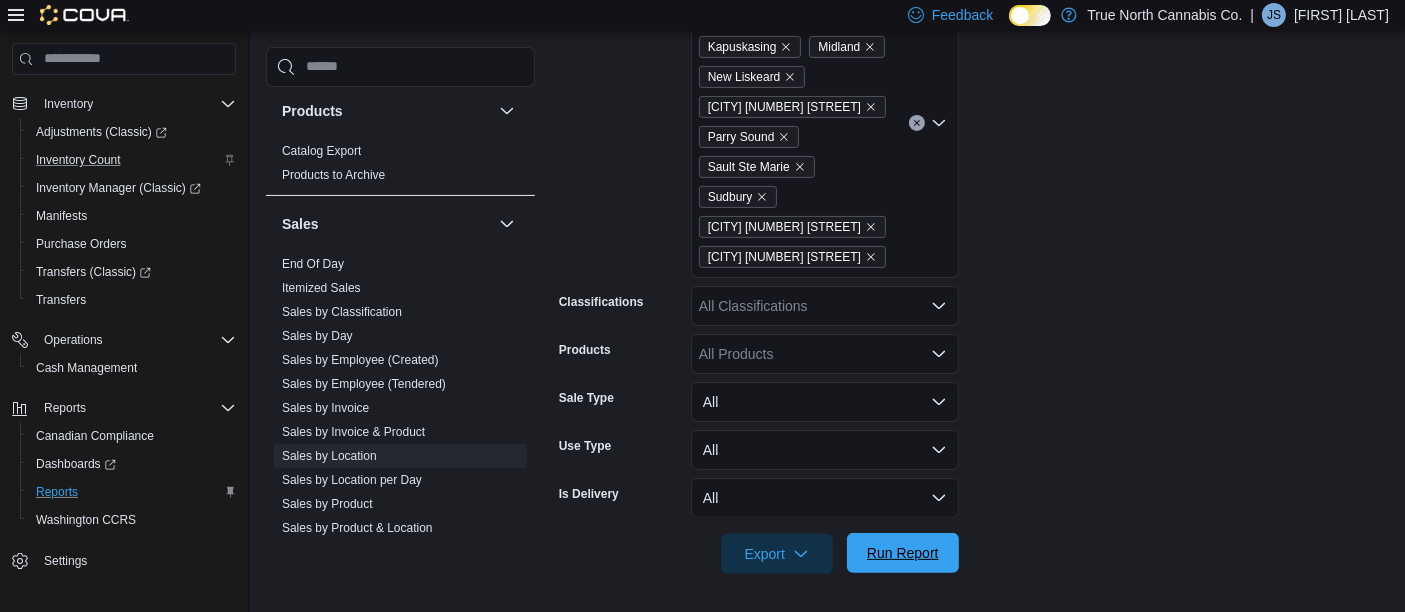 click on "Run Report" at bounding box center [903, 553] 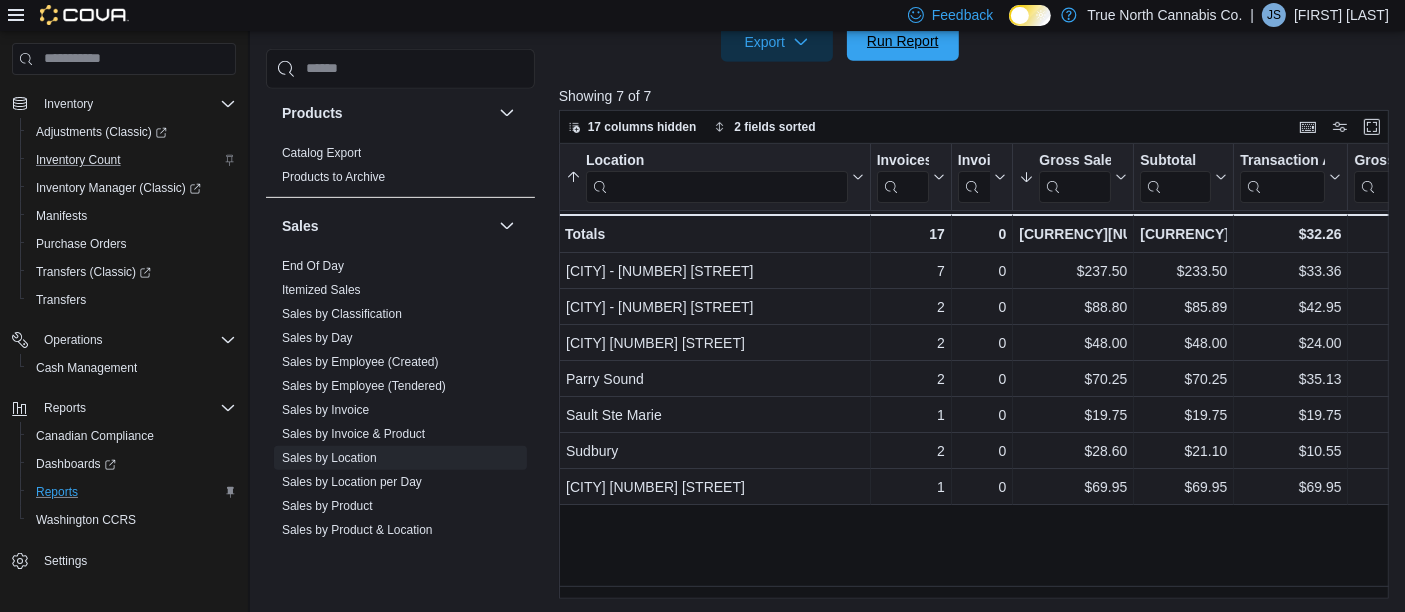 scroll, scrollTop: 953, scrollLeft: 0, axis: vertical 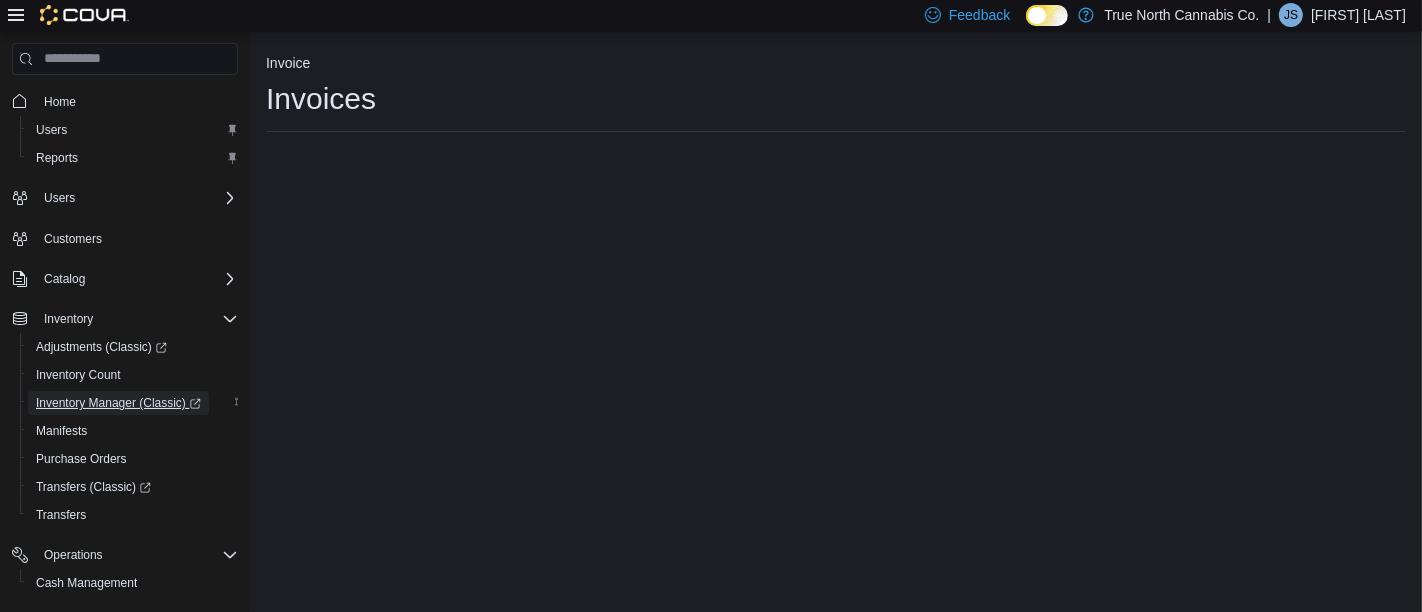 click on "Inventory Manager (Classic)" at bounding box center (118, 403) 